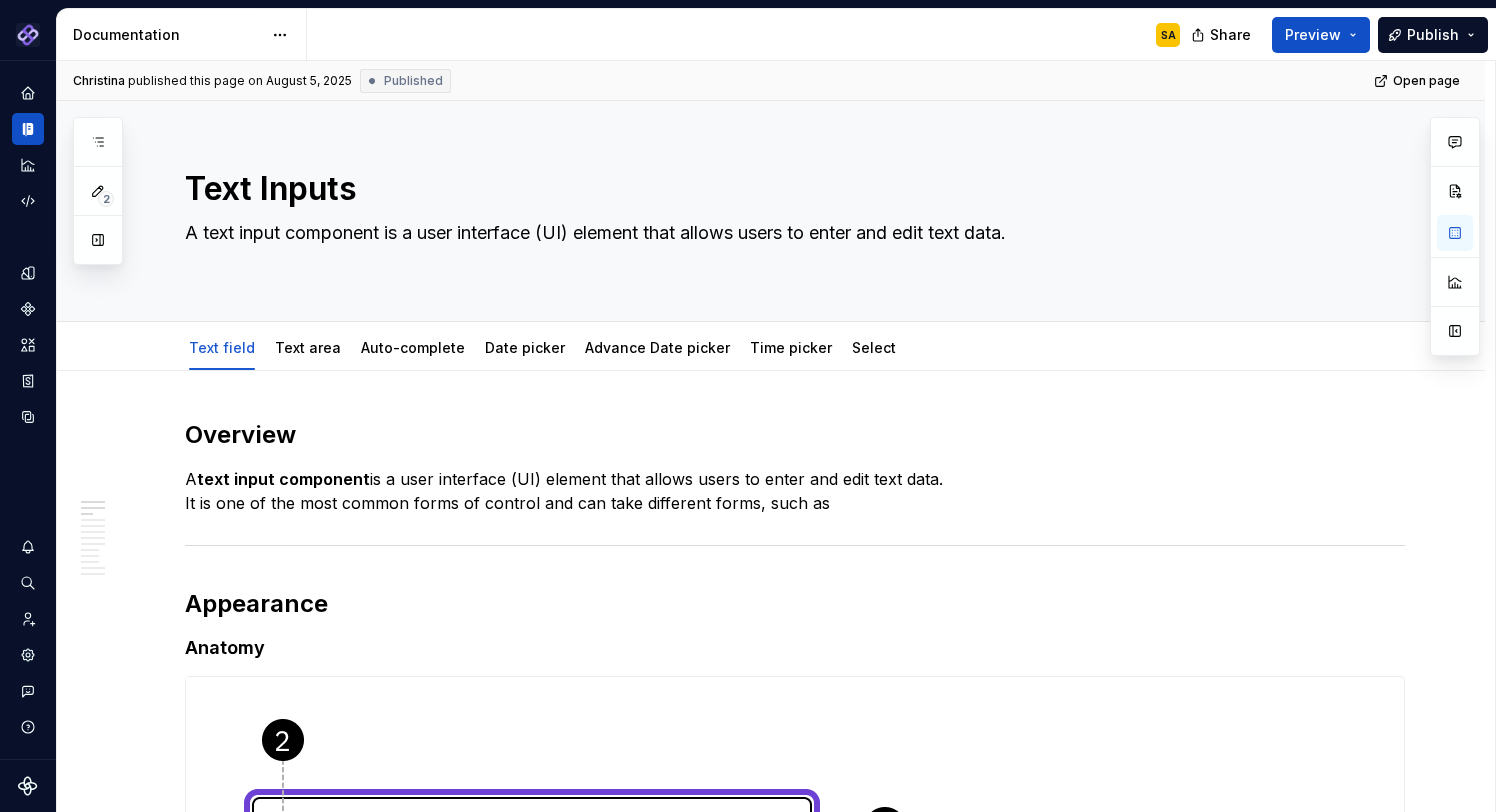 scroll, scrollTop: 0, scrollLeft: 0, axis: both 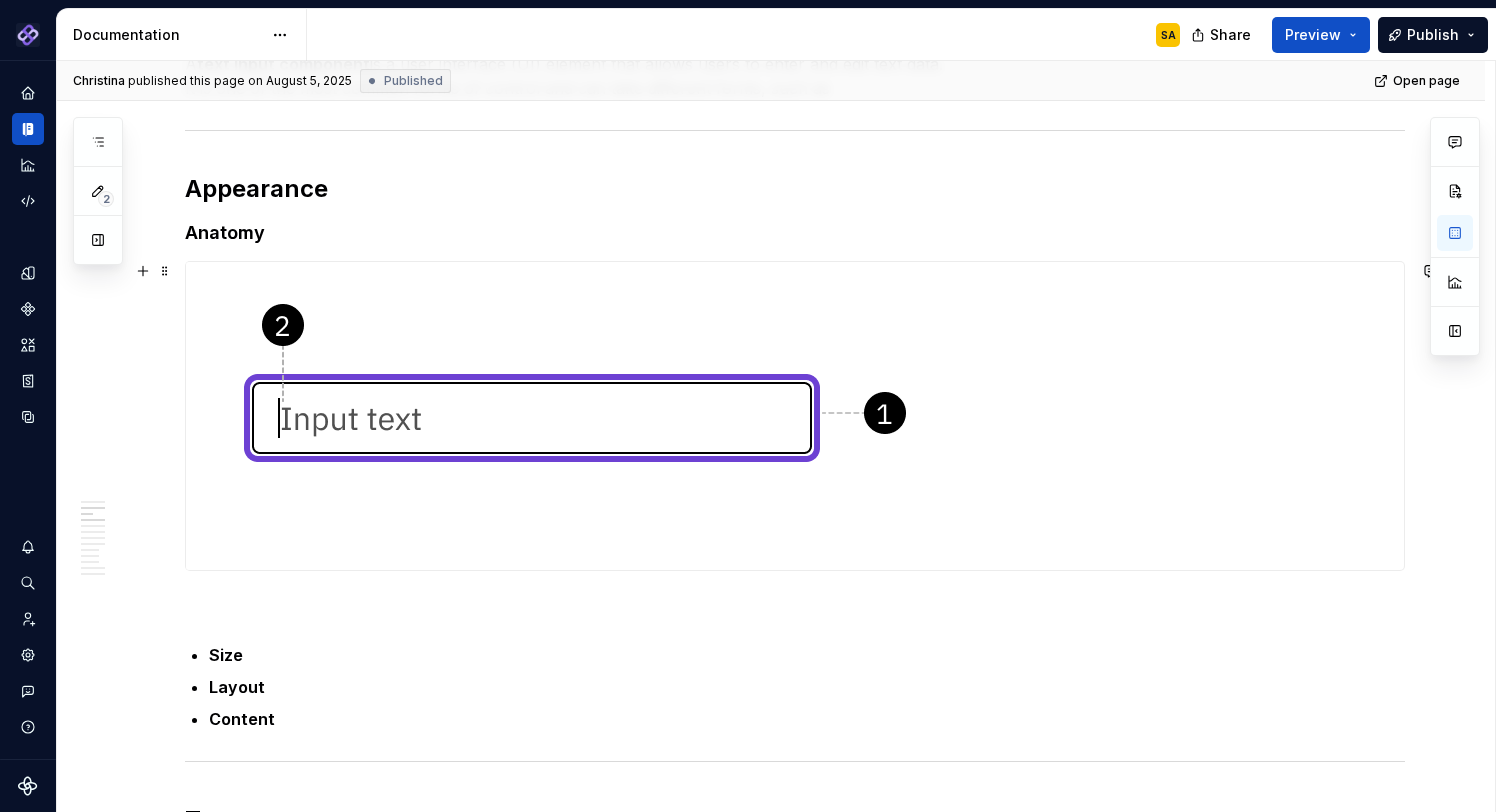 click at bounding box center [596, 416] 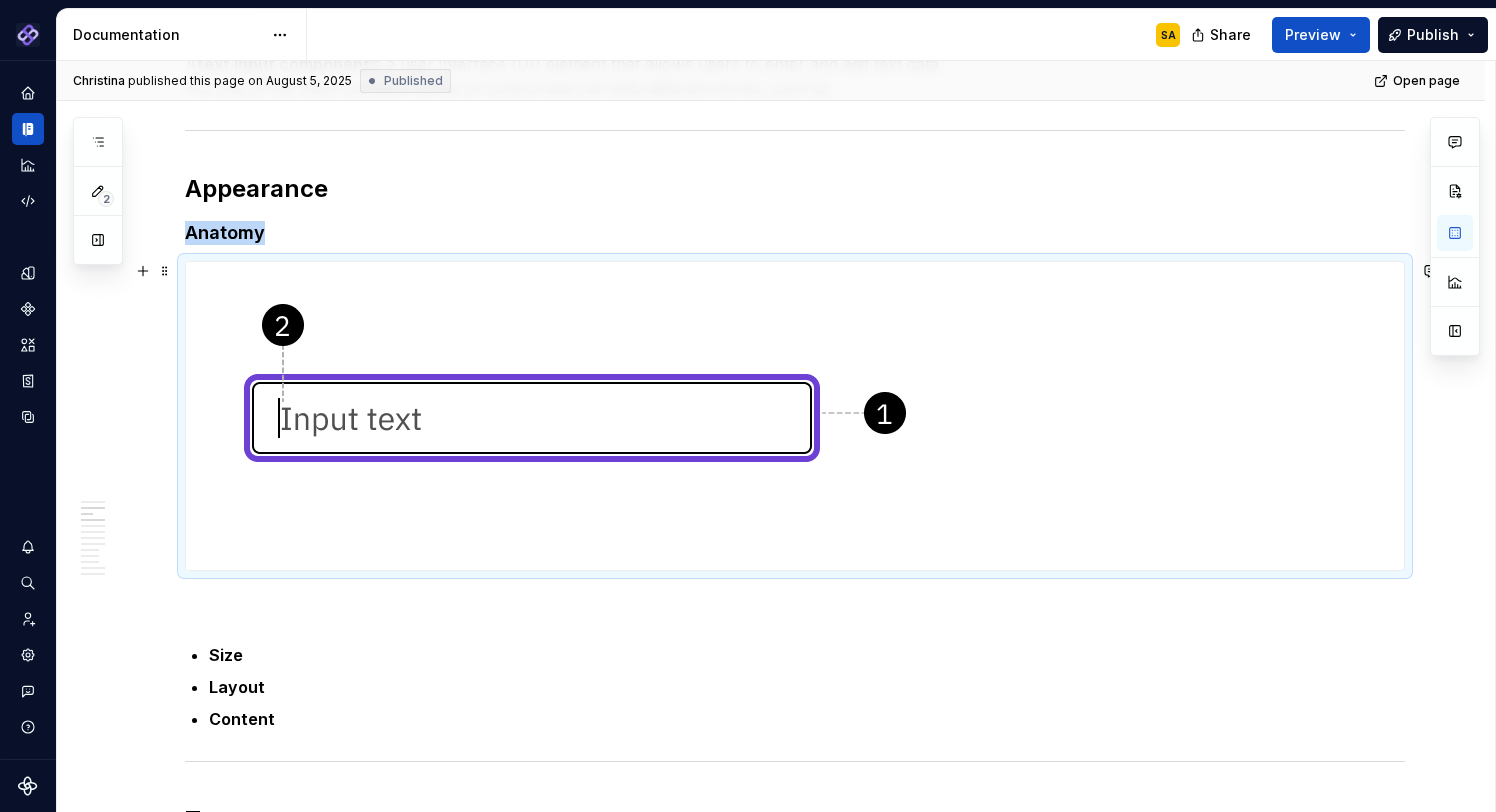 type on "*" 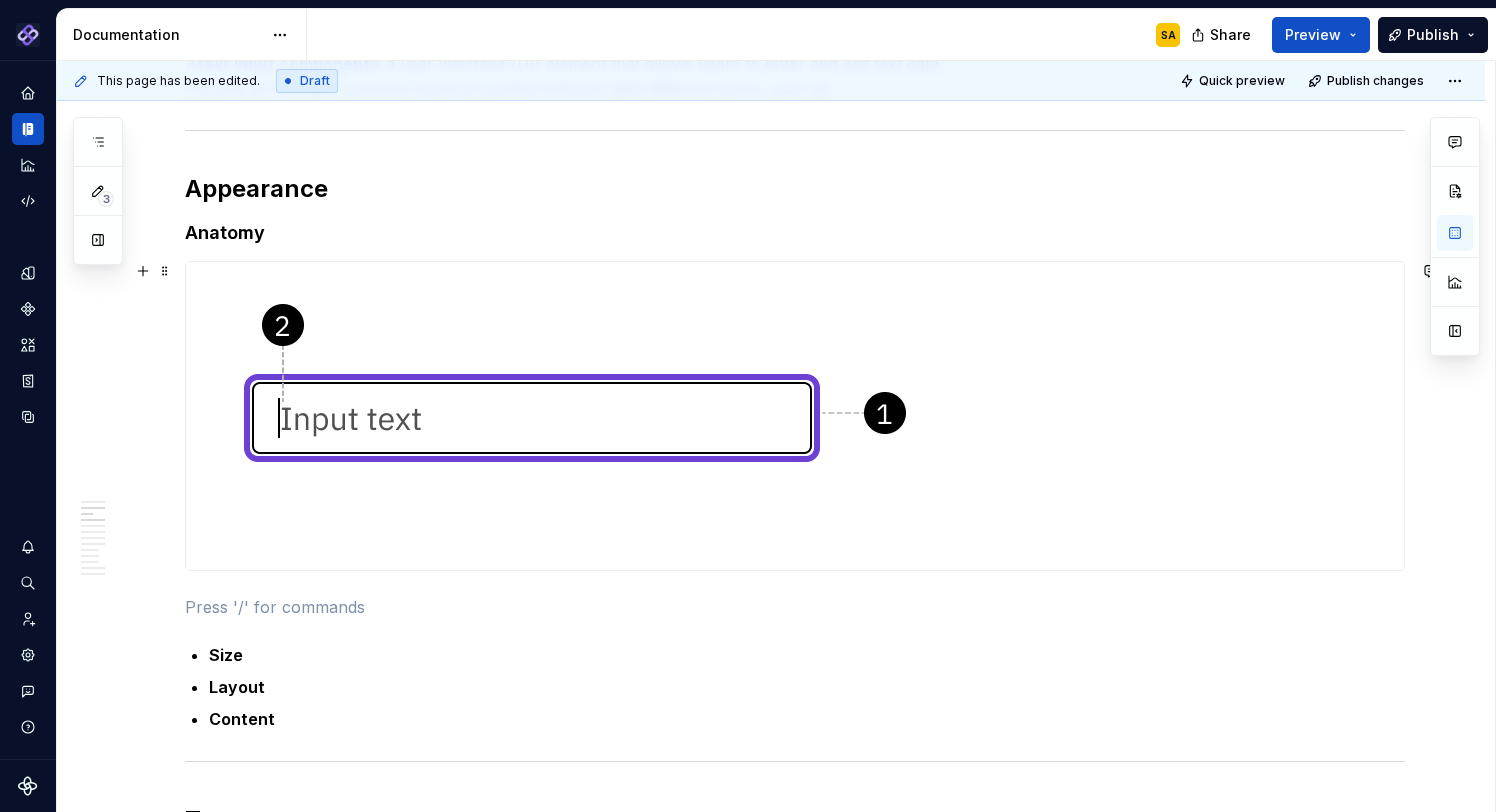 scroll, scrollTop: 696, scrollLeft: 0, axis: vertical 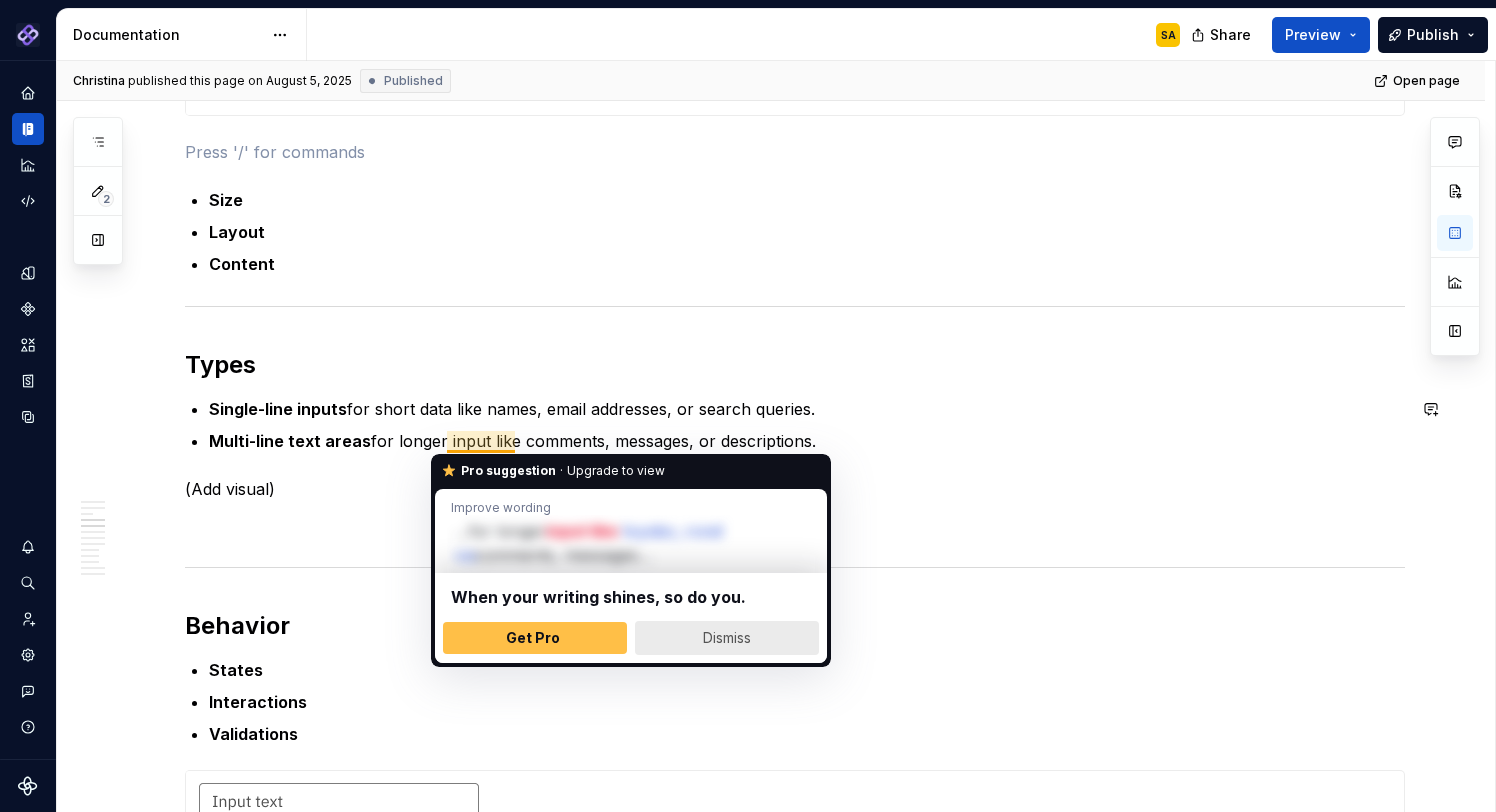 click on "Dismiss" at bounding box center [727, 638] 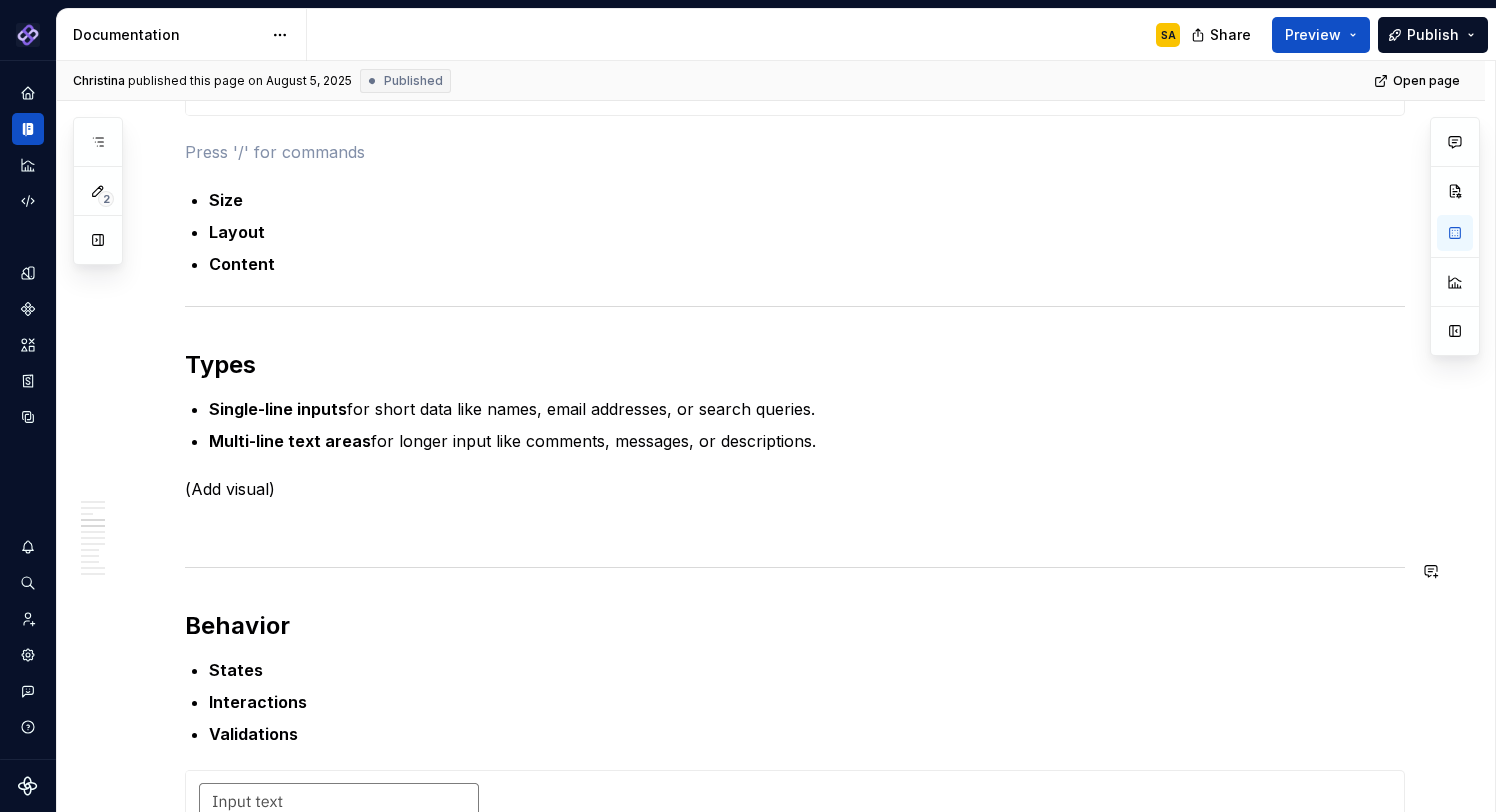 scroll, scrollTop: 922, scrollLeft: 0, axis: vertical 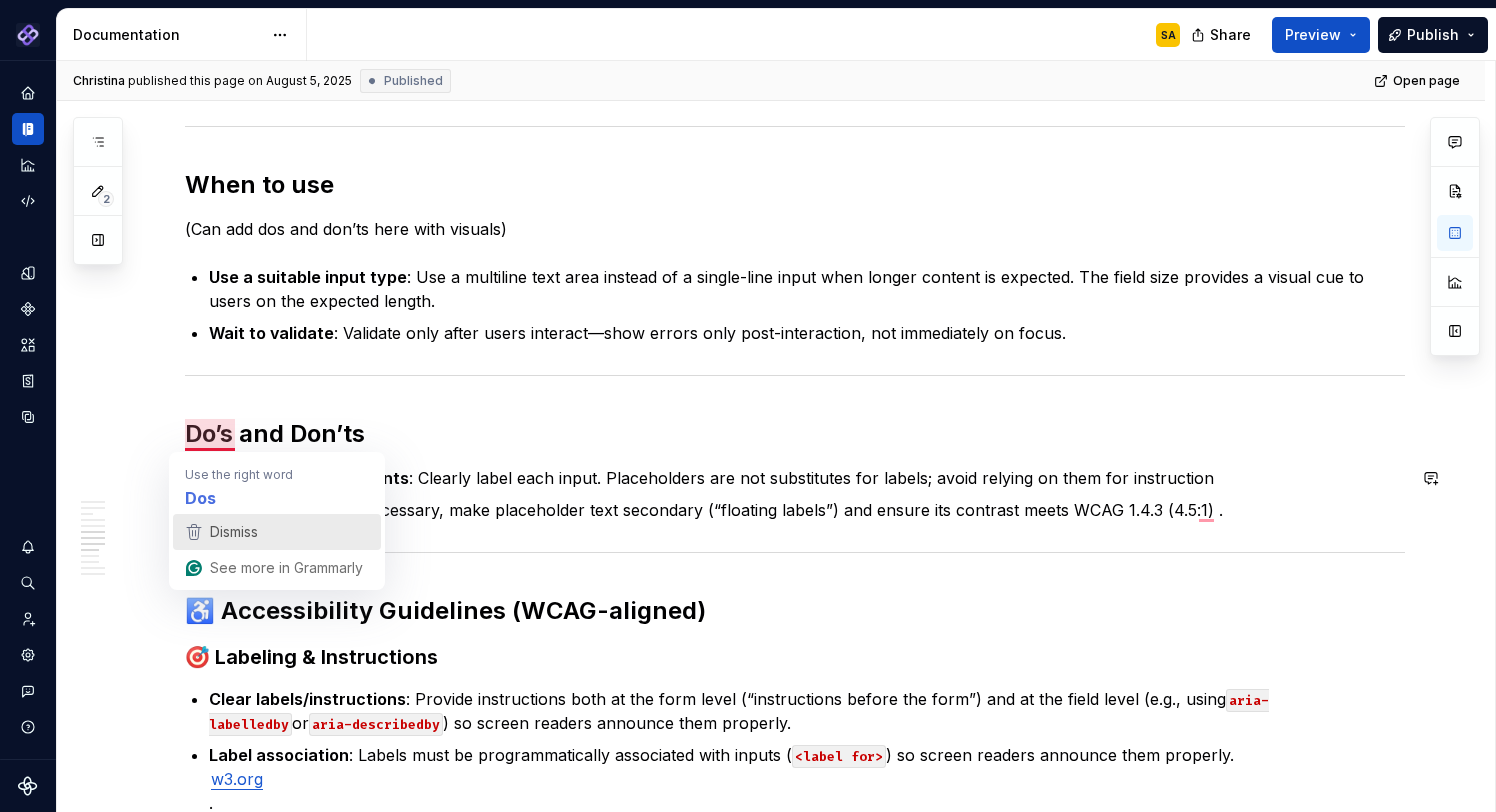click on "Dismiss" at bounding box center [234, 531] 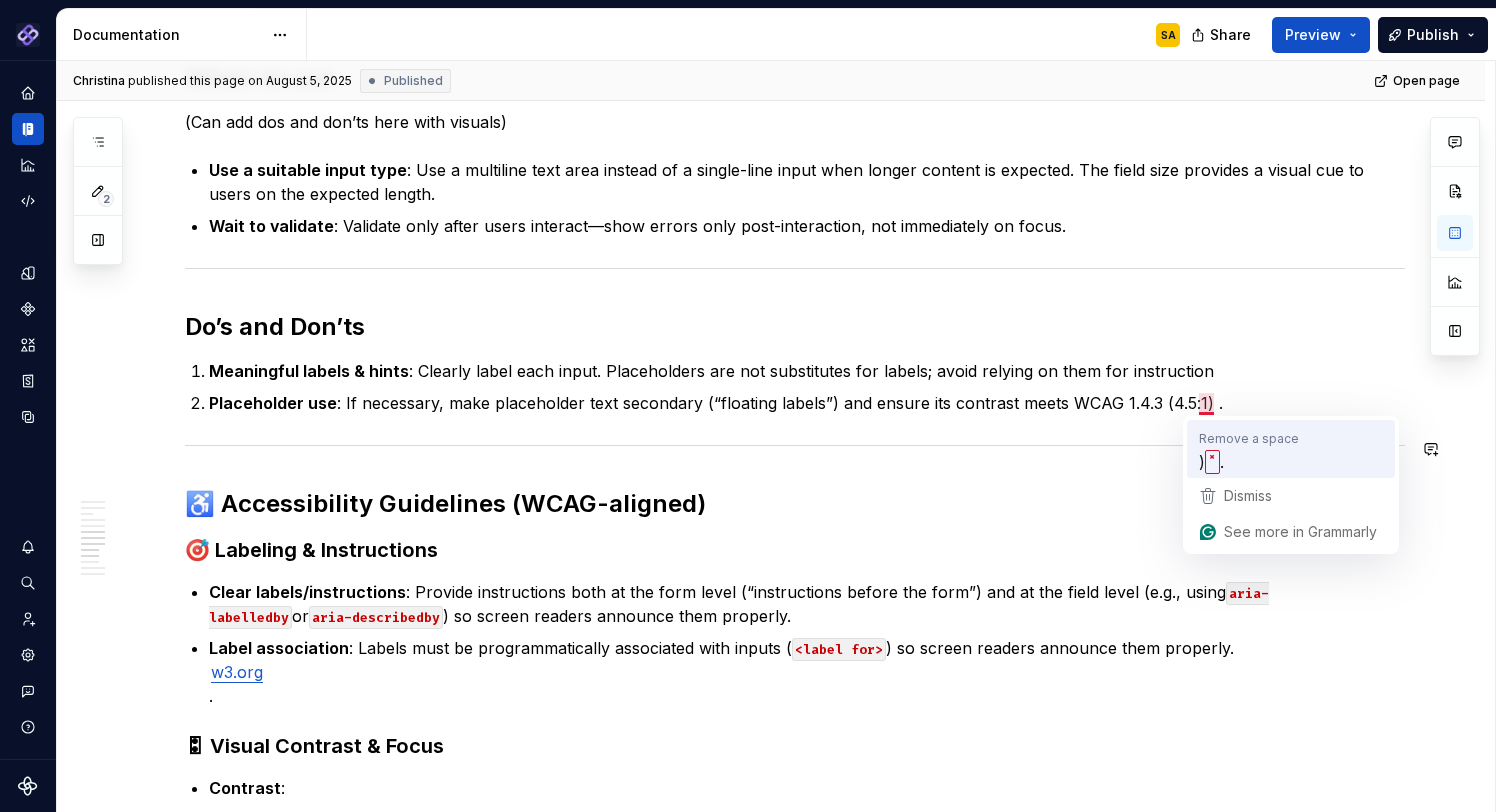 type 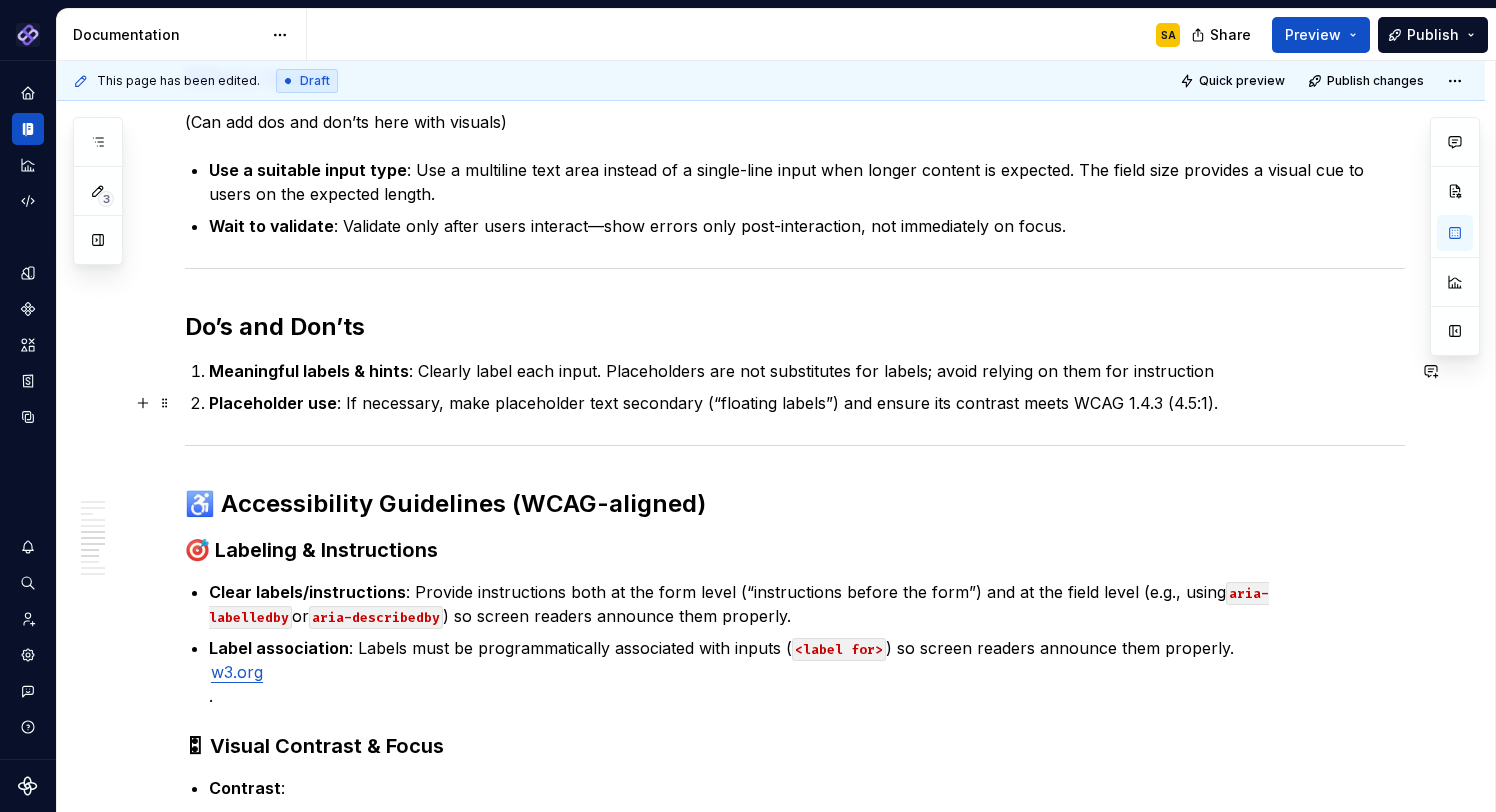 click on "Placeholder use : If necessary, make placeholder text secondary (“floating labels”) and ensure its contrast meets WCAG 1.4.3 (4.5:1)." at bounding box center (807, 403) 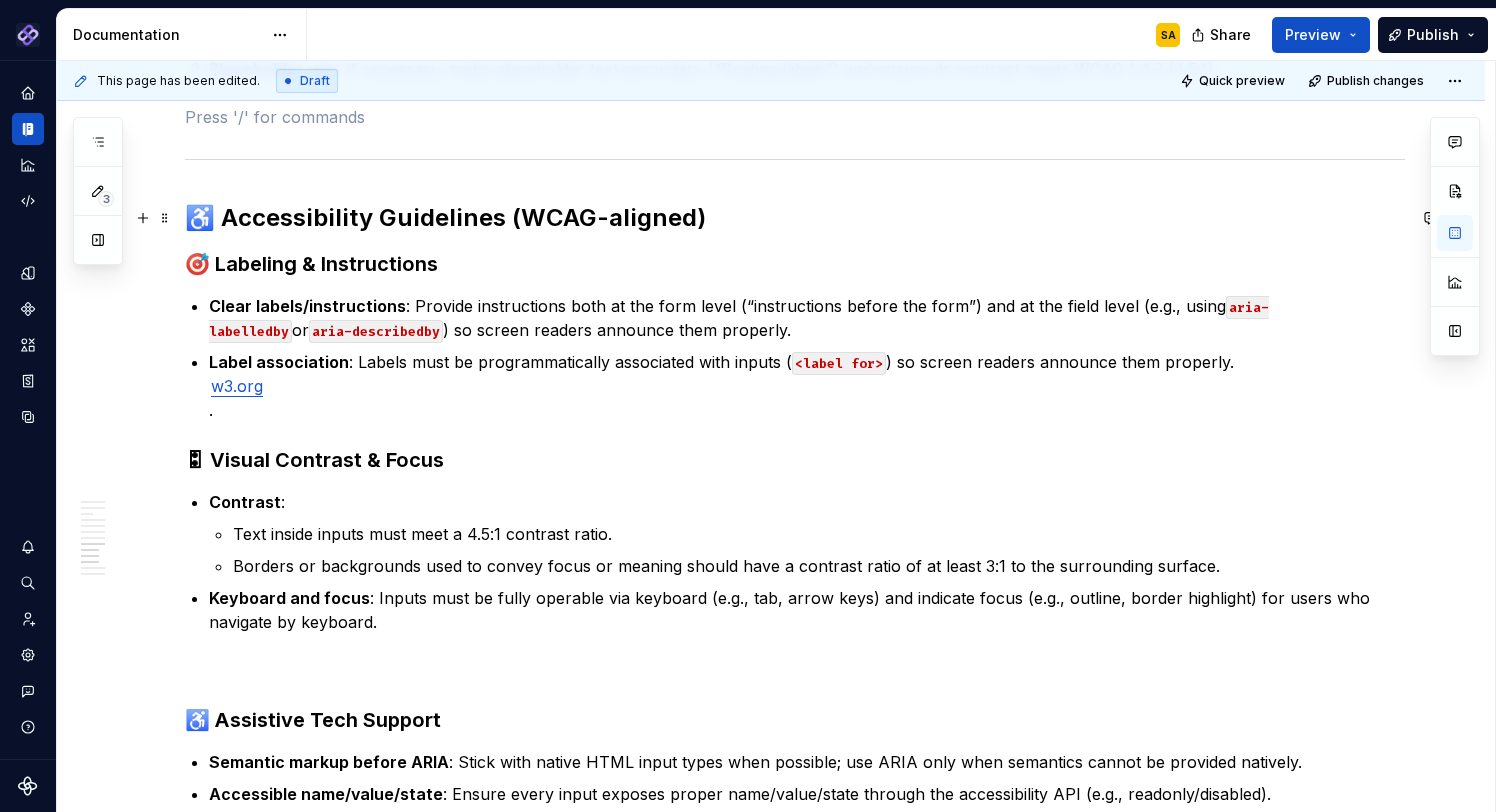 click on "♿ Accessibility Guidelines (WCAG-aligned)" at bounding box center [795, 218] 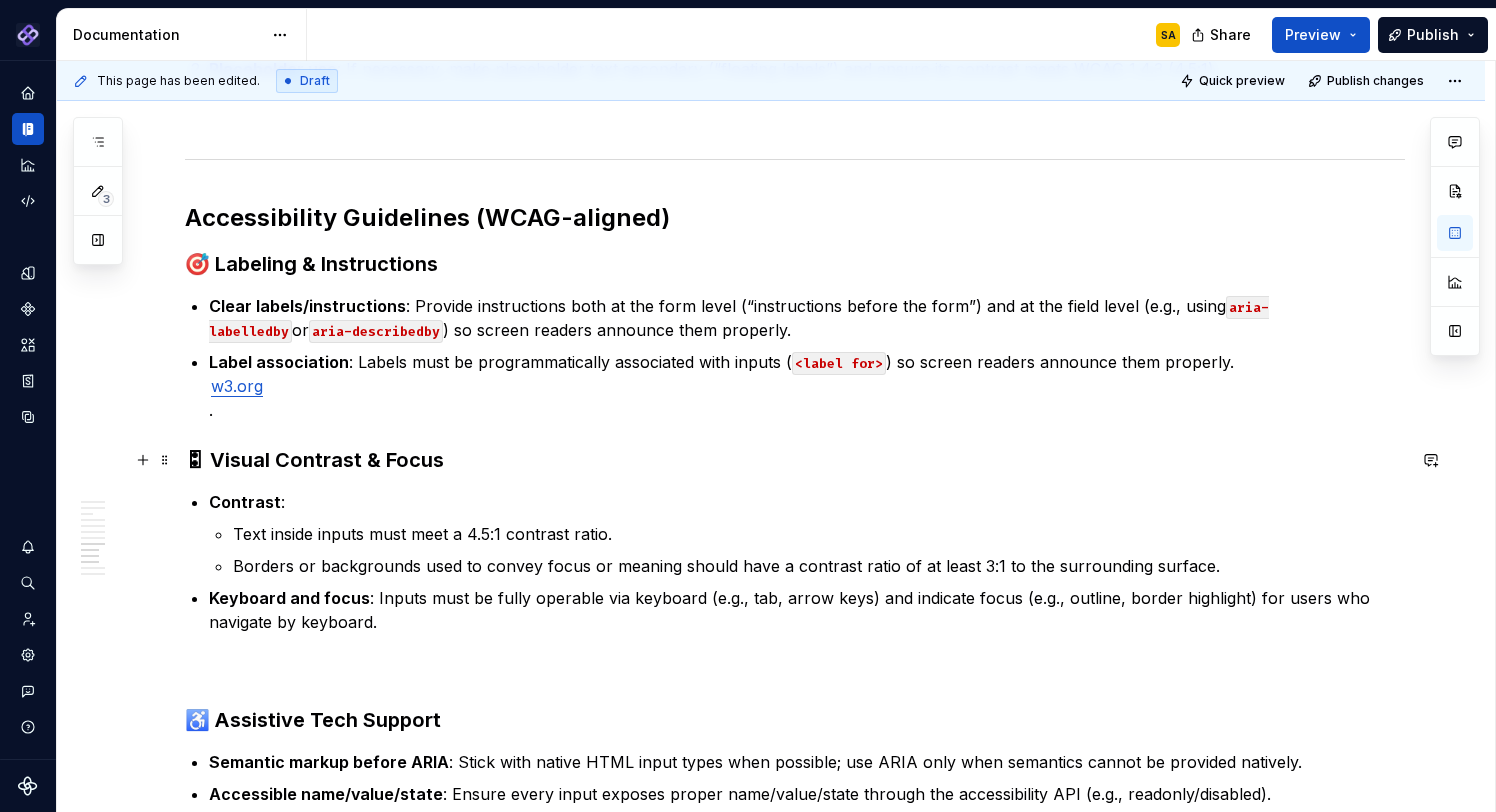click on "🎛 Visual Contrast & Focus" at bounding box center [795, 460] 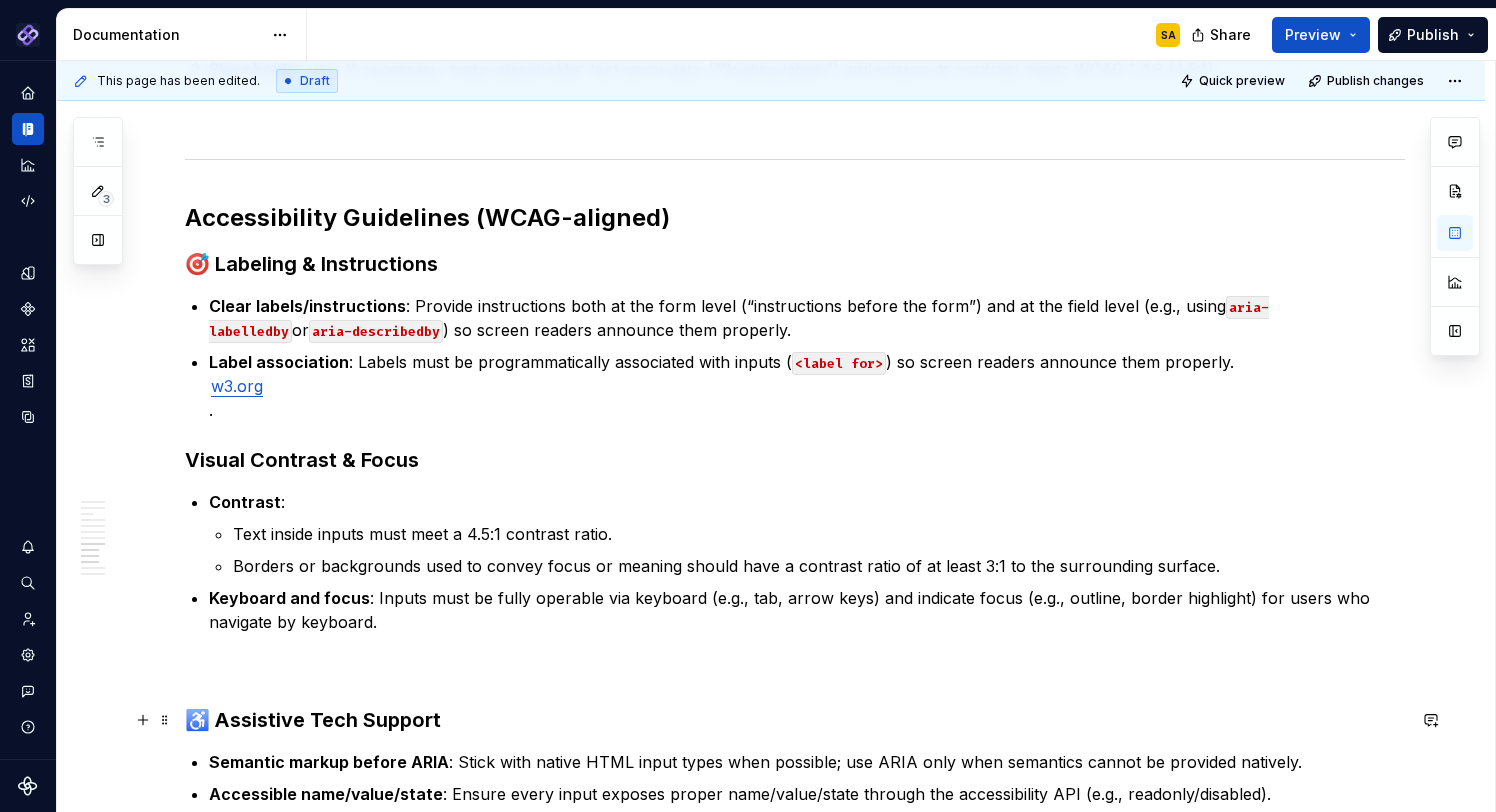click on "♿ Assistive Tech Support" at bounding box center (795, 720) 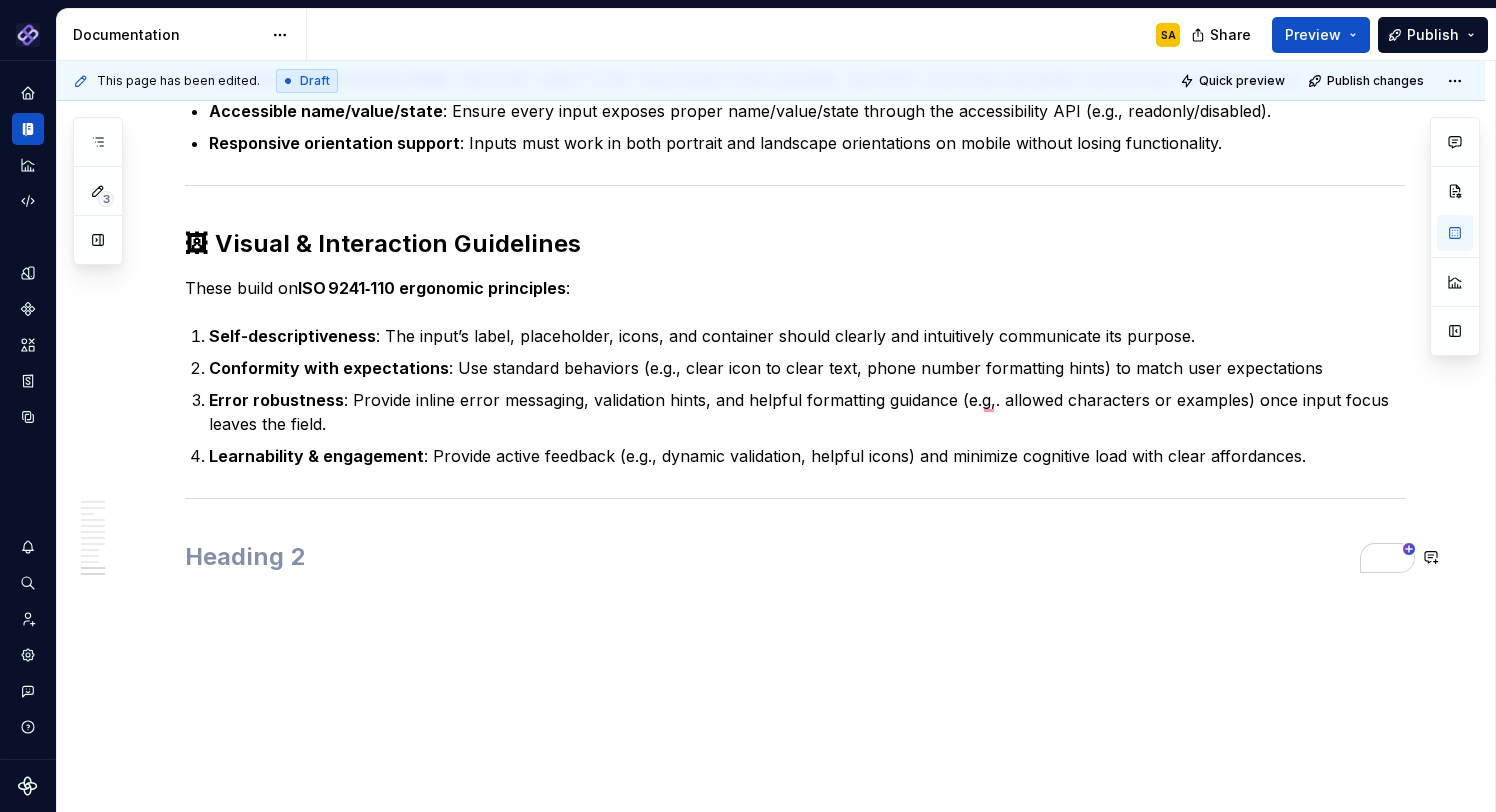 click on "Overview A text input component is a user interface (UI) element that allows users to enter and edit text data. It is one of the most common forms of control and can take different forms, such as Appearance Anatomy Size Layout Content Types Single-line inputs for short data like names, email addresses, or search queries. Multi-line text areas for longer input like comments, messages, or descriptions. (Add visual) Behavior States Interactions Validations When to use (Can add dos and don’ts here with visuals) Use a suitable input type : Use a multiline text area instead of a single-line input when longer content is expected. The field size provides a visual cue to users on the expected length. Wait to validate : Validate only after users interact—show errors only post-interaction, not immediately on focus. Do’s and Don’ts Meaningful labels & hints : Clearly label each input. Placeholders are not substitutes for labels; avoid relying on them for instruction Placeholder use aria-labelledby or . :" at bounding box center [795, -1088] 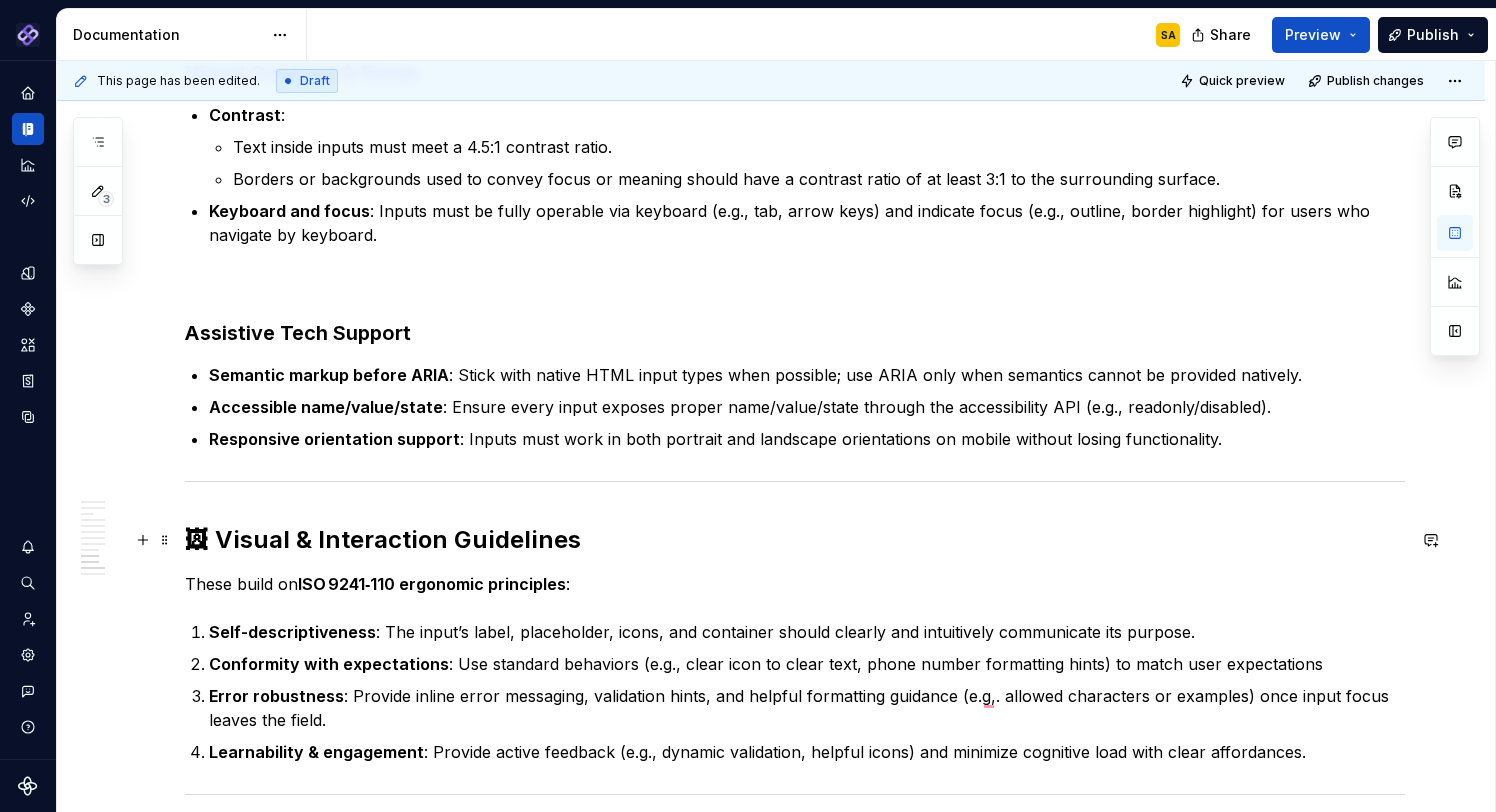 click on "🖼 Visual & Interaction Guidelines" at bounding box center [795, 540] 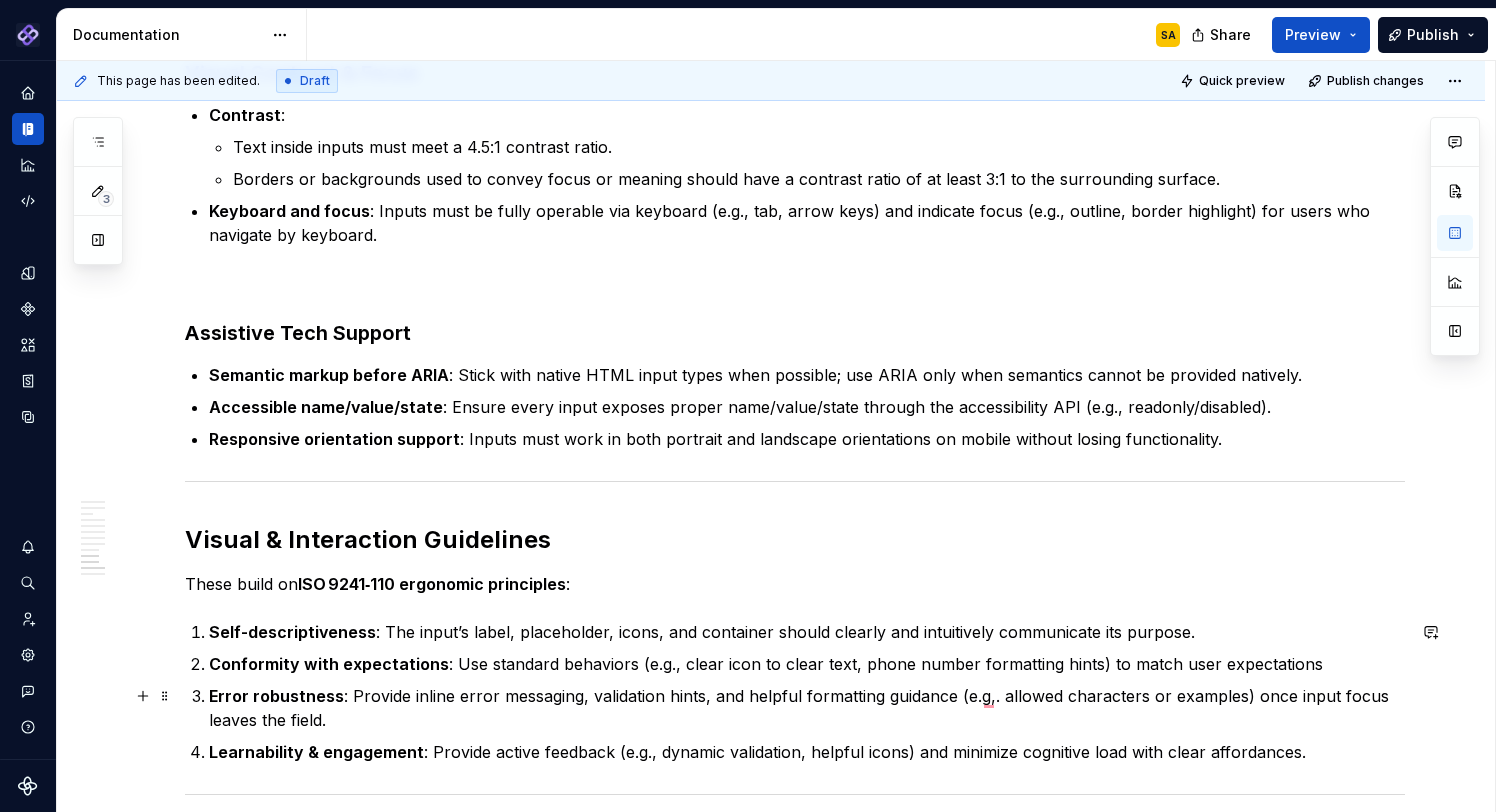 click on "Error robustness : Provide inline error messaging, validation hints, and helpful formatting guidance (e.g,. allowed characters or examples) once input focus leaves the field." at bounding box center (807, 708) 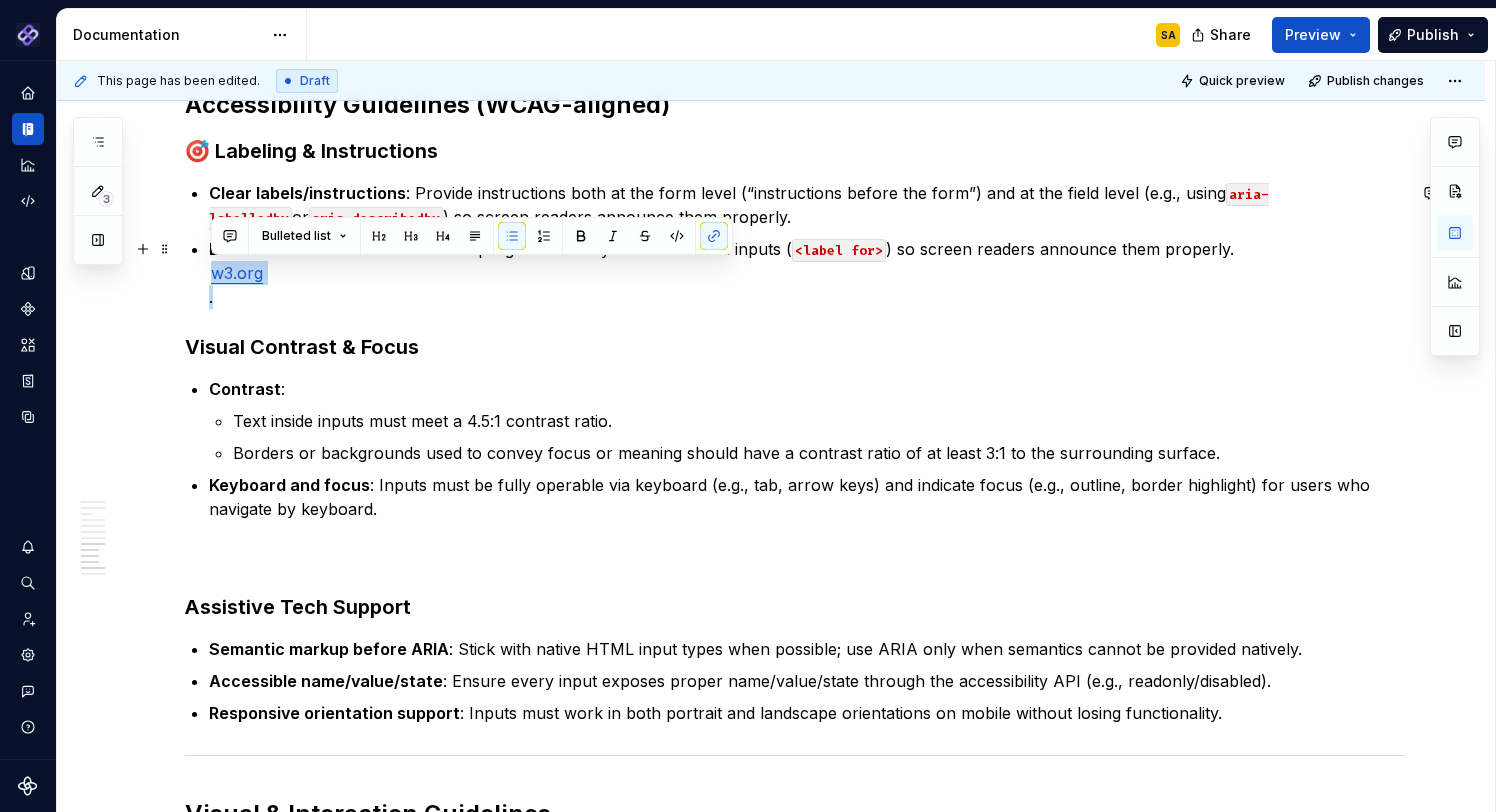 drag, startPoint x: 288, startPoint y: 286, endPoint x: 188, endPoint y: 279, distance: 100.2447 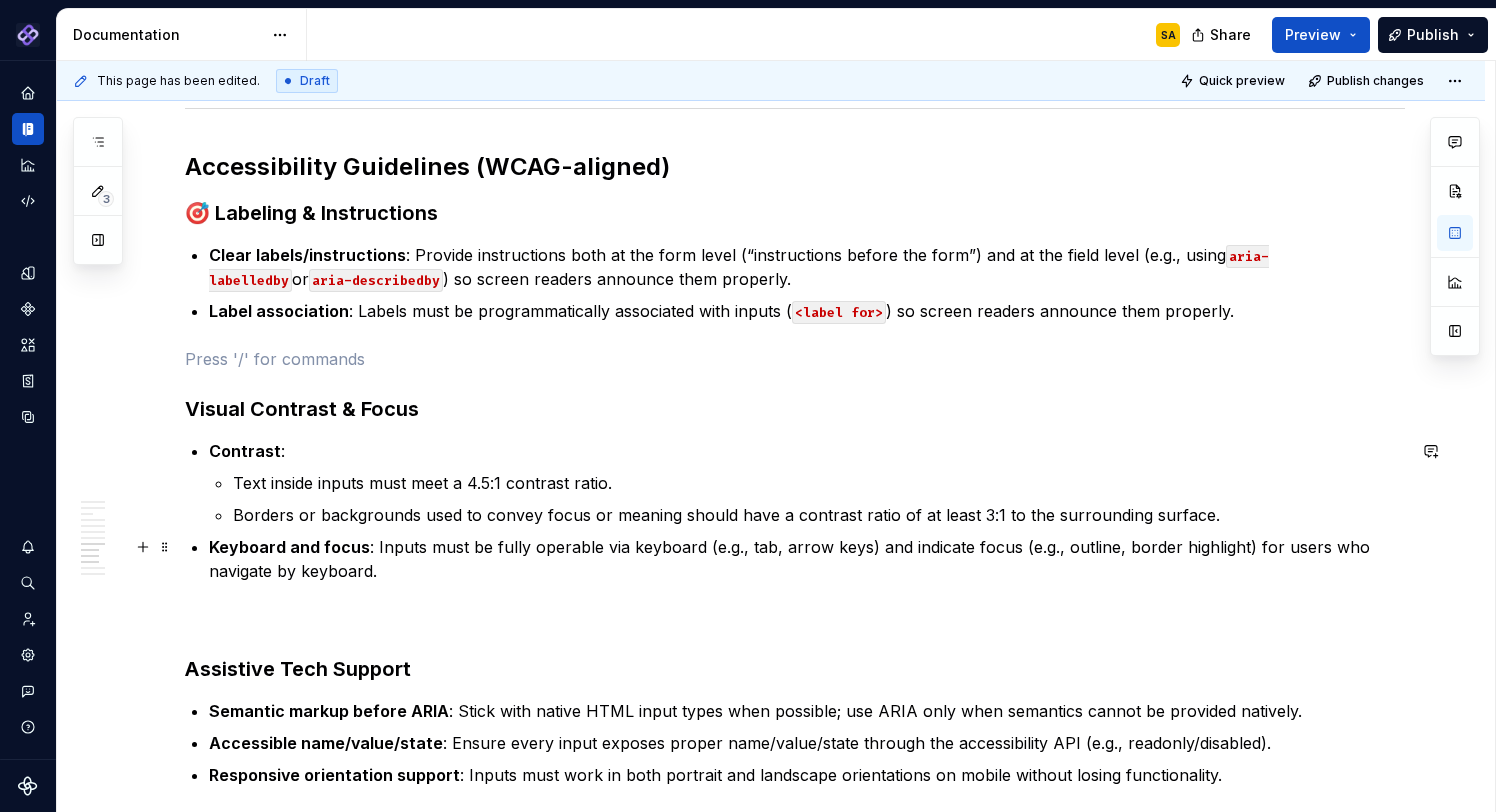 click on "Contrast : Text inside inputs must meet a 4.5:1 contrast ratio. Borders or backgrounds used to convey focus or meaning should have a contrast ratio of at least 3:1 to the surrounding surface. Keyboard and focus : Inputs must be fully operable via keyboard (e.g., tab, arrow keys) and indicate focus (e.g., outline, border highlight) for users who navigate by keyboard." at bounding box center [807, 511] 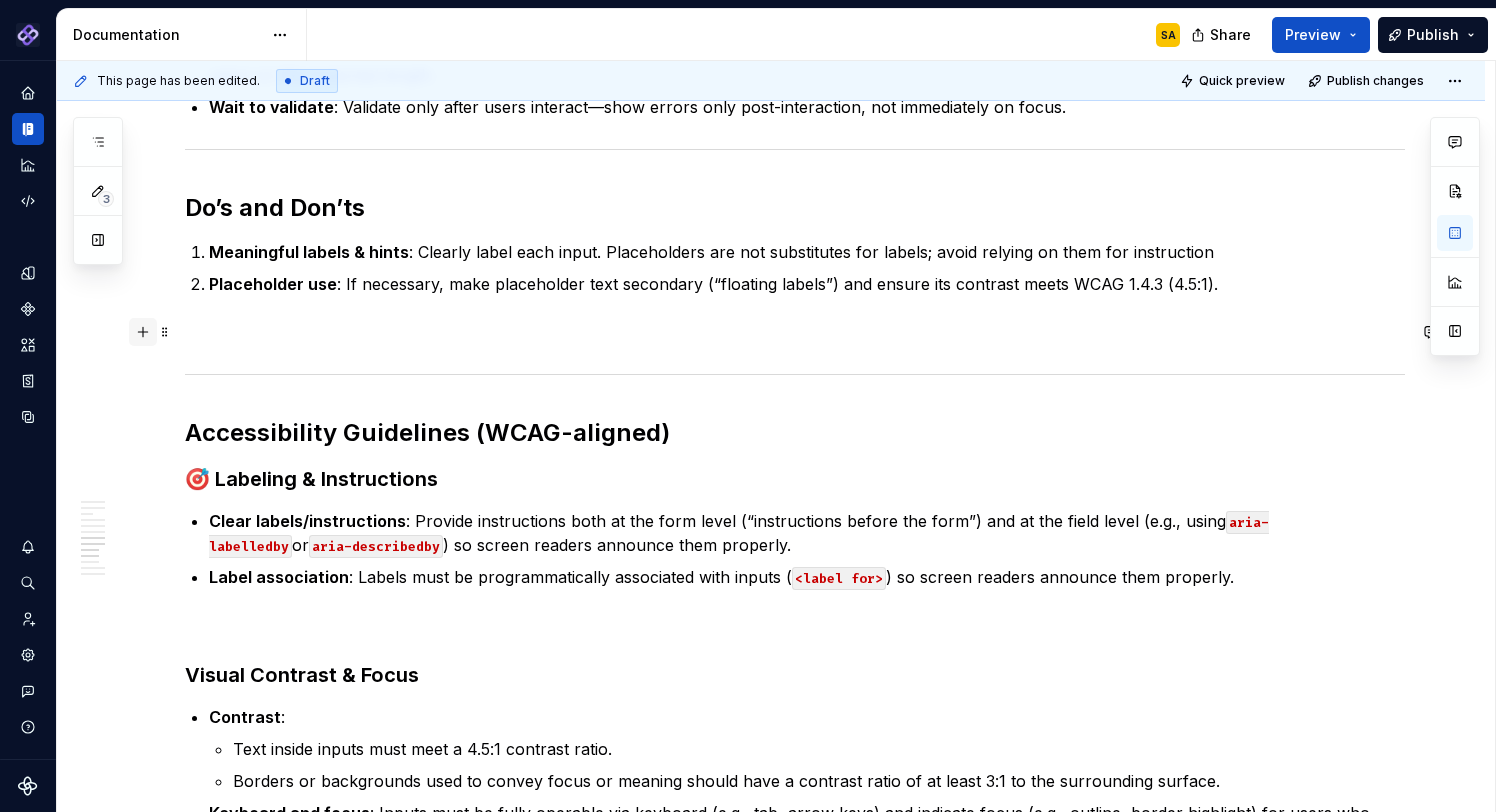 click at bounding box center [143, 332] 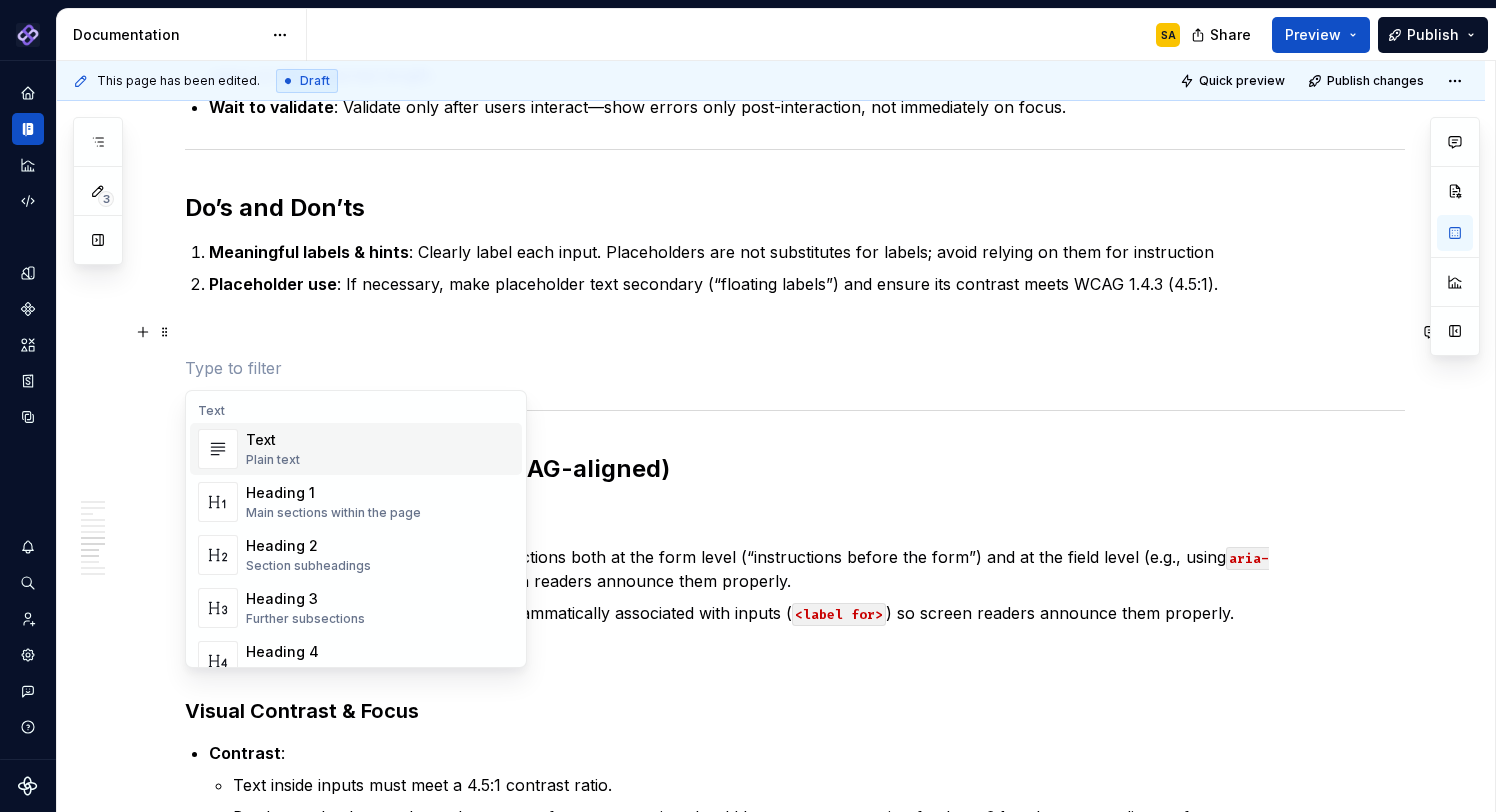 click at bounding box center (795, 332) 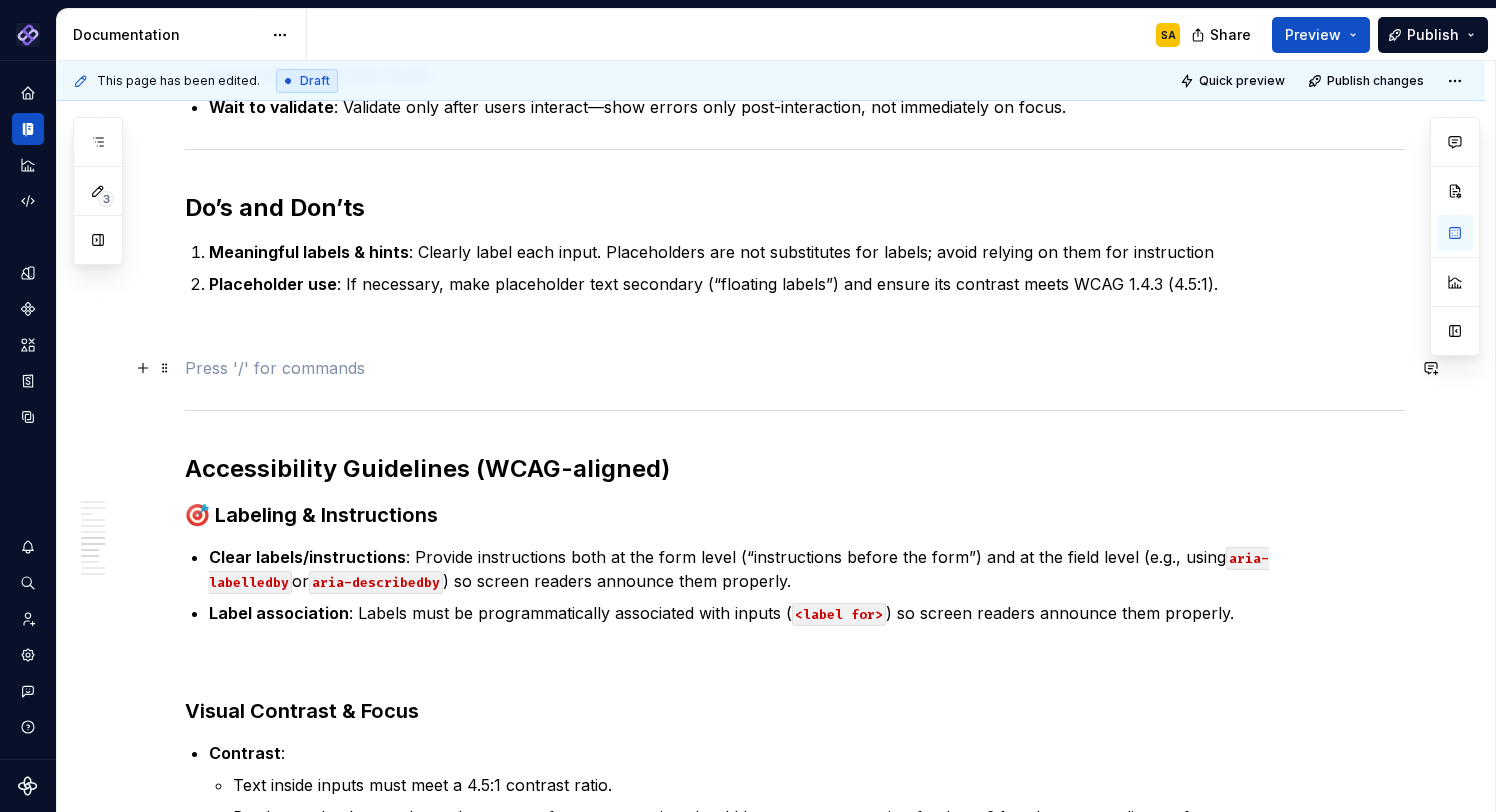 click at bounding box center [795, 368] 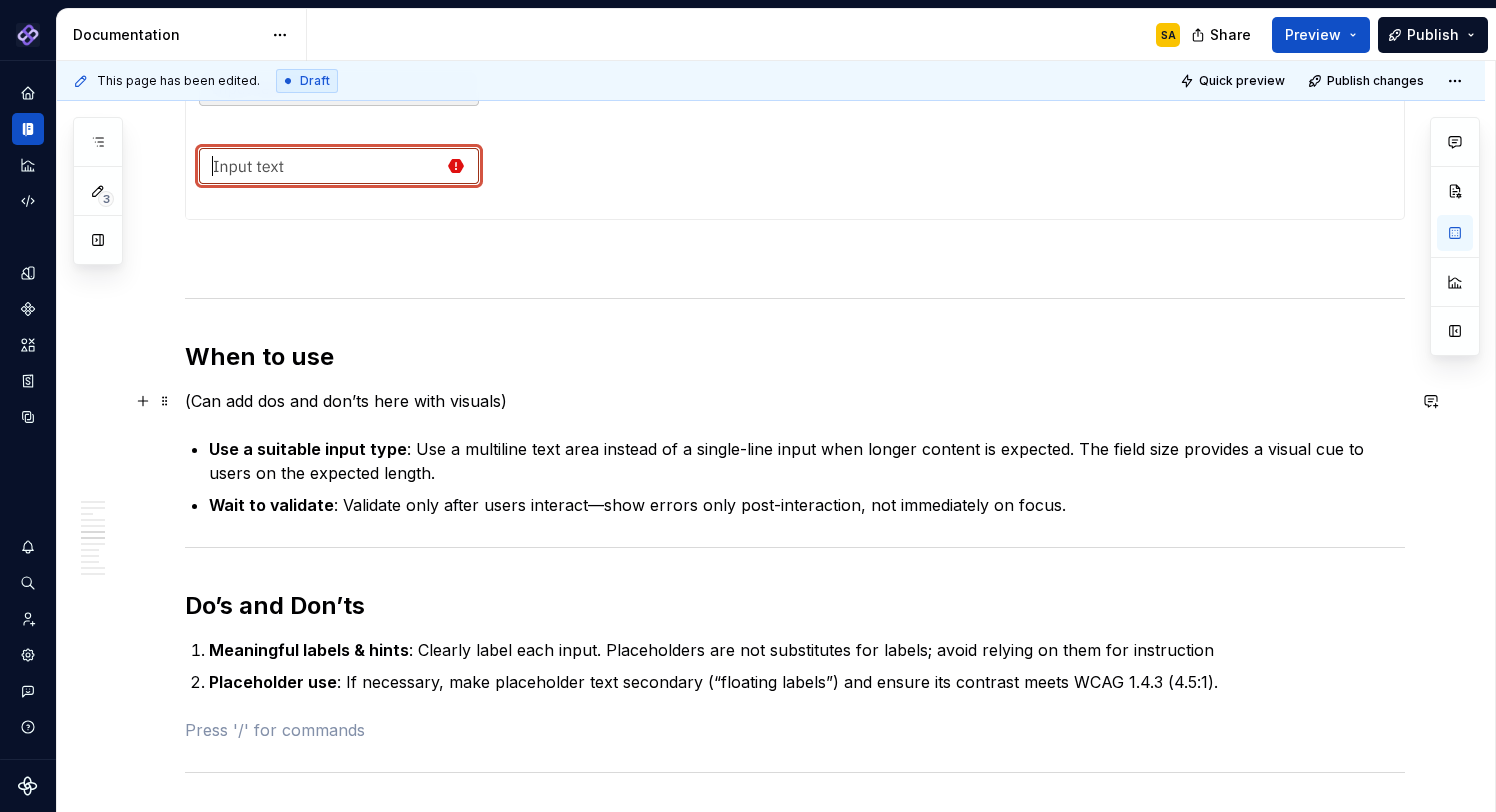 click on "(Can add dos and don’ts here with visuals)" at bounding box center (795, 401) 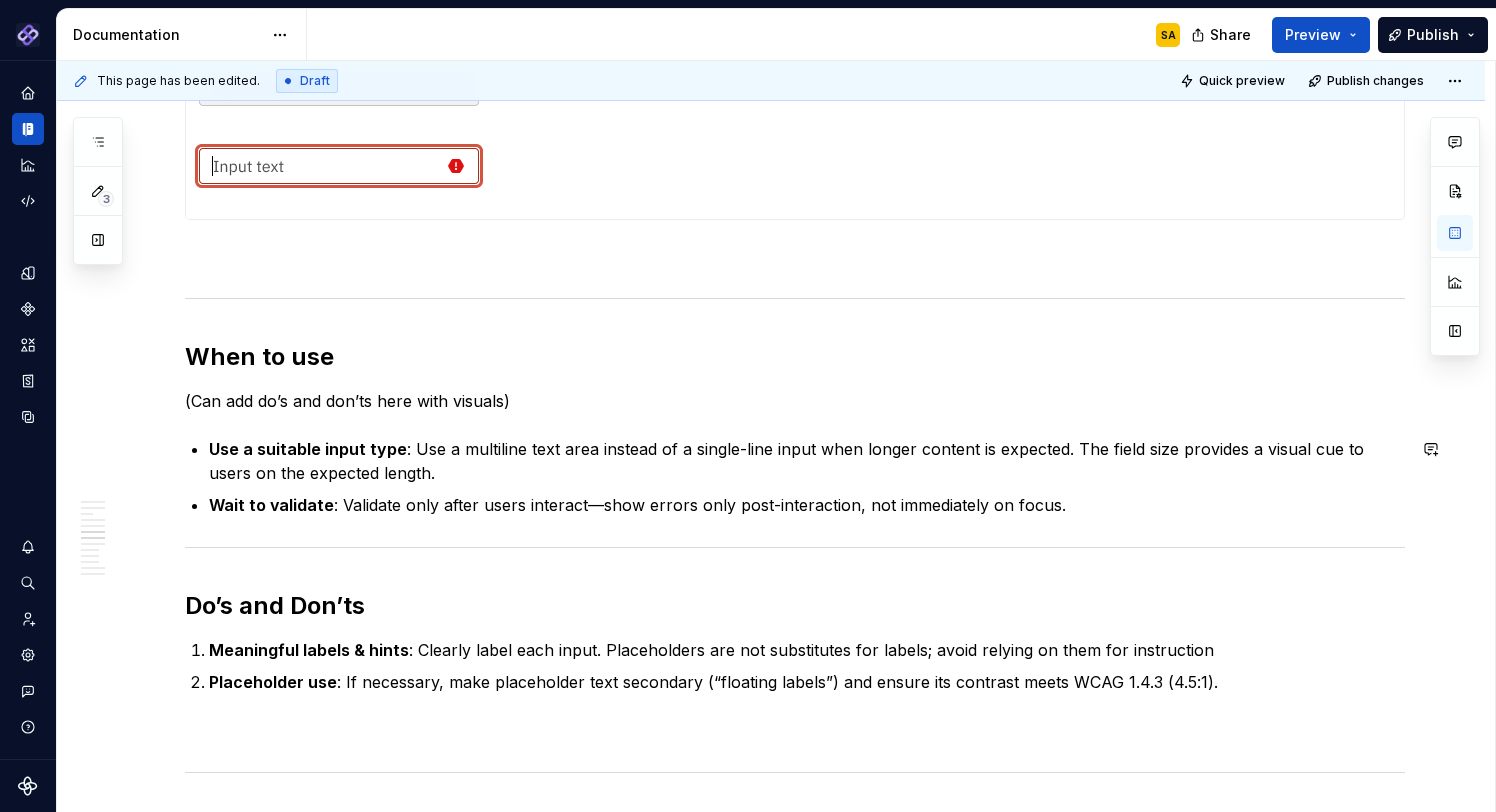 click on "Overview A text input component is a user interface (UI) element that allows users to enter and edit text data. It is one of the most common forms of control and can take different forms, such as Appearance Anatomy Size Layout Content Types Single-line inputs for short data like names, email addresses, or search queries. Multi-line text areas for longer input like comments, messages, or descriptions. (Add visual) Behavior States Interactions Validations When to use (Can add dos and don’ts here with visuals) Use a suitable input type : Use a multiline text area instead of a single-line input when longer content is expected. The field size provides a visual cue to users on the expected length. Wait to validate : Validate only after users interact—show errors only post-interaction, not immediately on focus. Do’s and Don’ts Meaningful labels & hints : Clearly label each input. Placeholders are not substitutes for labels; avoid relying on them for instruction Placeholder use aria-labelledby or . :" at bounding box center [795, 196] 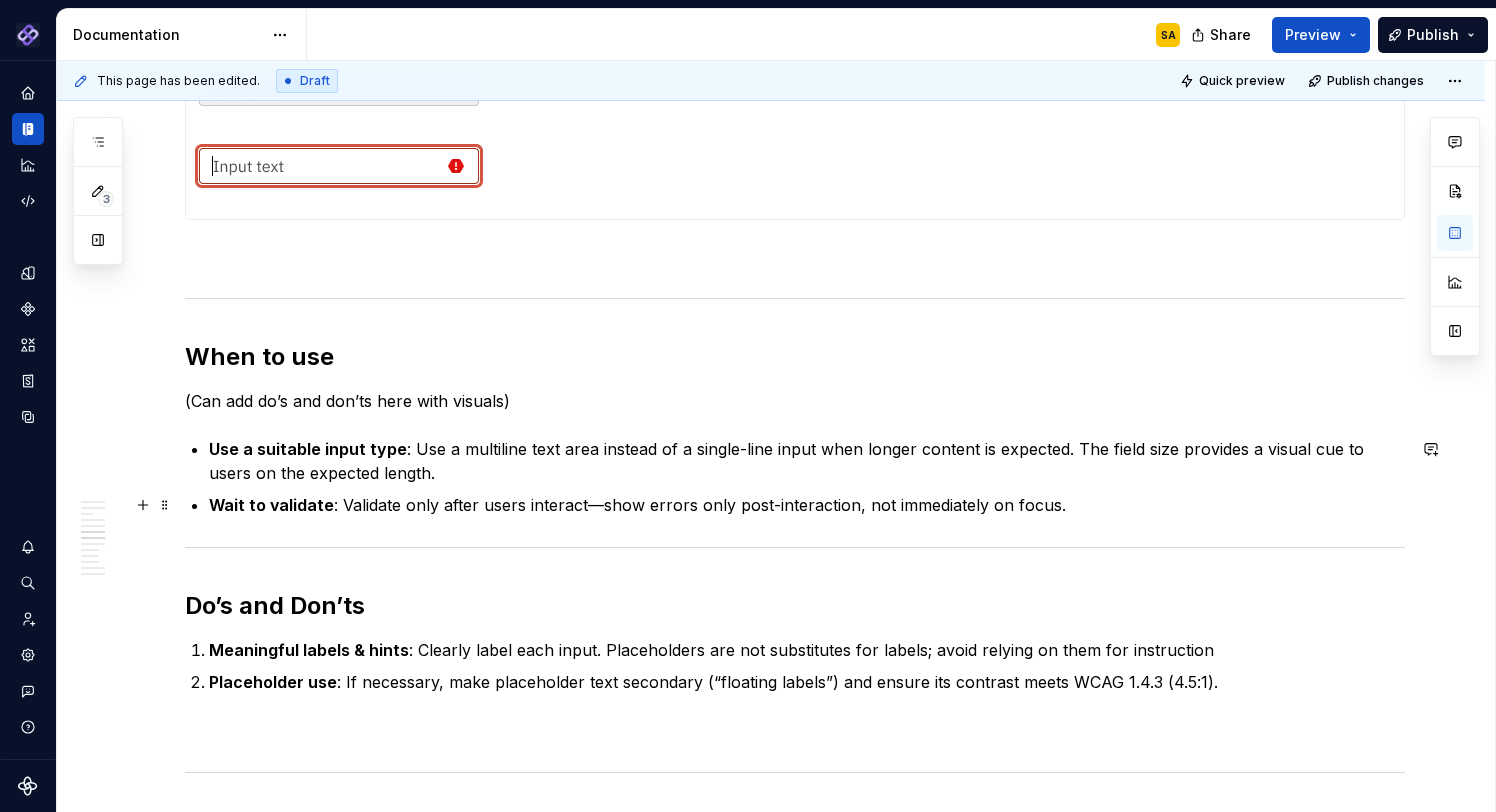 click on "Wait to validate : Validate only after users interact—show errors only post-interaction, not immediately on focus." at bounding box center [807, 505] 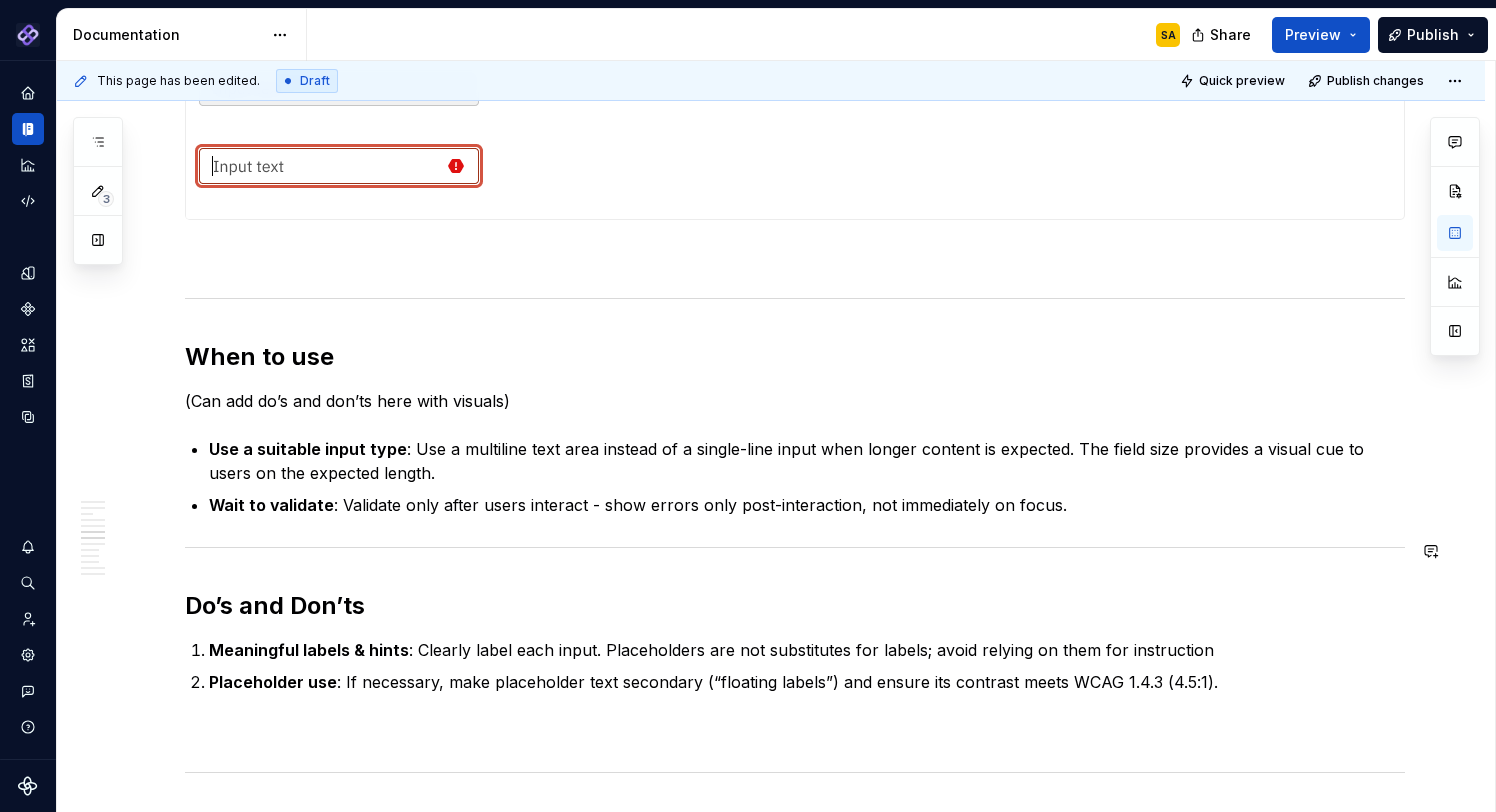 click on "Overview A text input component is a user interface (UI) element that allows users to enter and edit text data. It is one of the most common forms of control and can take different forms, such as Appearance Anatomy Size Layout Content Types Single-line inputs for short data like names, email addresses, or search queries. Multi-line text areas for longer input like comments, messages, or descriptions. (Add visual) Behavior States Interactions Validations When to use (Can add dos and don’ts here with visuals) Use a suitable input type : Use a multiline text area instead of a single-line input when longer content is expected. The field size provides a visual cue to users on the expected length. Wait to validate : Validate only after users interact - show errors only post-interaction, not immediately on focus. Do’s and Don’ts Meaningful labels & hints : Clearly label each input. Placeholders are not substitutes for labels; avoid relying on them for instruction Placeholder use aria-labelledby or" at bounding box center [795, 196] 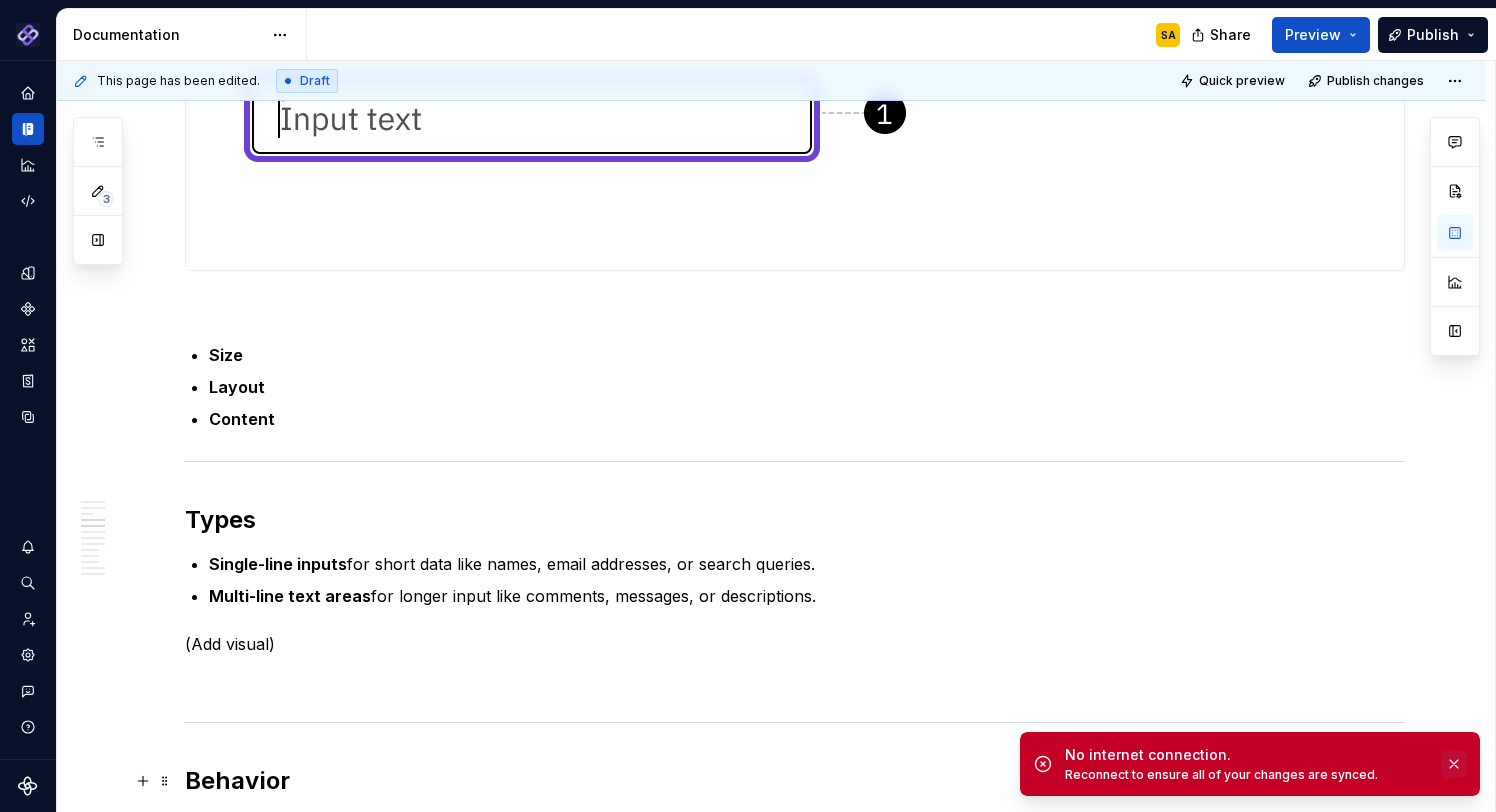 click at bounding box center (1454, 764) 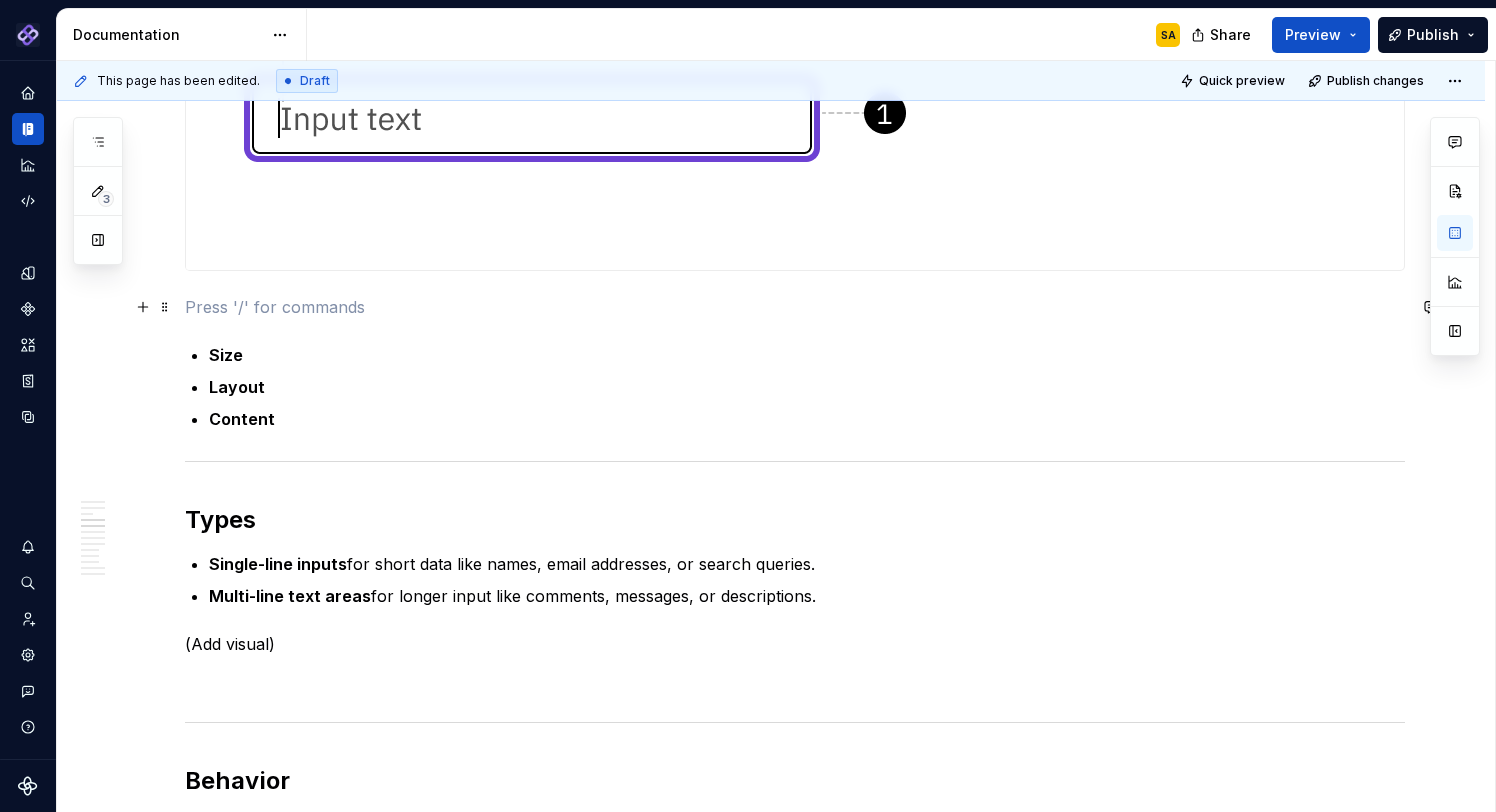 click at bounding box center [795, 307] 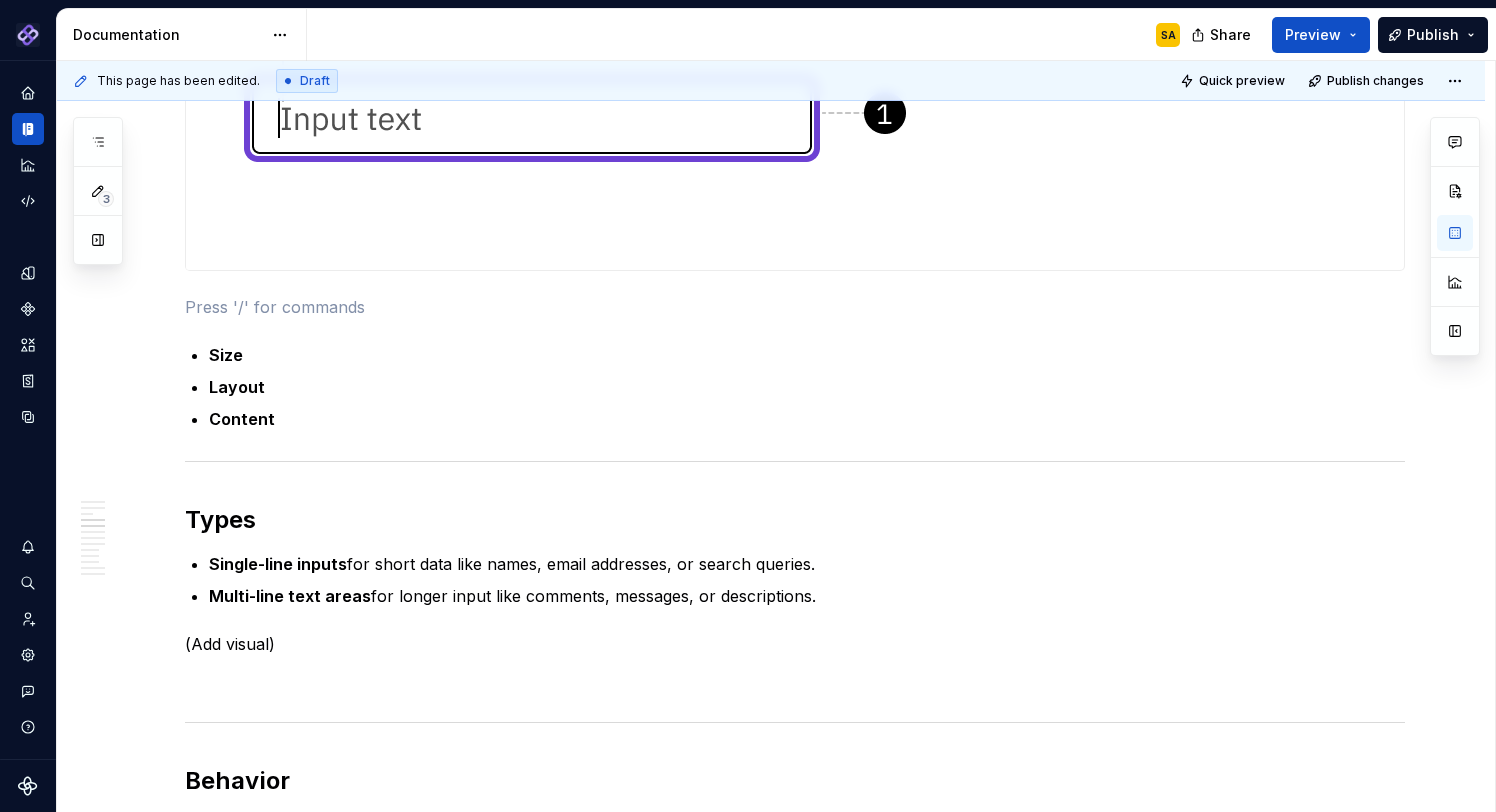 scroll, scrollTop: 600, scrollLeft: 0, axis: vertical 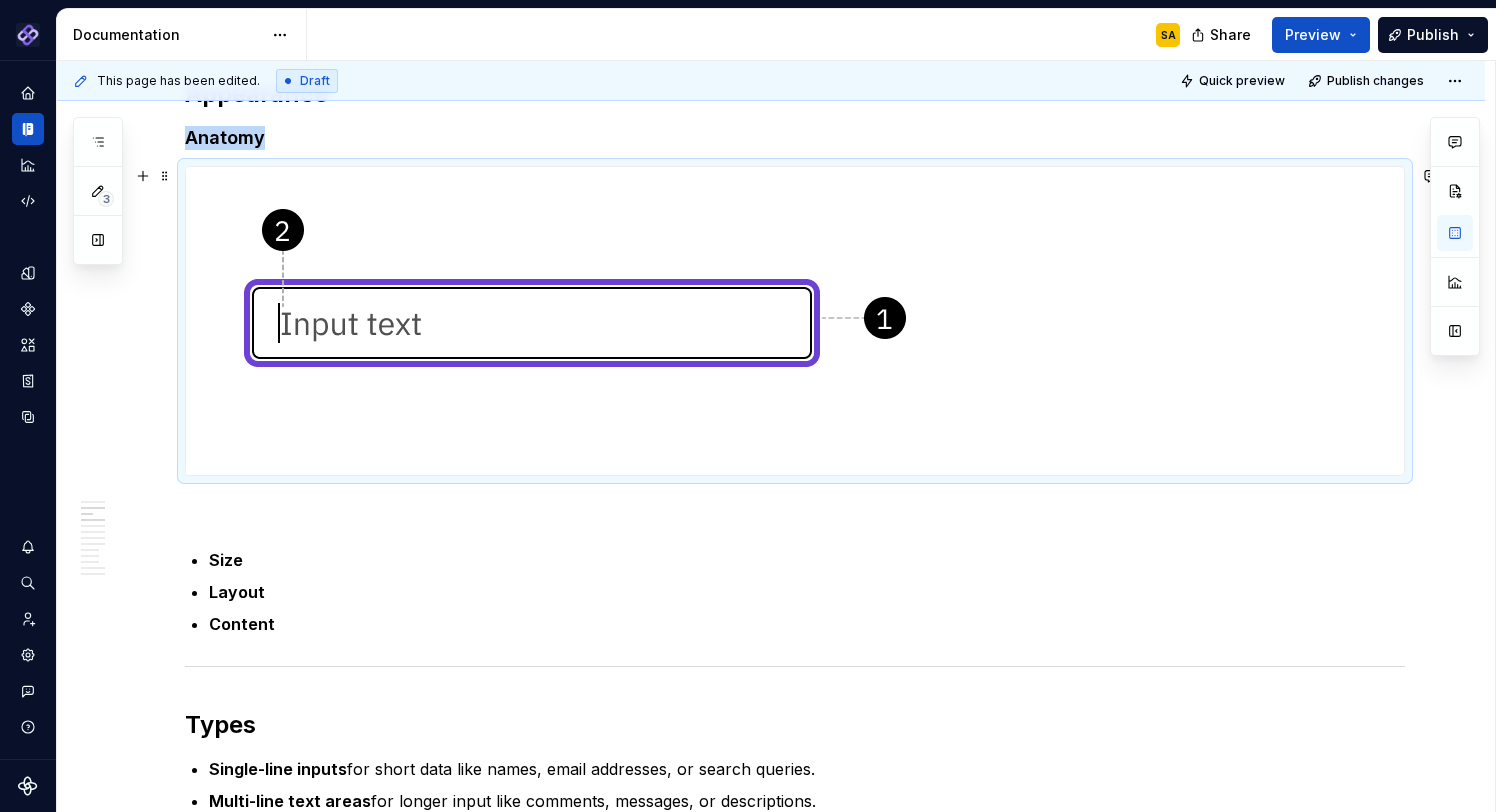 click at bounding box center (596, 321) 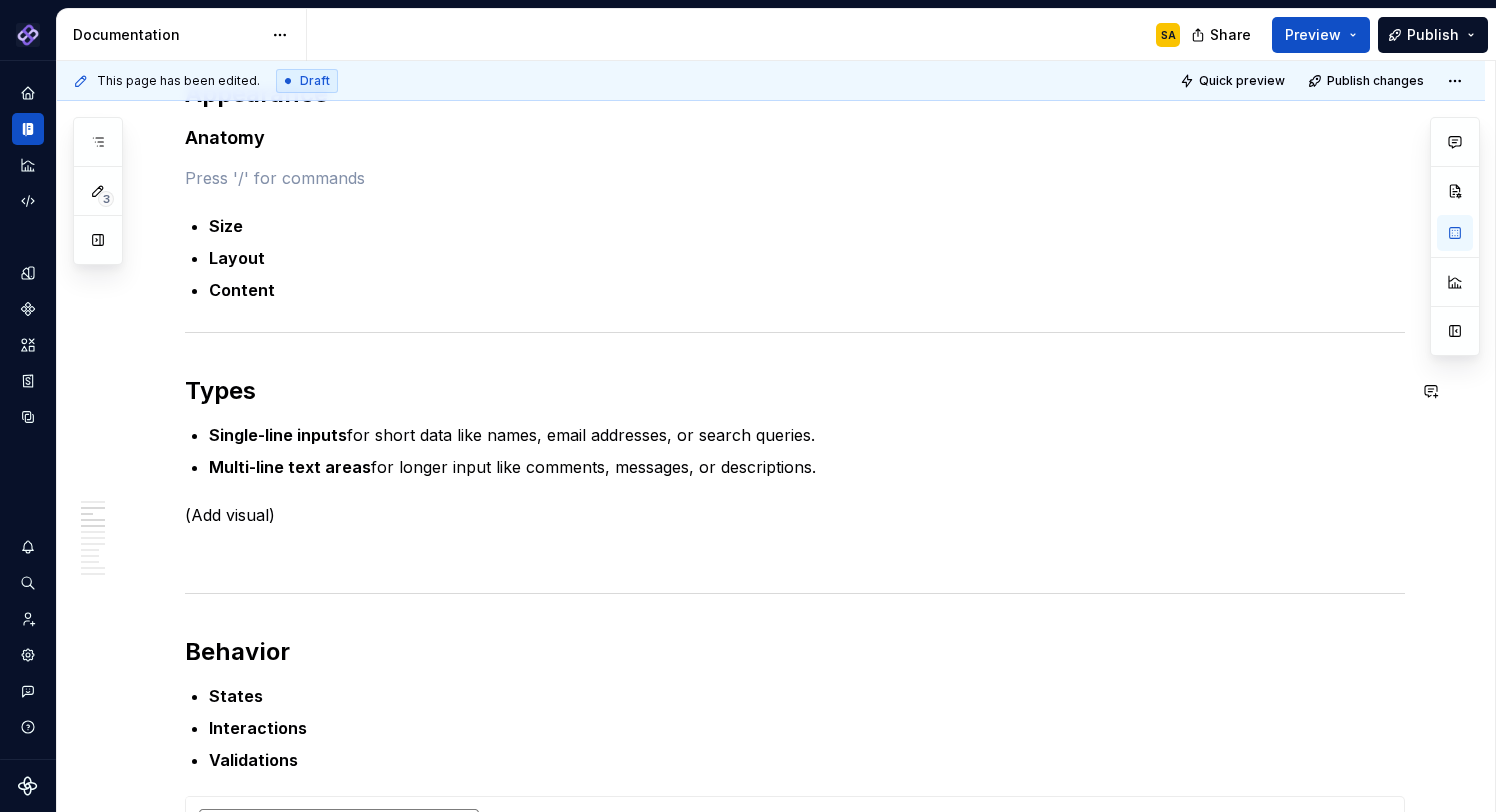 scroll, scrollTop: 529, scrollLeft: 0, axis: vertical 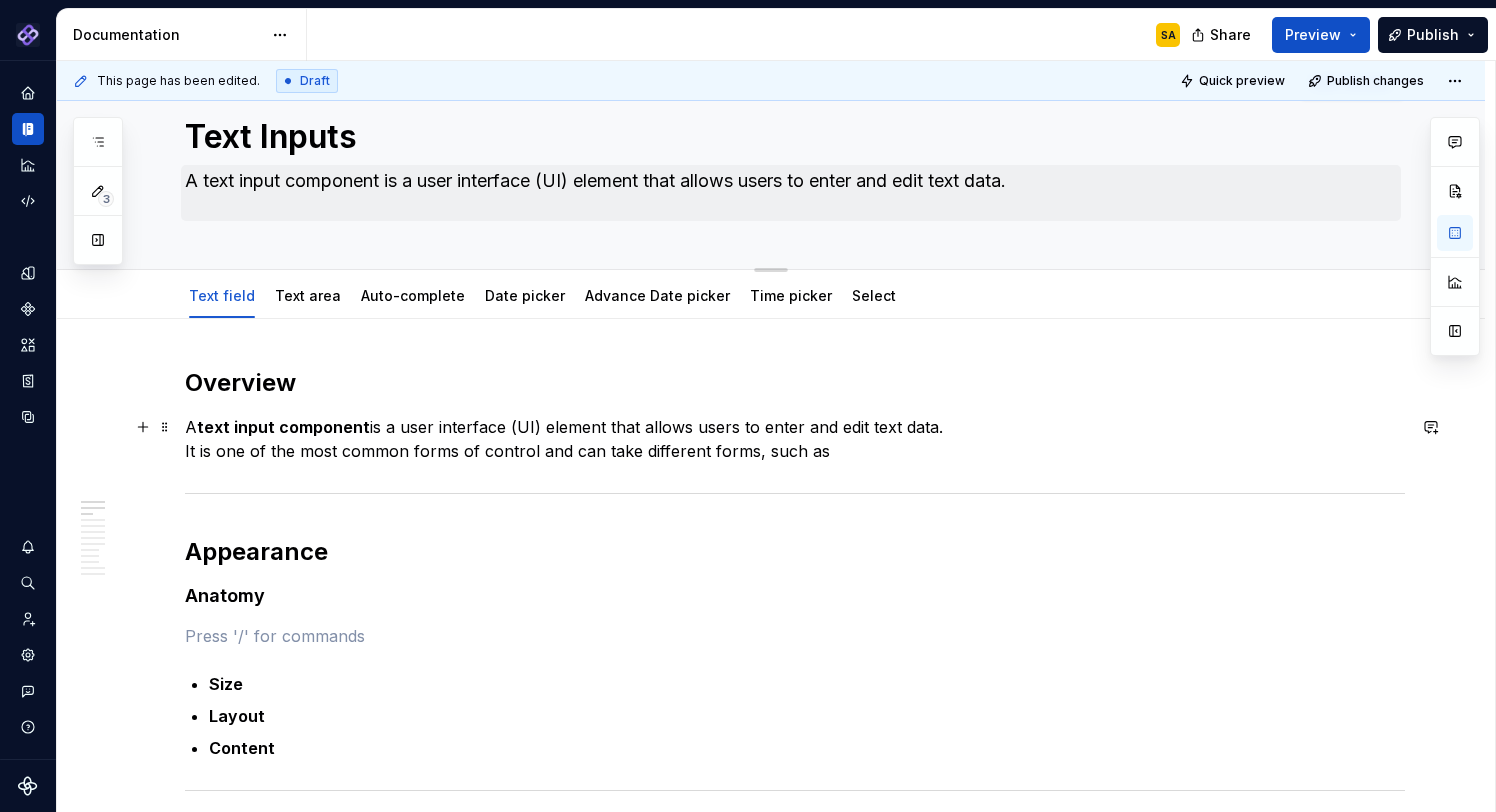 type on "*" 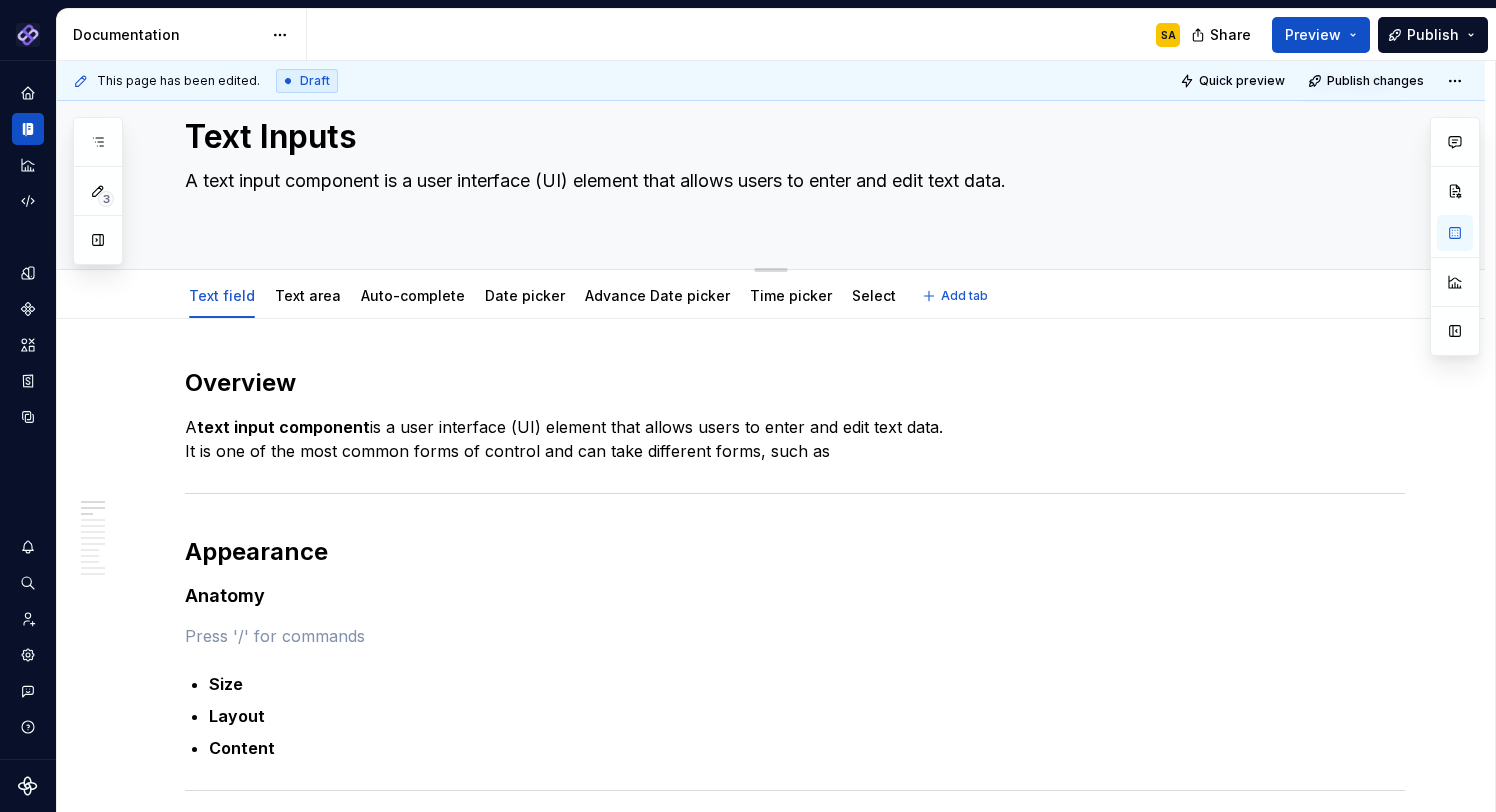 click on "A text input component is a user interface (UI) element that allows users to enter and edit text data." at bounding box center (791, 193) 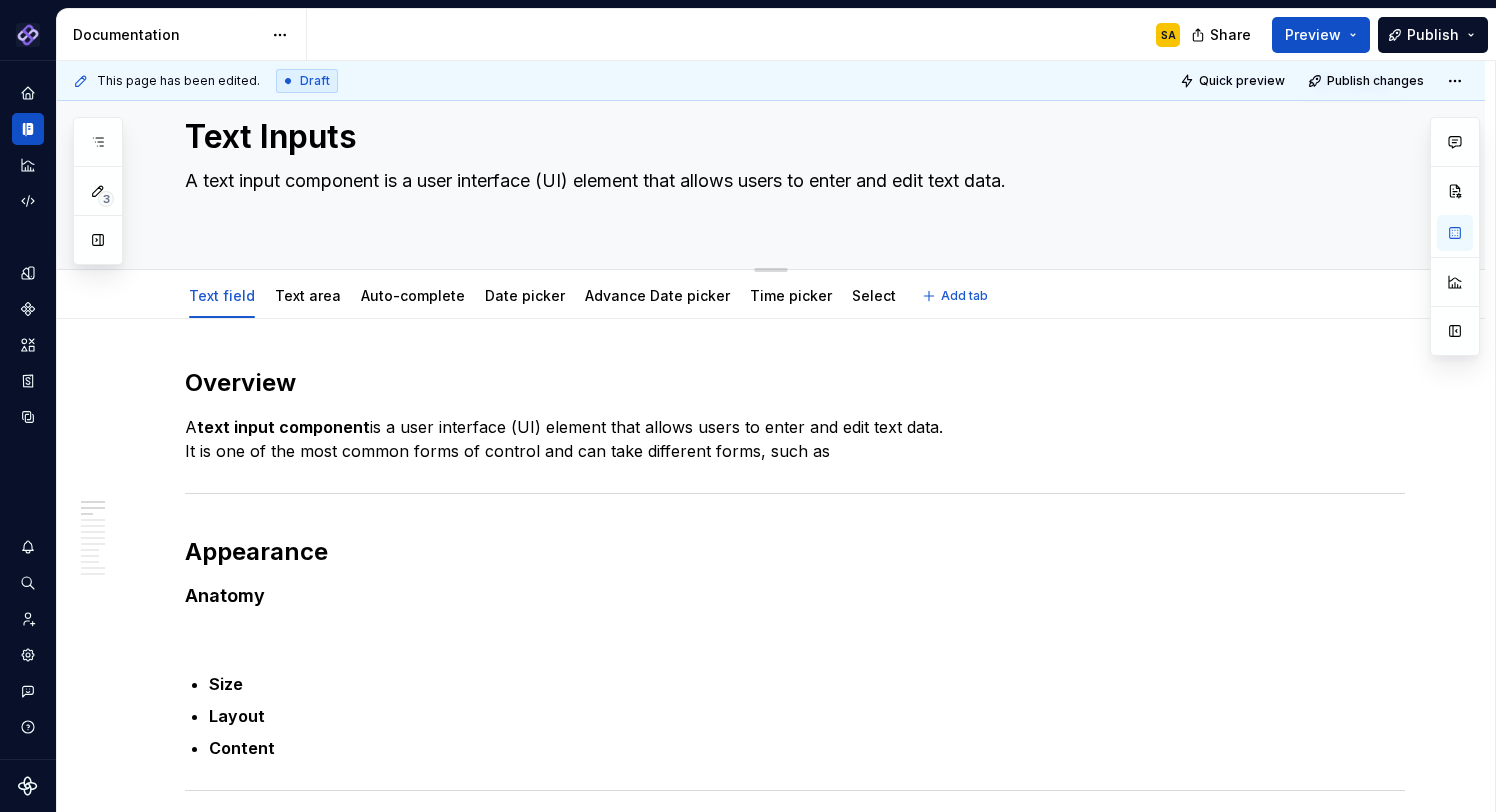 click on "A text input component is a user interface (UI) element that allows users to enter and edit text data." at bounding box center [791, 193] 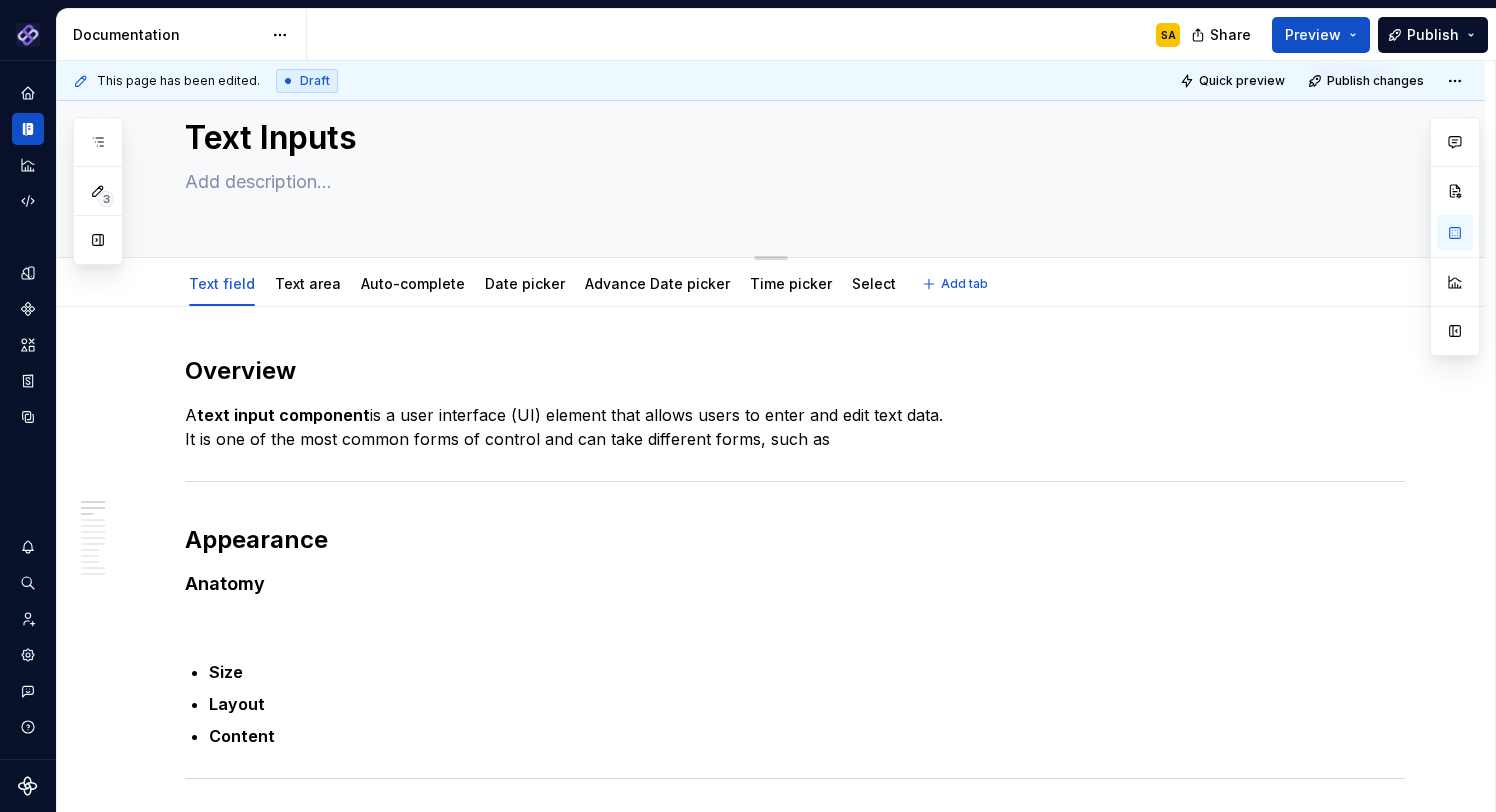 type on "*" 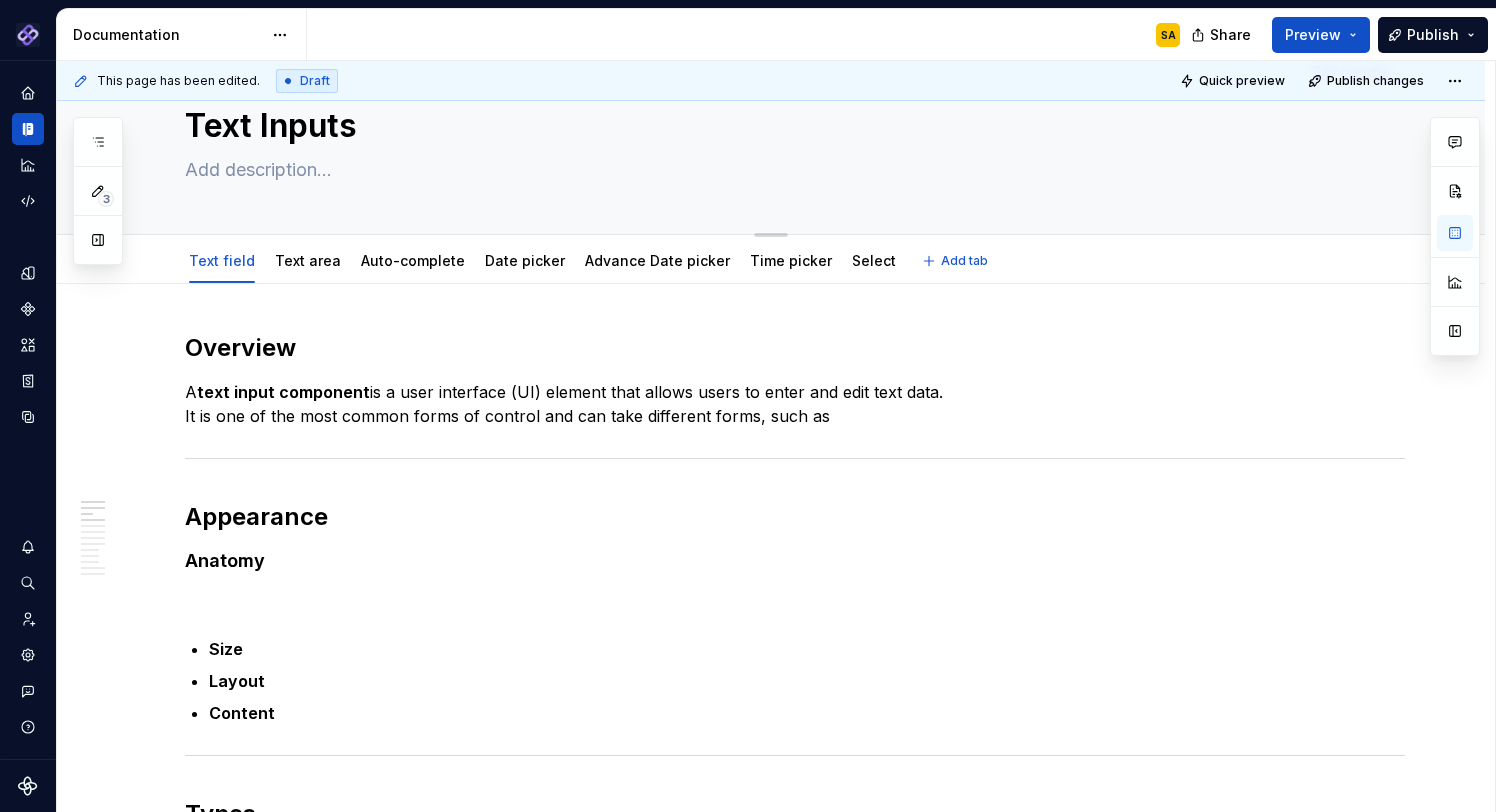 type on "A text input component is a user interface (UI) element that allows users to enter and edit text data." 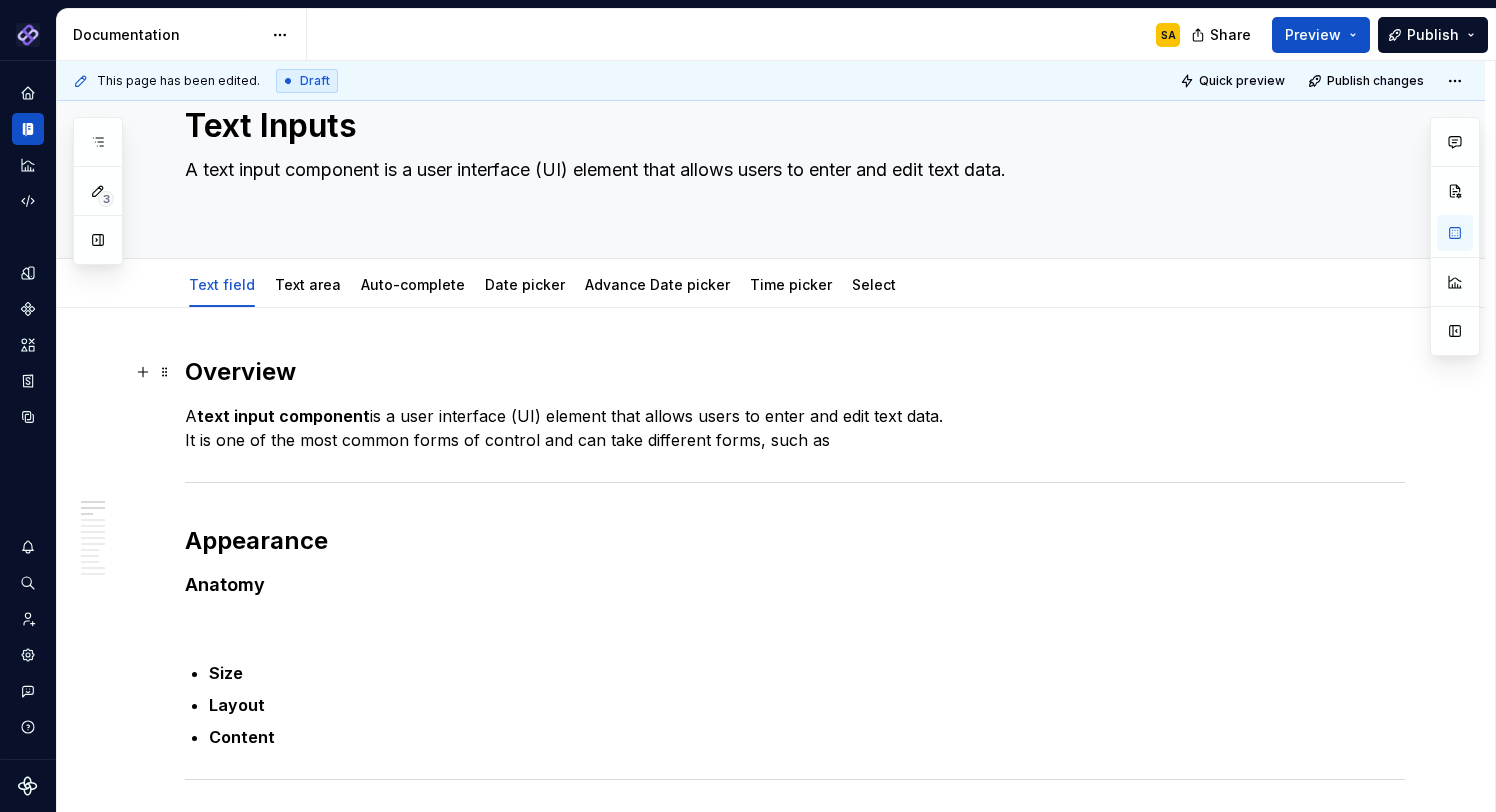 click on "A  text input component  is a user interface (UI) element that allows users to enter and edit text data. It is one of the most common forms of control and can take different forms, such as" at bounding box center [795, 428] 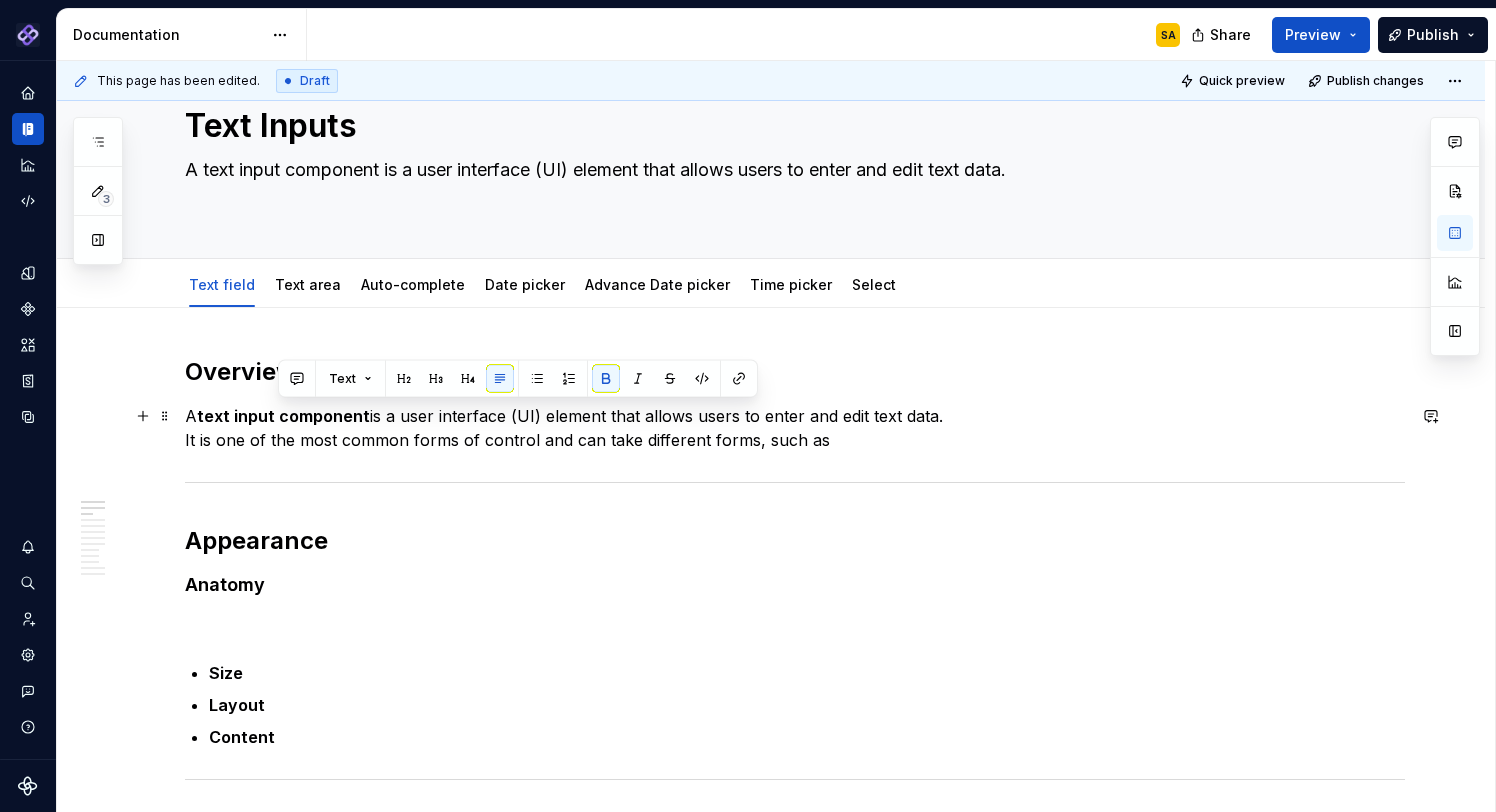 click on "A  text input component  is a user interface (UI) element that allows users to enter and edit text data. It is one of the most common forms of control and can take different forms, such as" at bounding box center (795, 428) 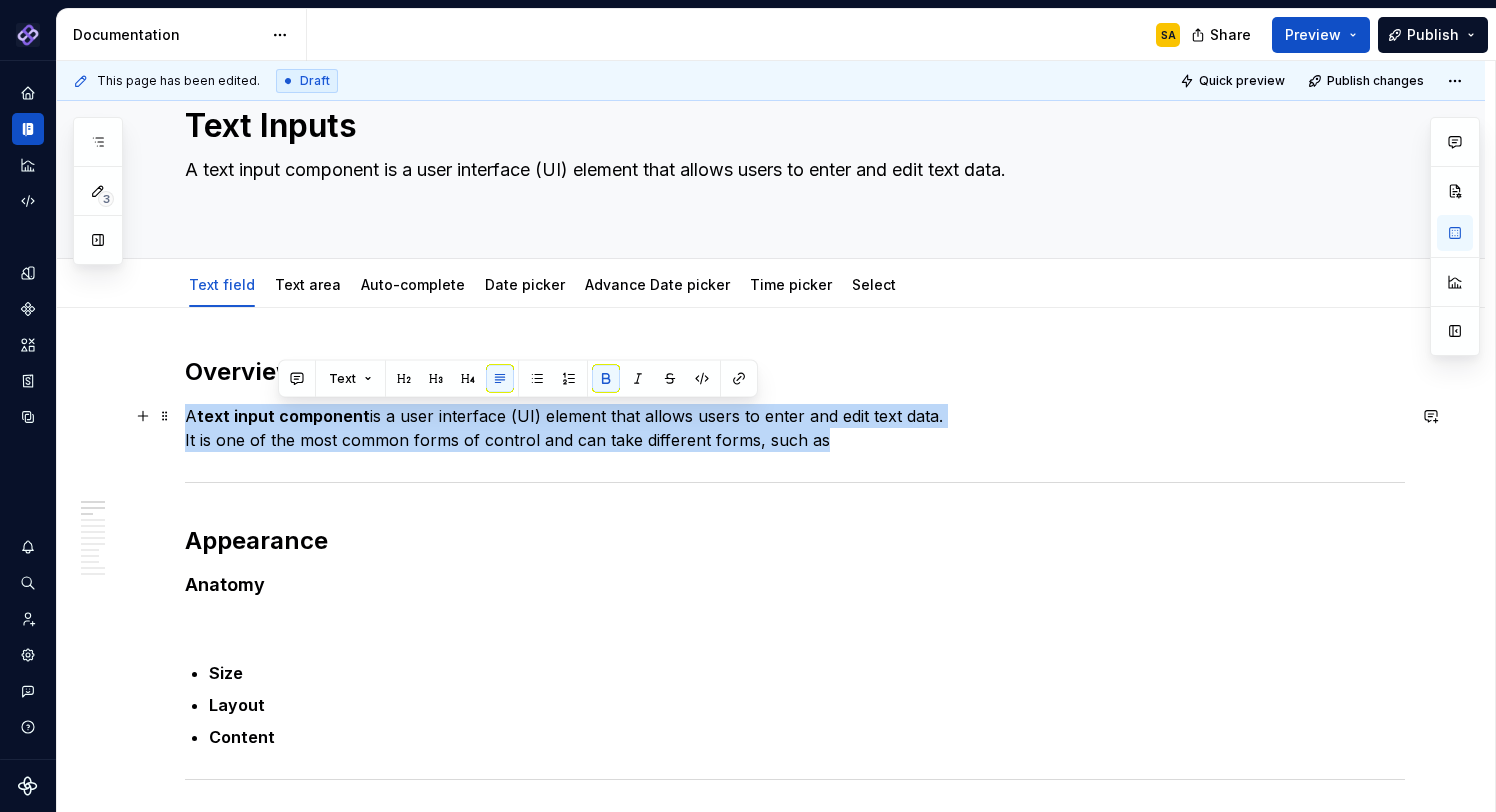 click on "A  text input component  is a user interface (UI) element that allows users to enter and edit text data. It is one of the most common forms of control and can take different forms, such as" at bounding box center [795, 428] 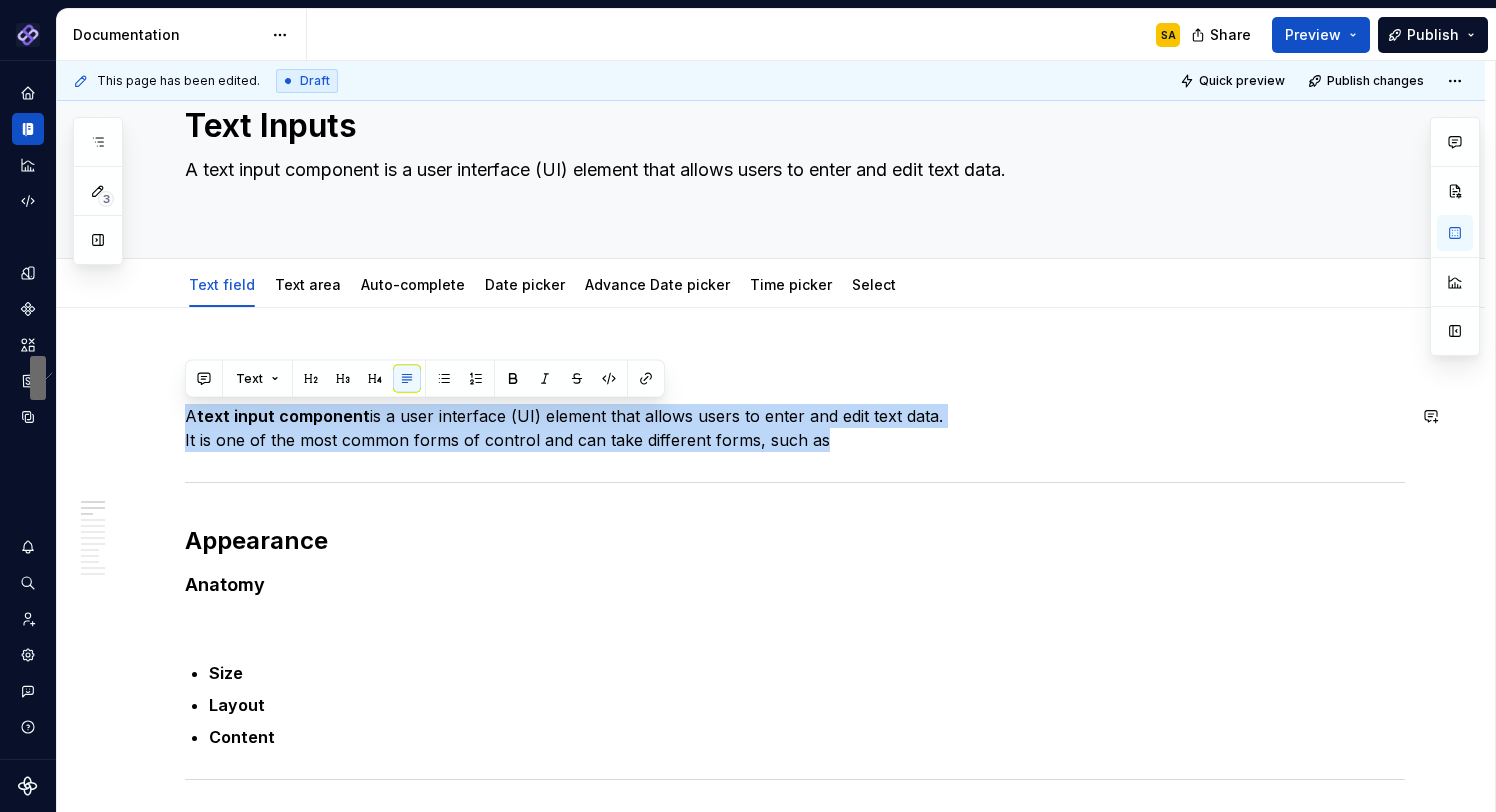click on "Overview A text input component is a user interface (UI) element that allows users to enter and edit text data. It is one of the most common forms of control and can take different forms, such as Appearance Anatomy Size Layout Content Types Single-line inputs for short data like names, email addresses, or search queries. Multi-line text areas for longer input like comments, messages, or descriptions. (Add visual) Behavior States Interactions Validations When to use (Can add dos and don’ts here with visuals) Use a suitable input type : Use a multiline text area instead of a single-line input when longer content is expected. The field size provides a visual cue to users on the expected length. Wait to validate : Validate only after users interact - show errors only post-interaction, not immediately on focus. Do’s and Don’ts Meaningful labels & hints : Clearly label each input. Placeholders are not substitutes for labels; avoid relying on them for instruction Placeholder use aria-labelledby or" at bounding box center (795, 1861) 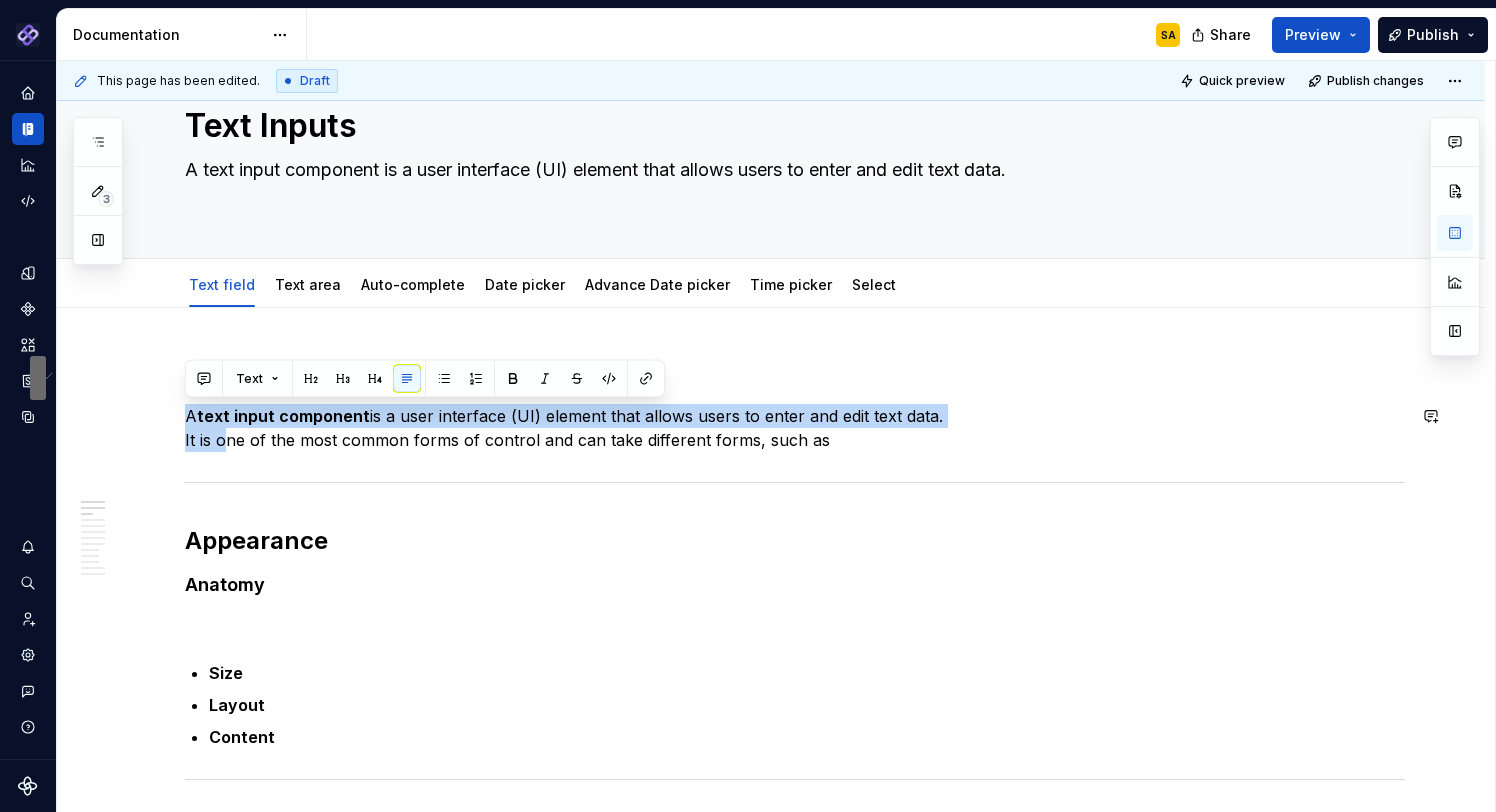drag, startPoint x: 223, startPoint y: 446, endPoint x: 187, endPoint y: 399, distance: 59.20304 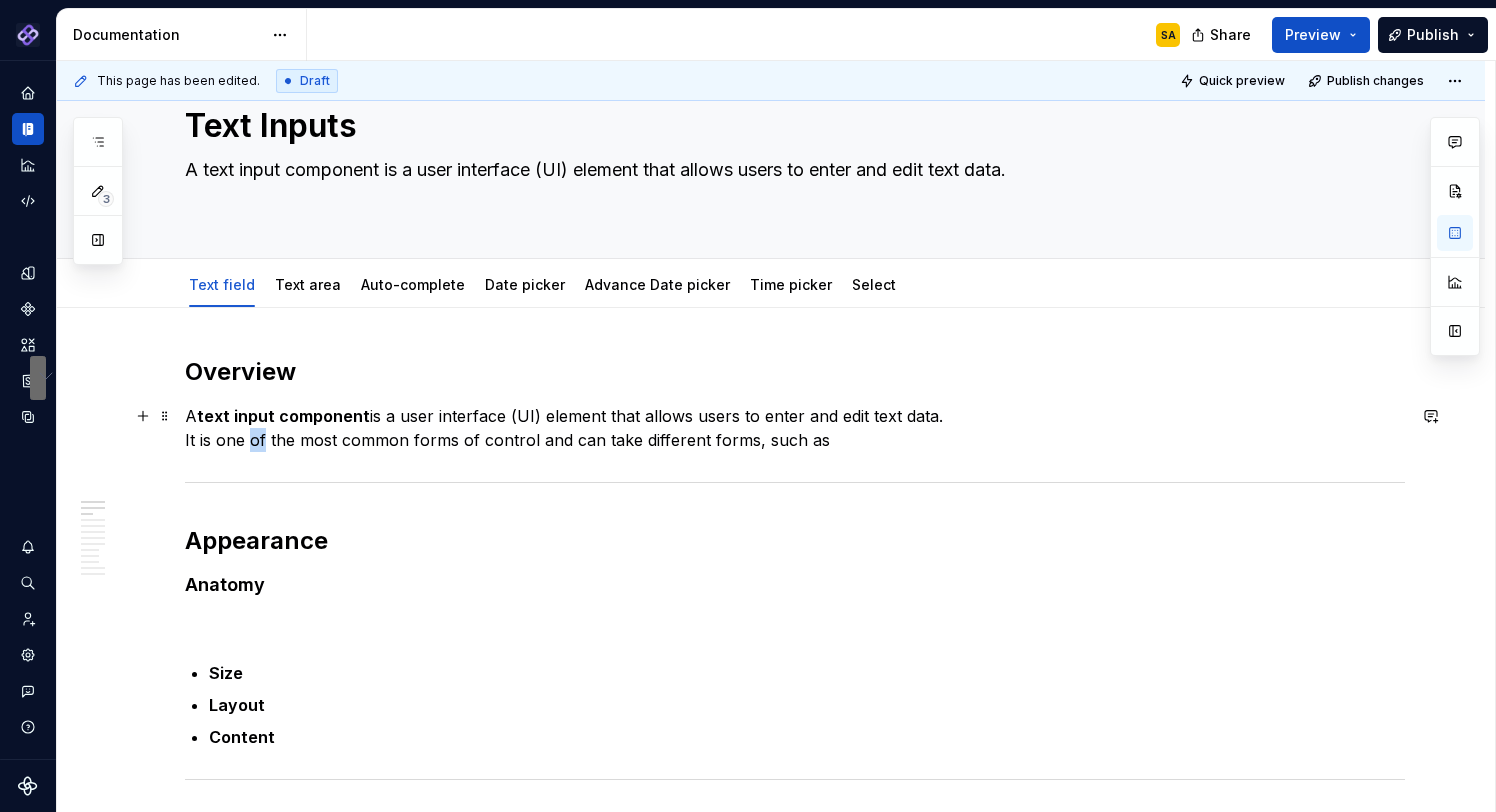 click on "A  text input component  is a user interface (UI) element that allows users to enter and edit text data. It is one of the most common forms of control and can take different forms, such as" at bounding box center [795, 428] 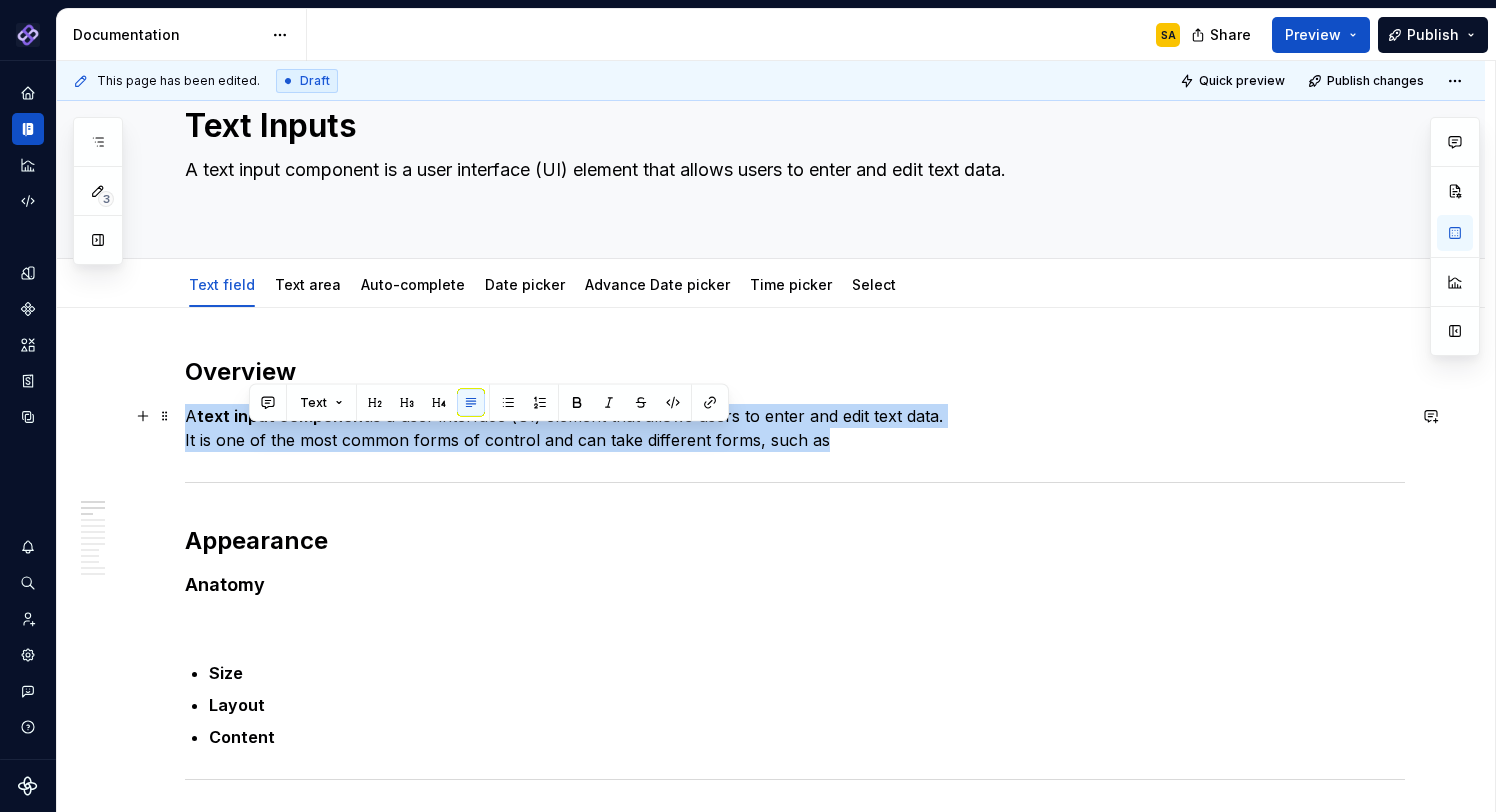 click on "A  text input component  is a user interface (UI) element that allows users to enter and edit text data. It is one of the most common forms of control and can take different forms, such as" at bounding box center (795, 428) 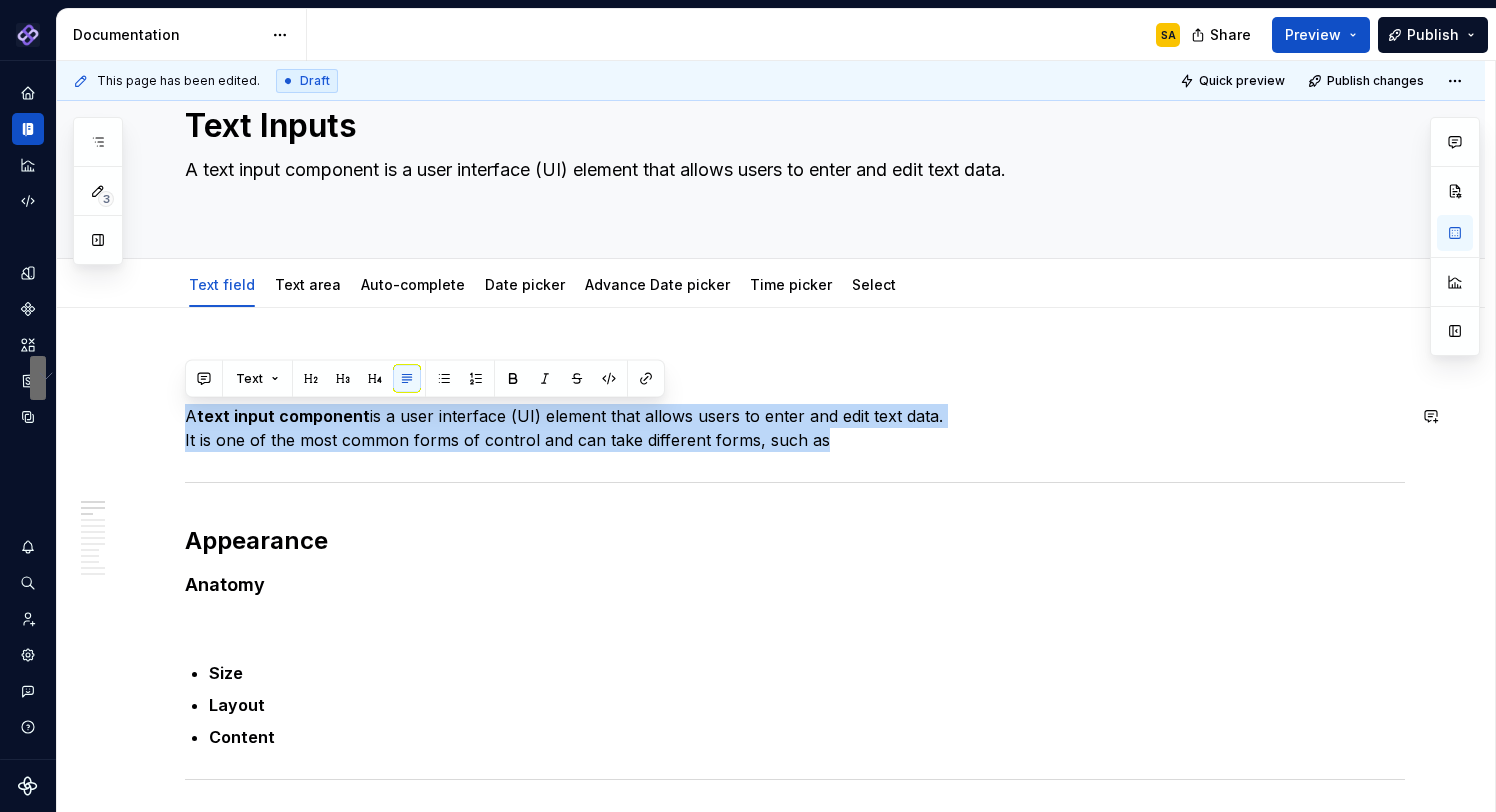 copy on "A  text input component  is a user interface (UI) element that allows users to enter and edit text data. It is one of the most common forms of control and can take different forms, such as" 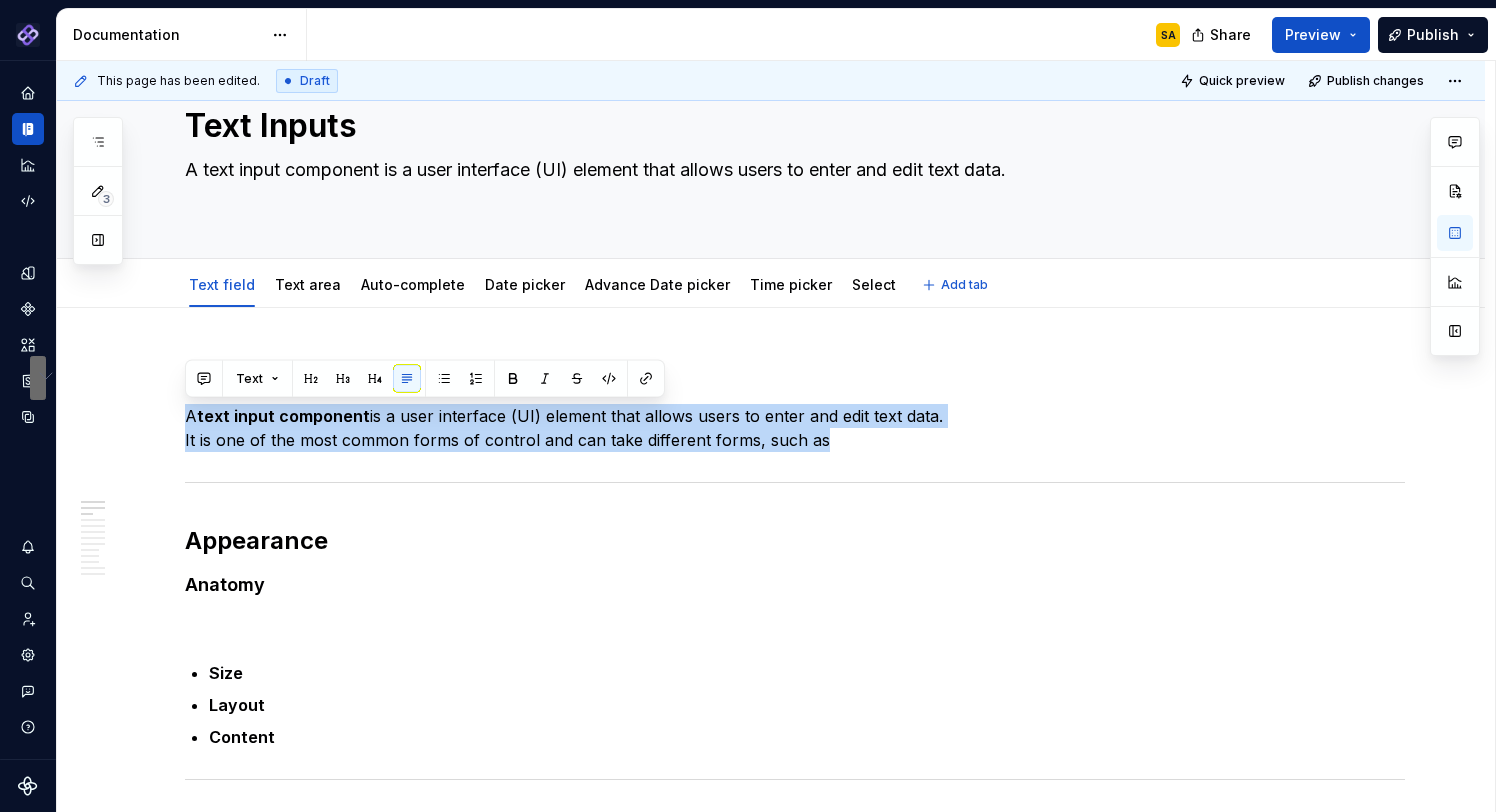click on "A text input component is a user interface (UI) element that allows users to enter and edit text data." at bounding box center [791, 182] 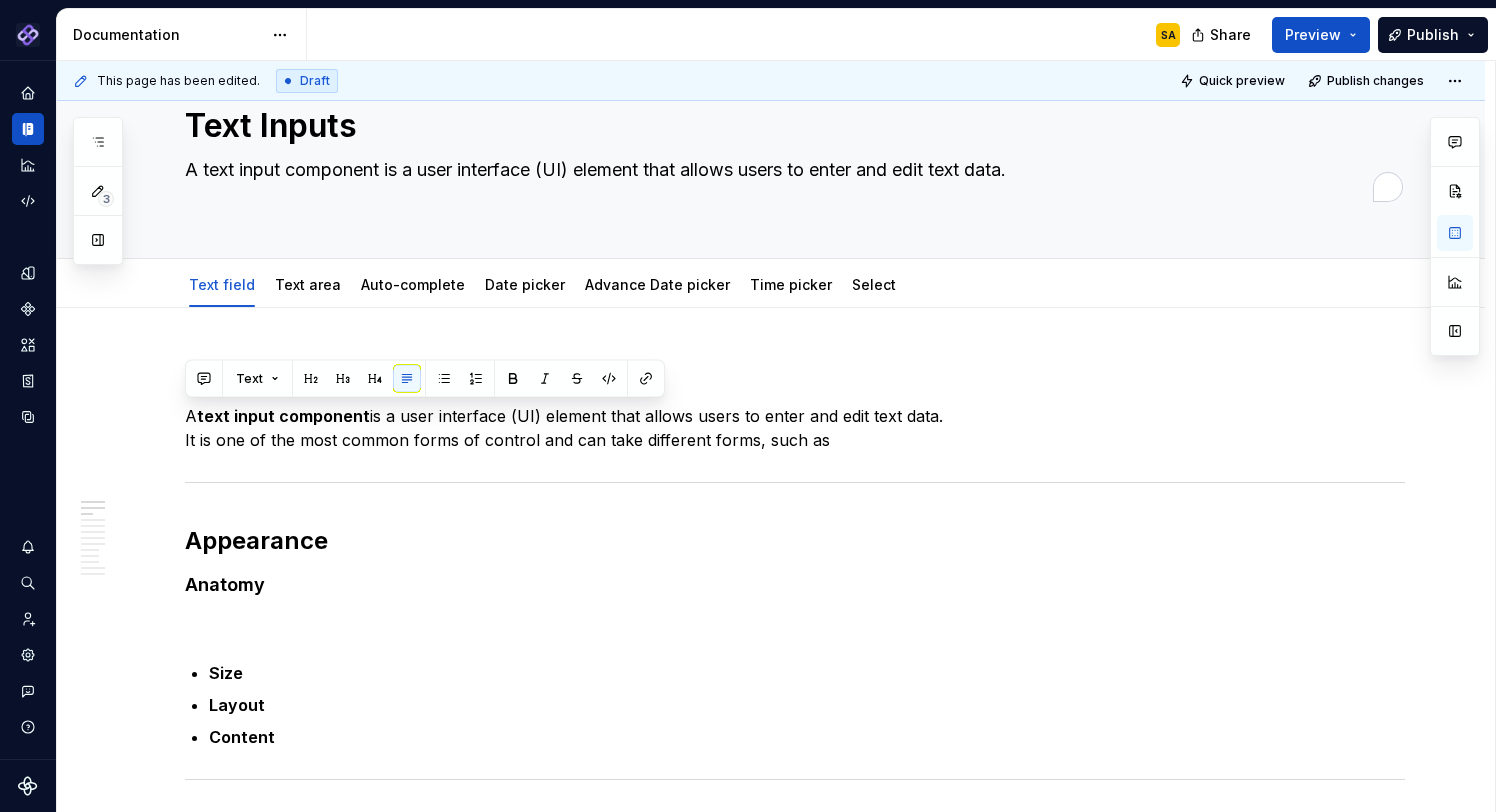 click on "A text input component is a user interface (UI) element that allows users to enter and edit text data." at bounding box center [791, 182] 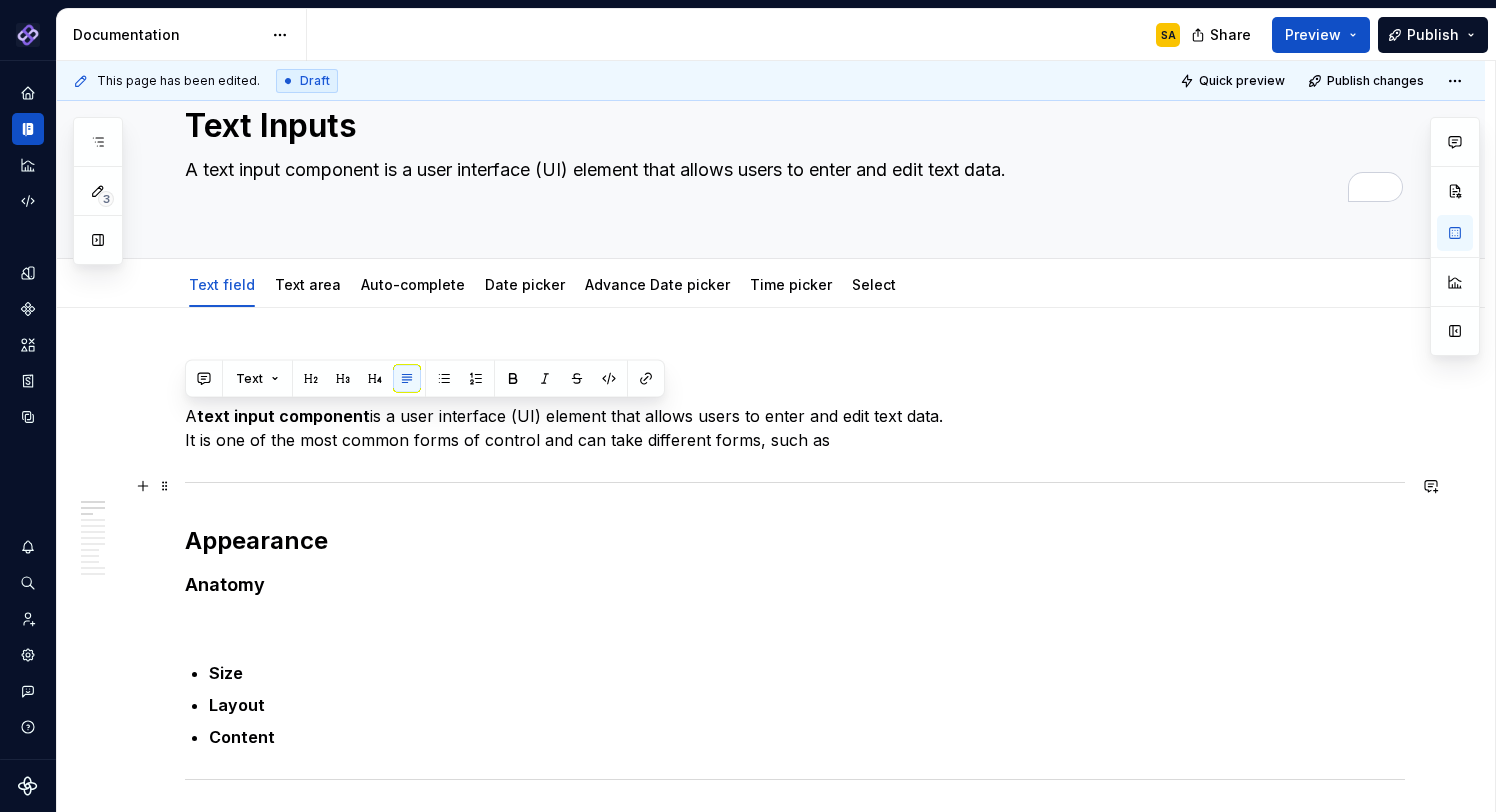 type on "*" 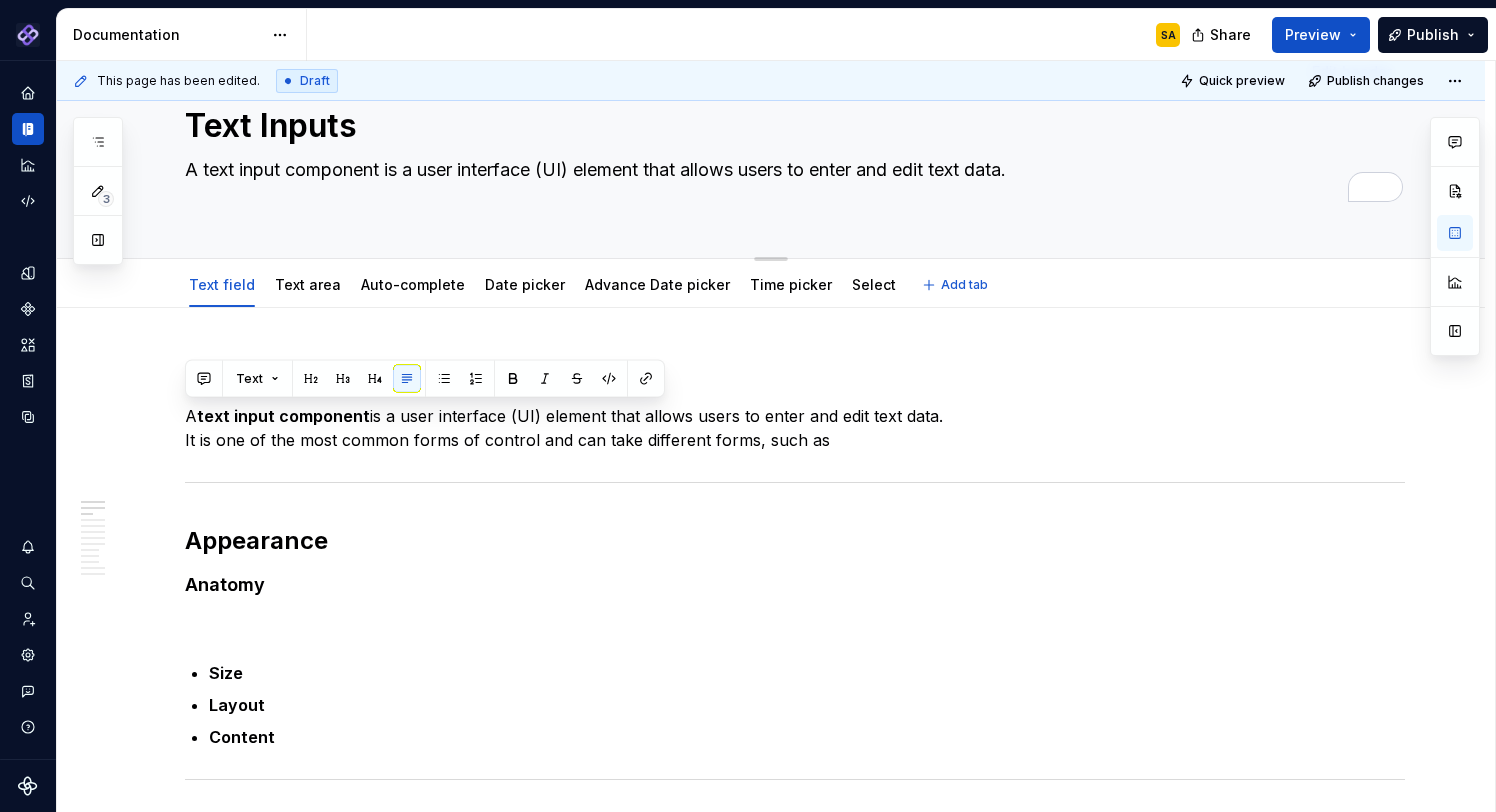 click on "Text Inputs A text input component is a user interface (UI) element that allows users to enter and edit text data." at bounding box center [795, 148] 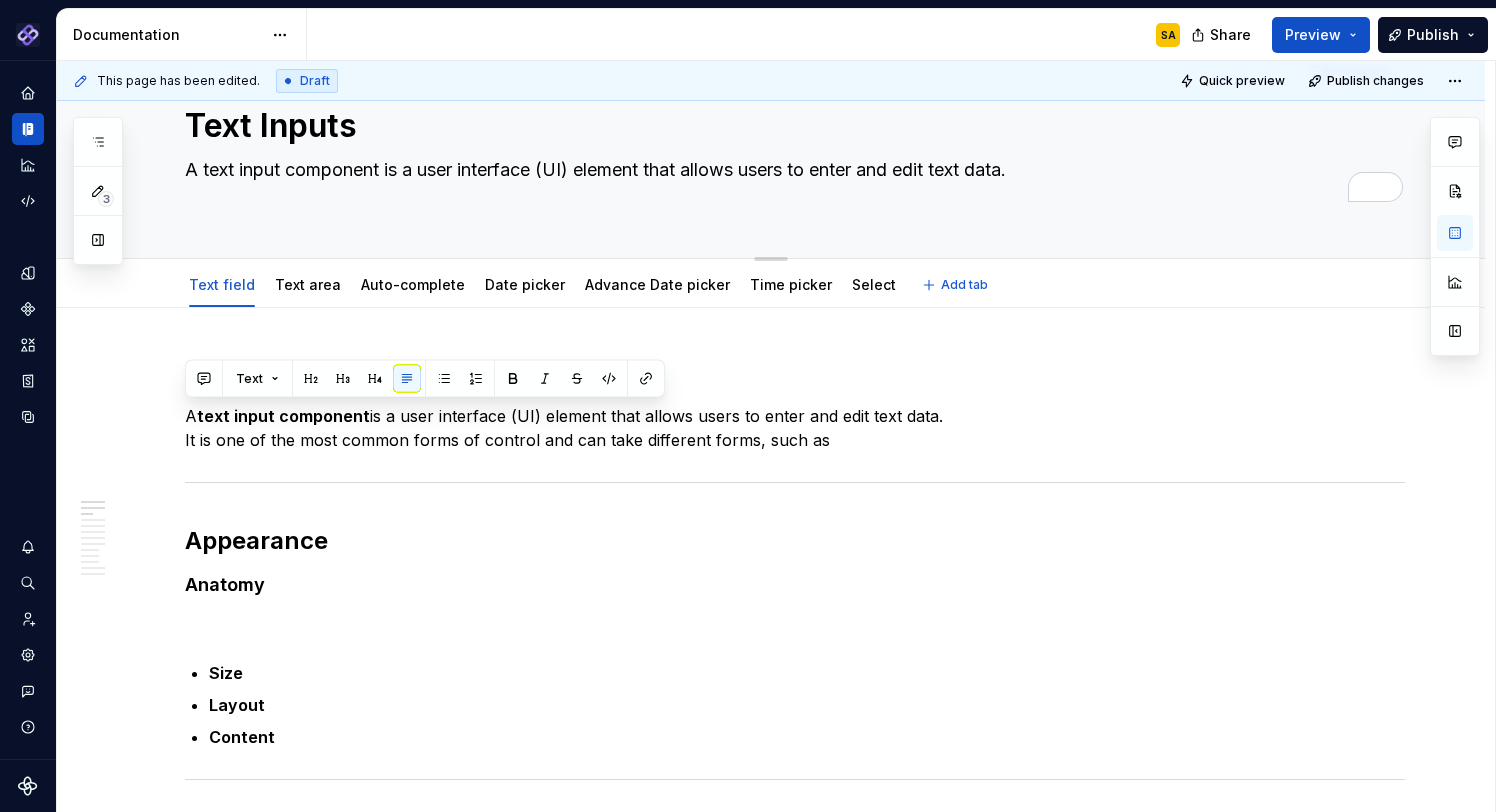 click on "A text input component is a user interface (UI) element that allows users to enter and edit text data." at bounding box center [791, 182] 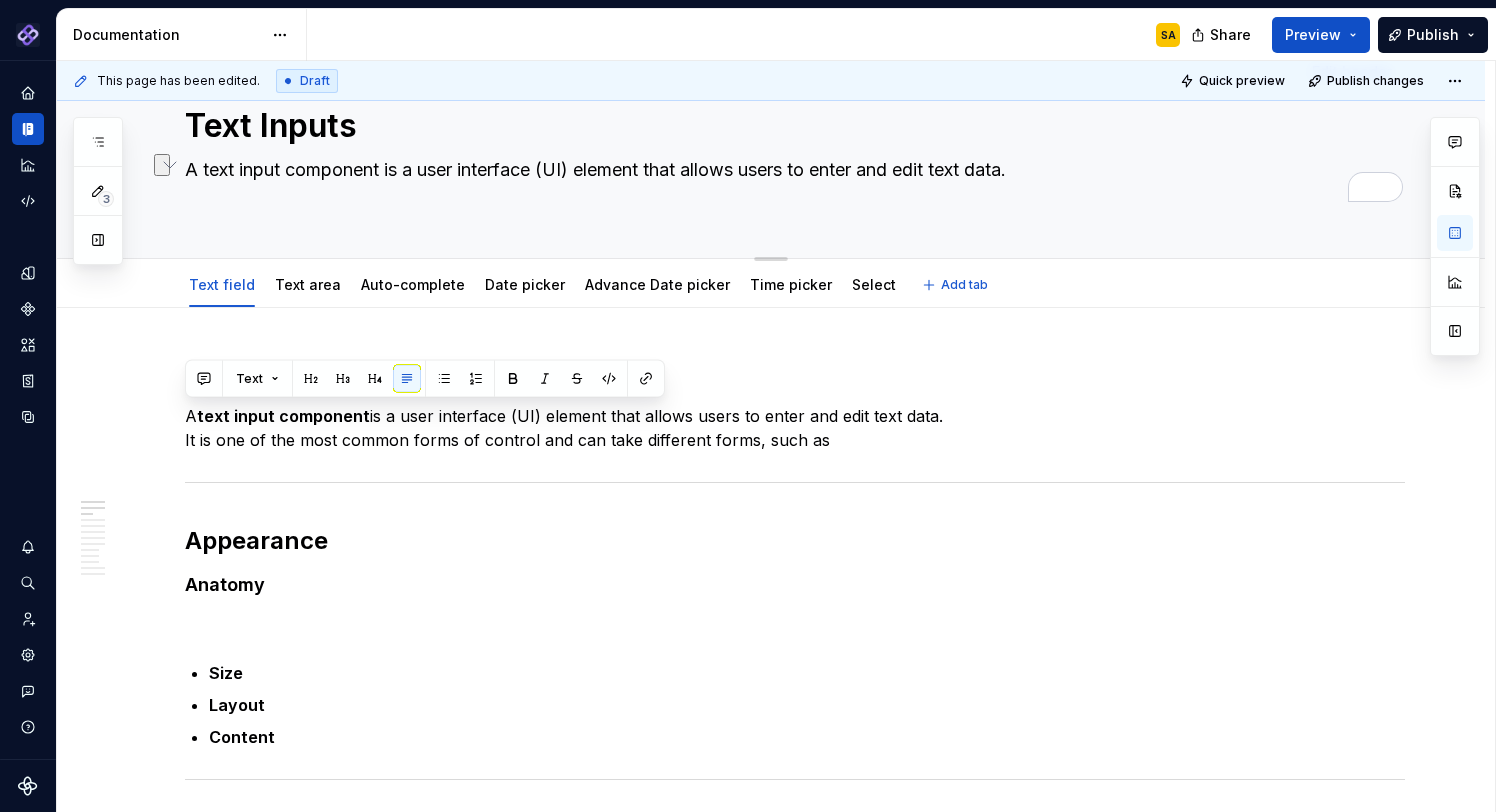 click on "A text input component is a user interface (UI) element that allows users to enter and edit text data." at bounding box center [791, 182] 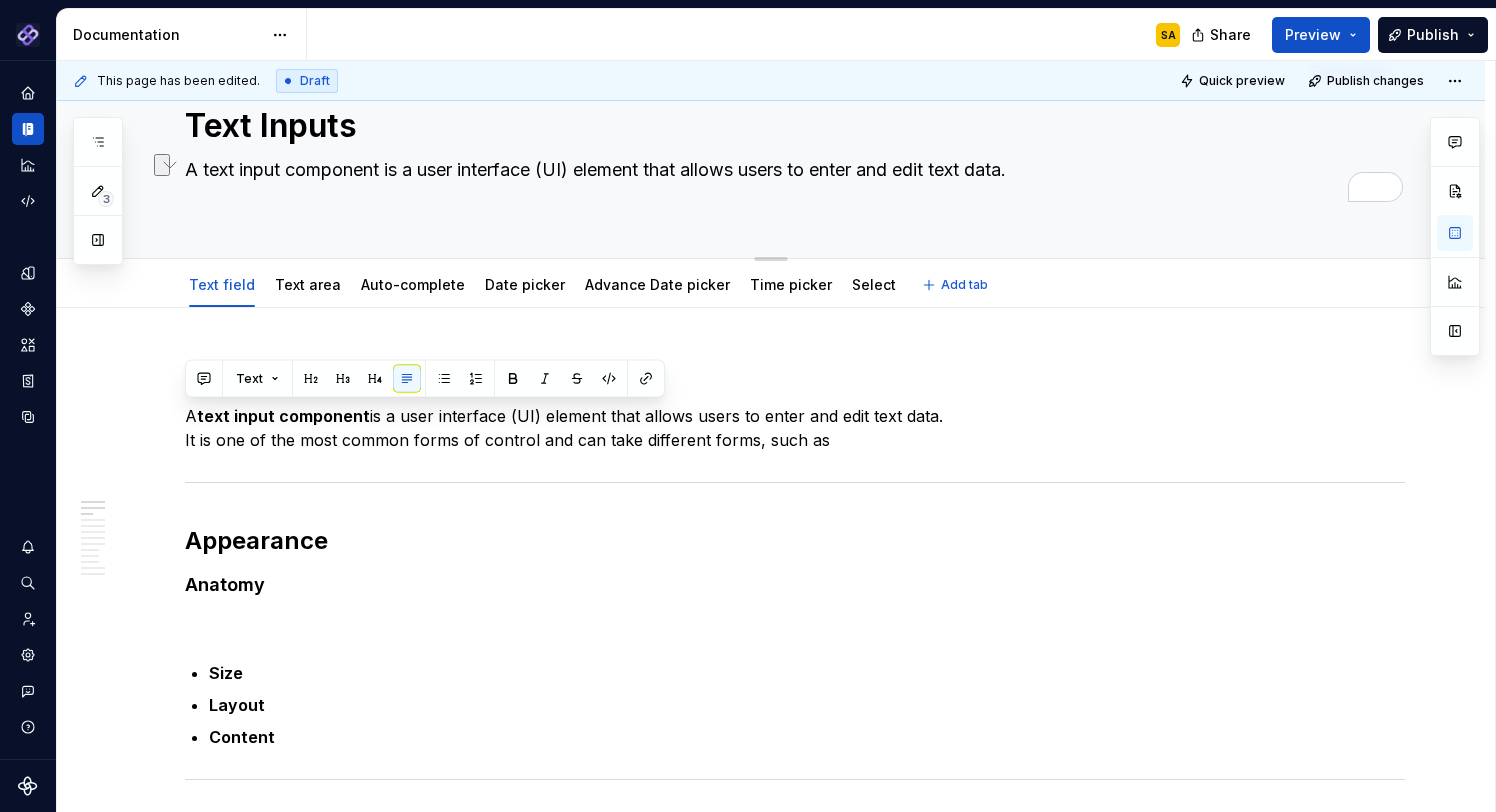 drag, startPoint x: 1032, startPoint y: 171, endPoint x: 283, endPoint y: 173, distance: 749.0027 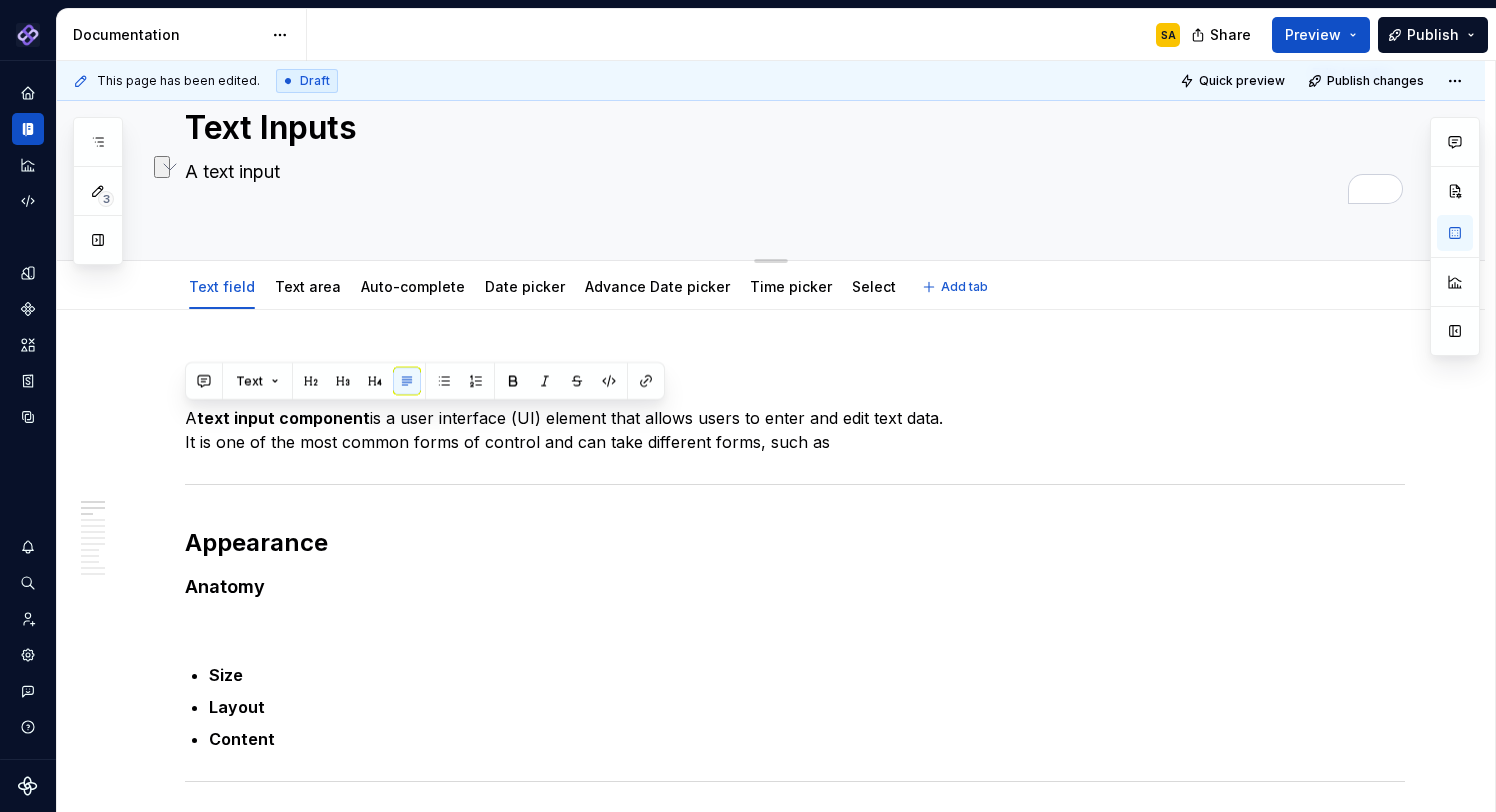 type on "*" 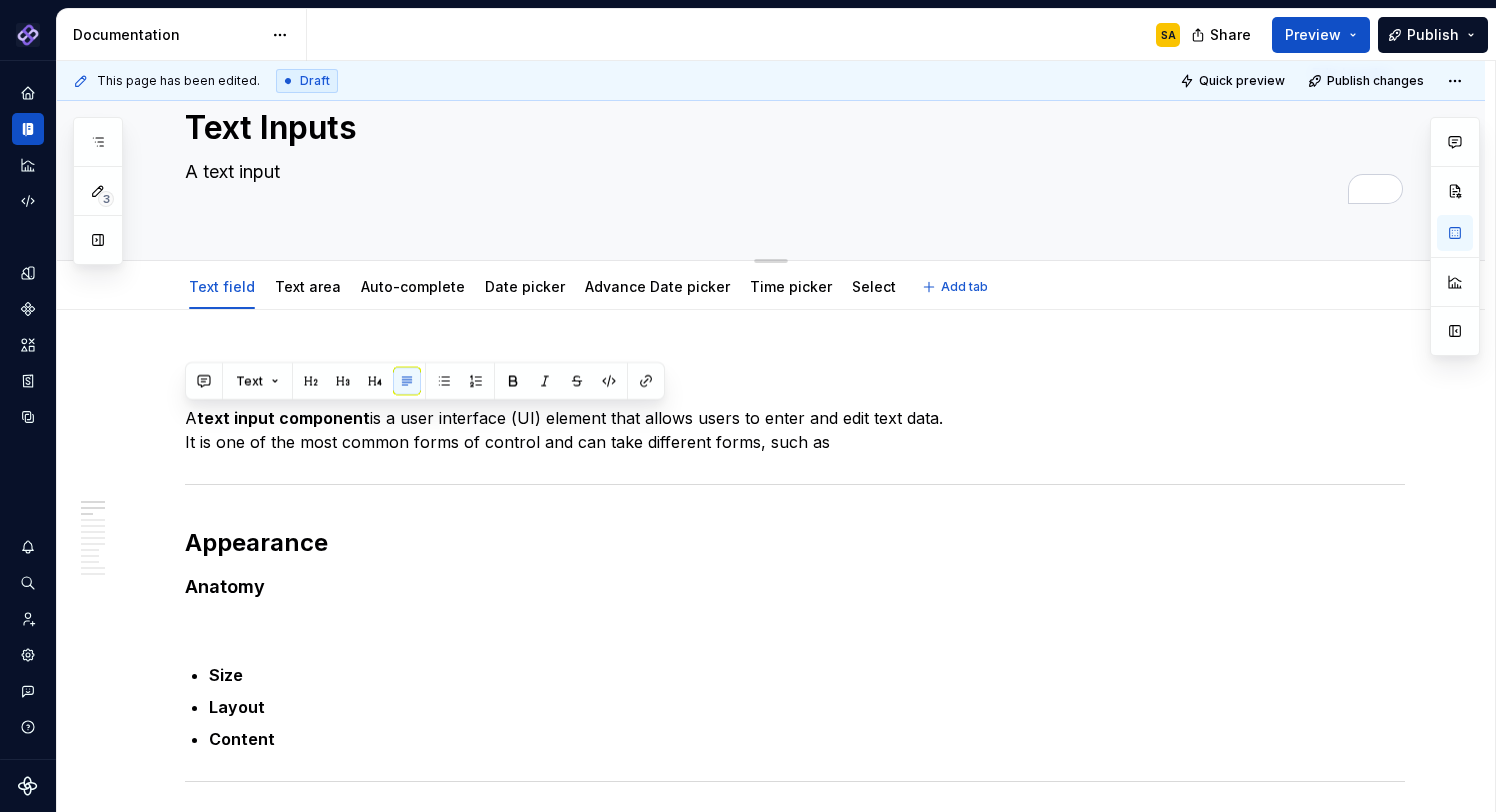 type on "A text inpu" 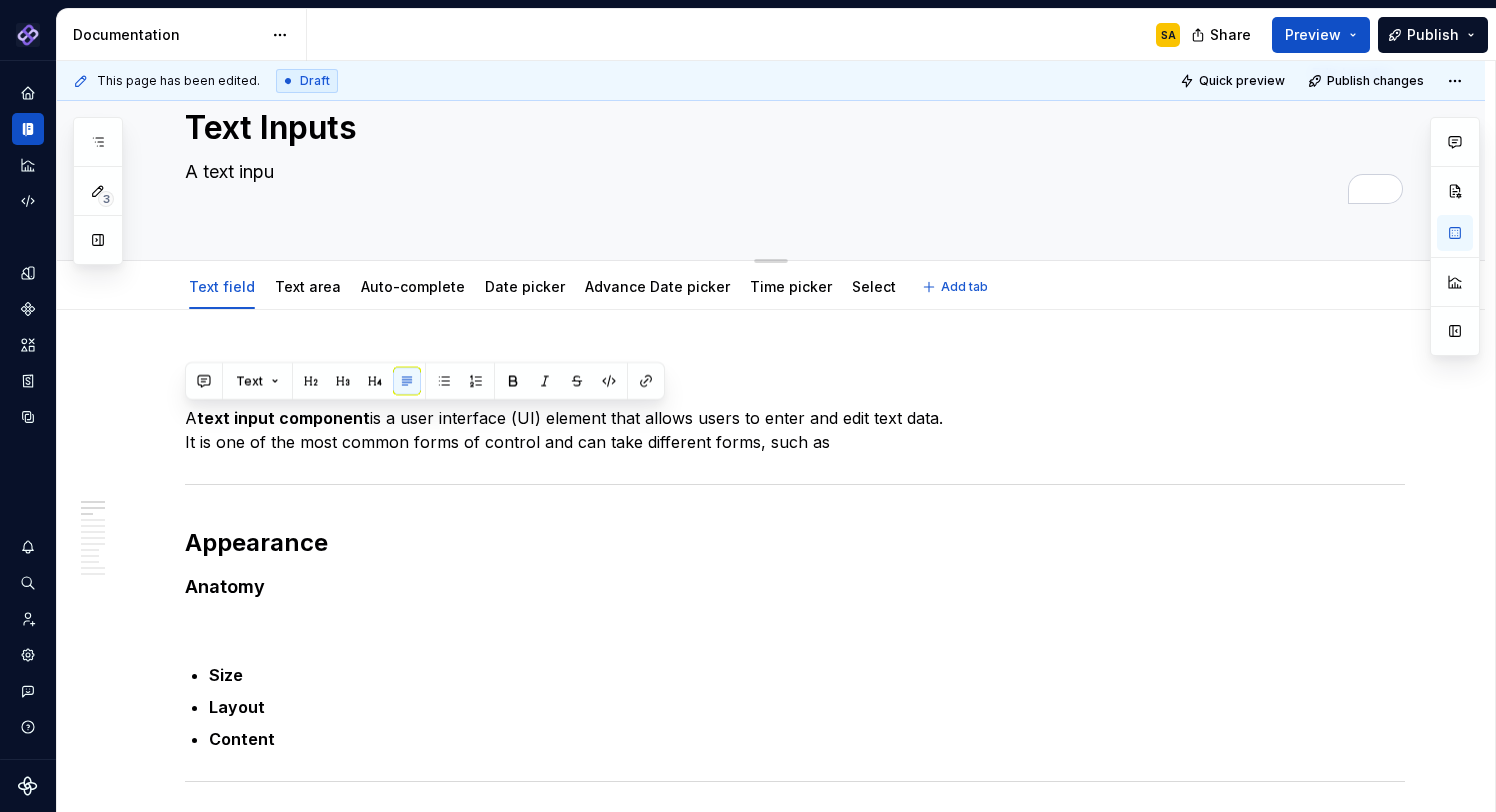 type on "*" 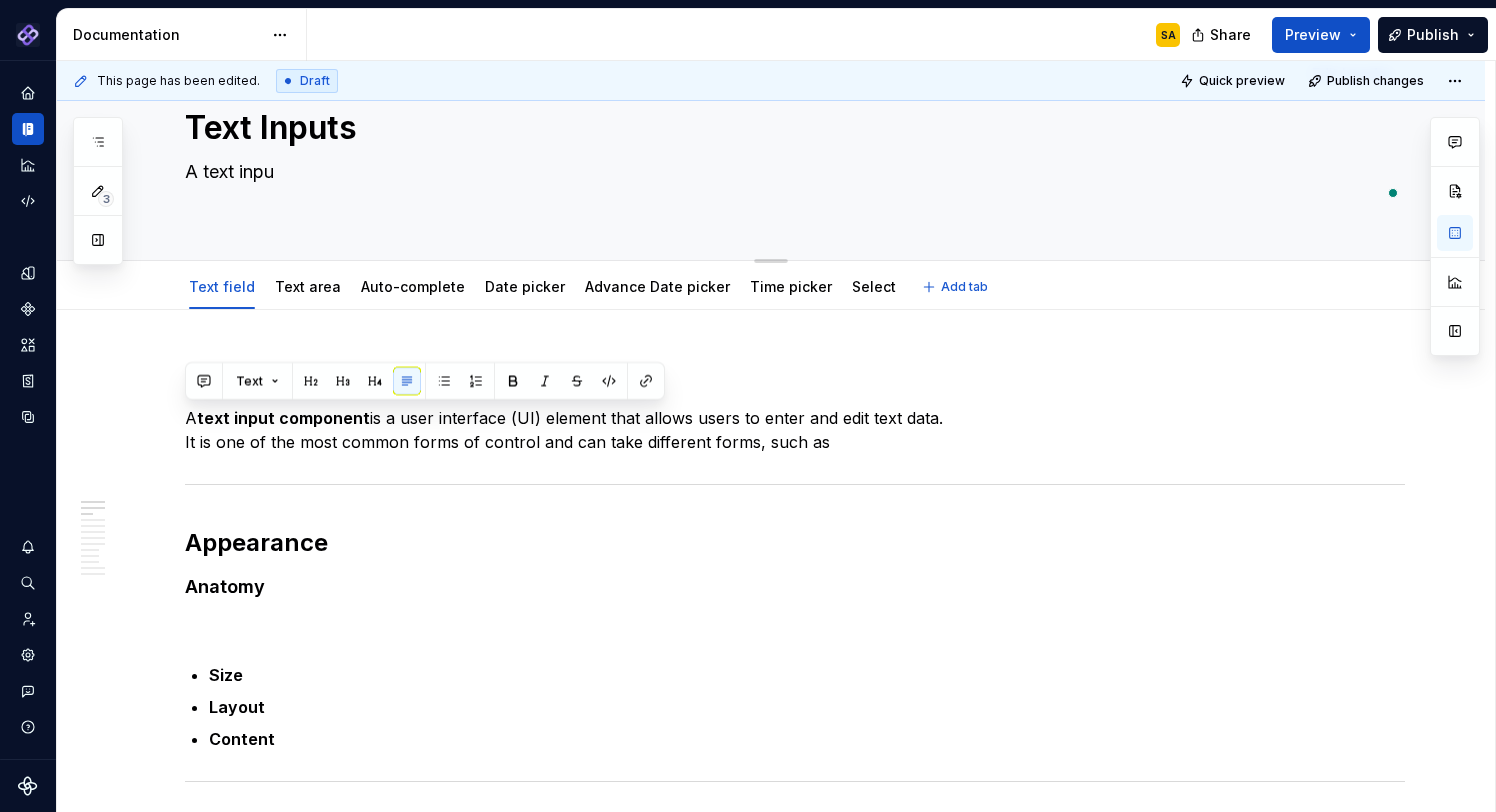 type on "A text inp" 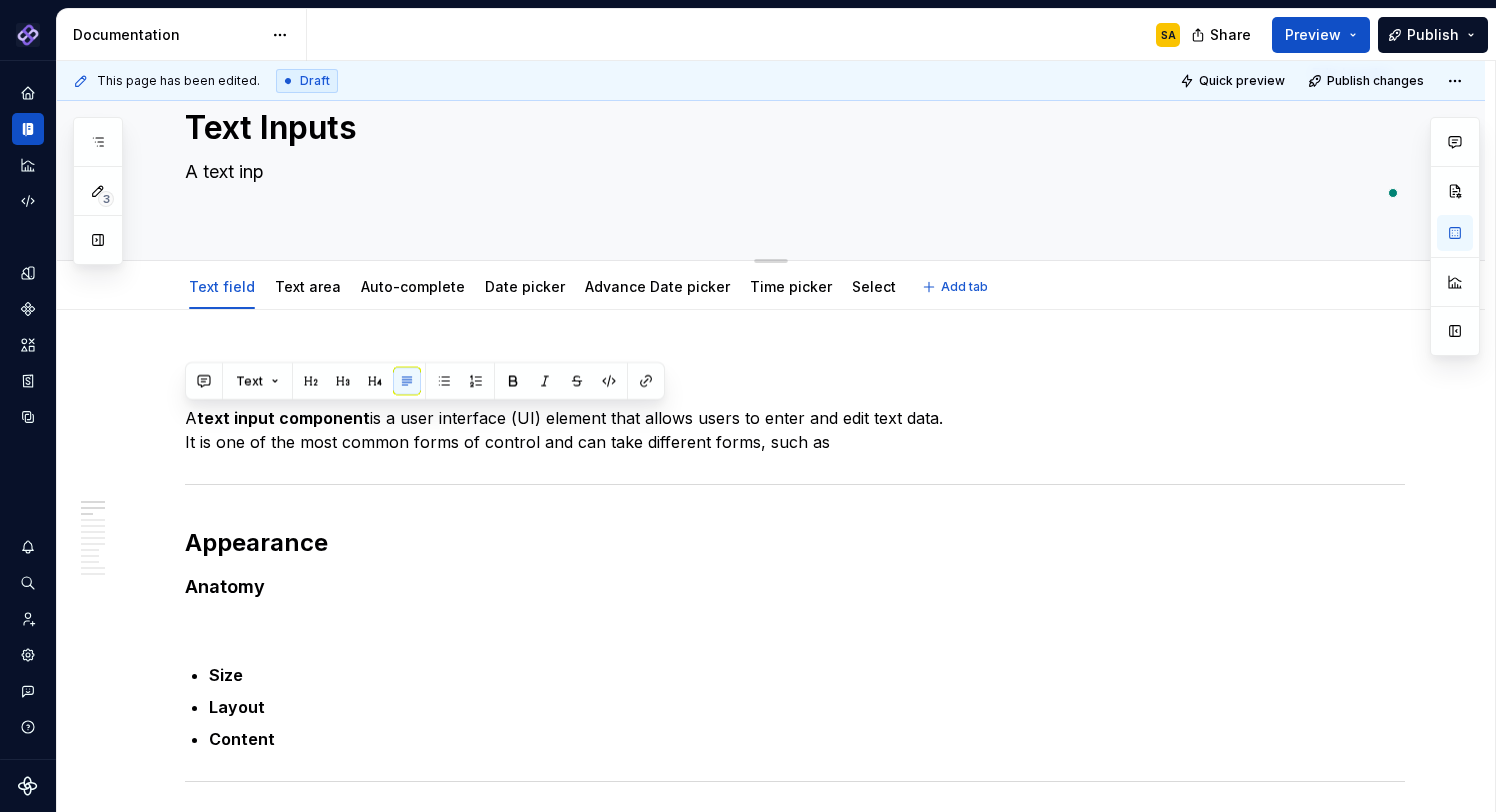type on "*" 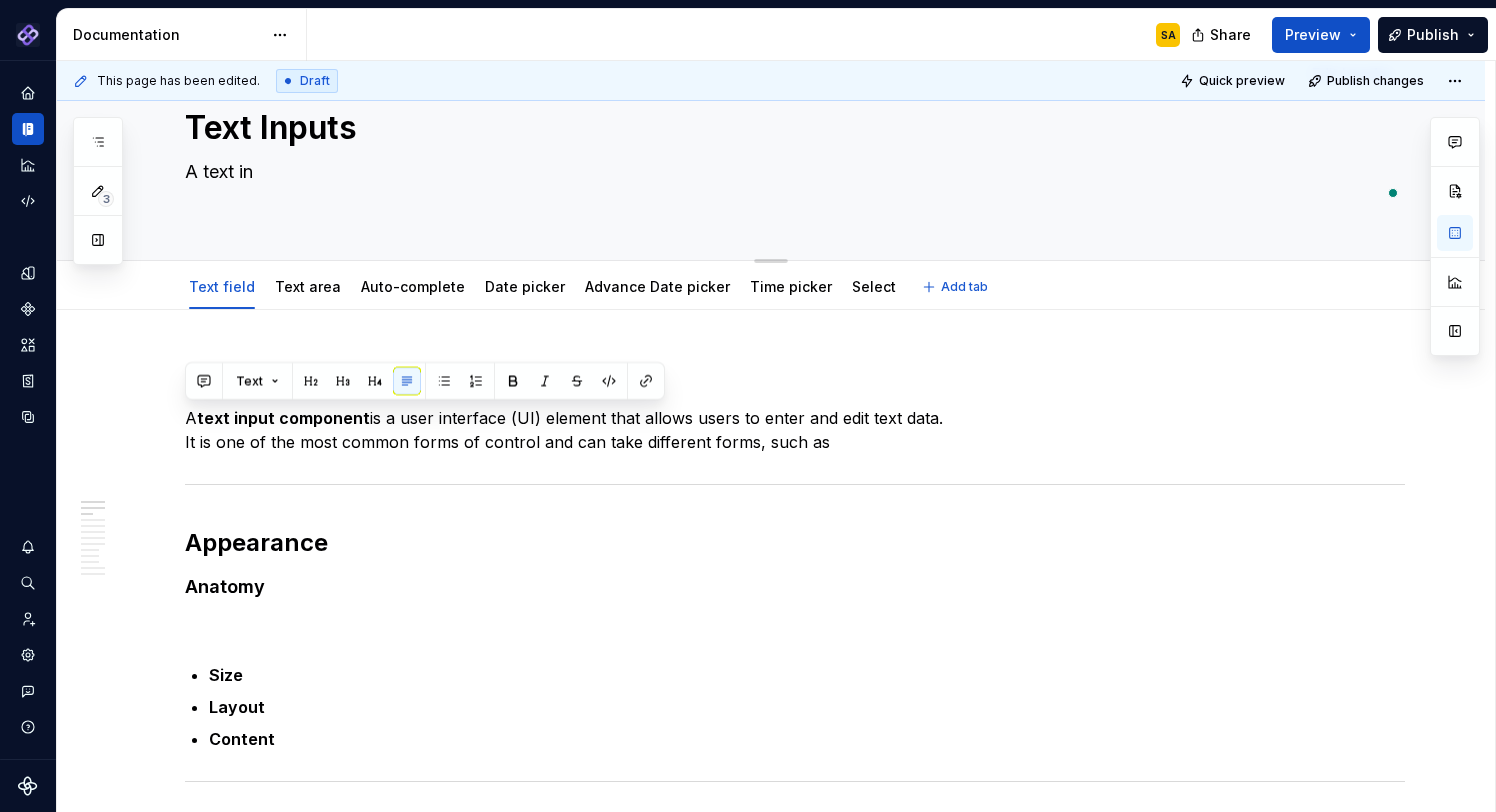 type on "*" 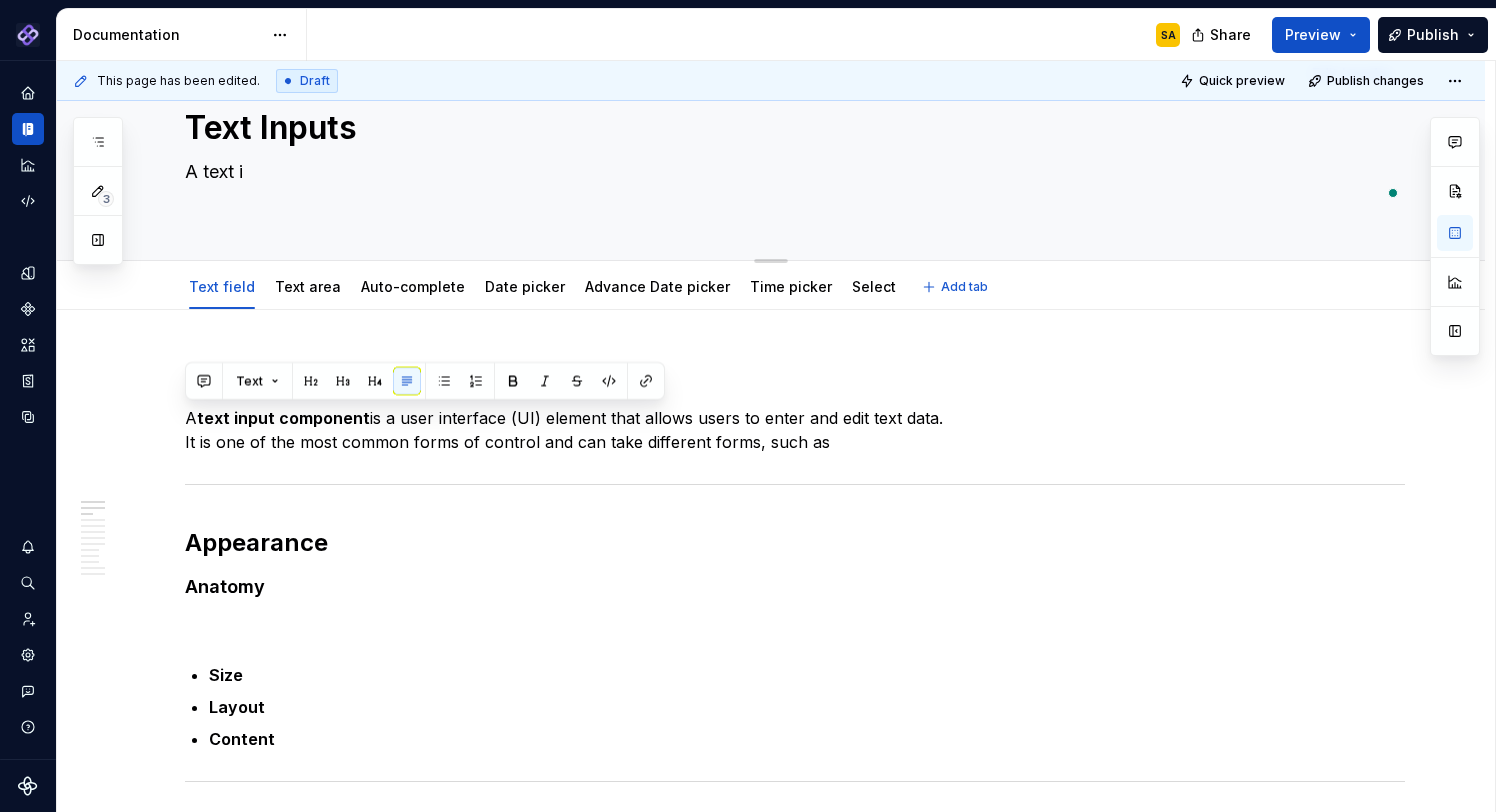 type on "*" 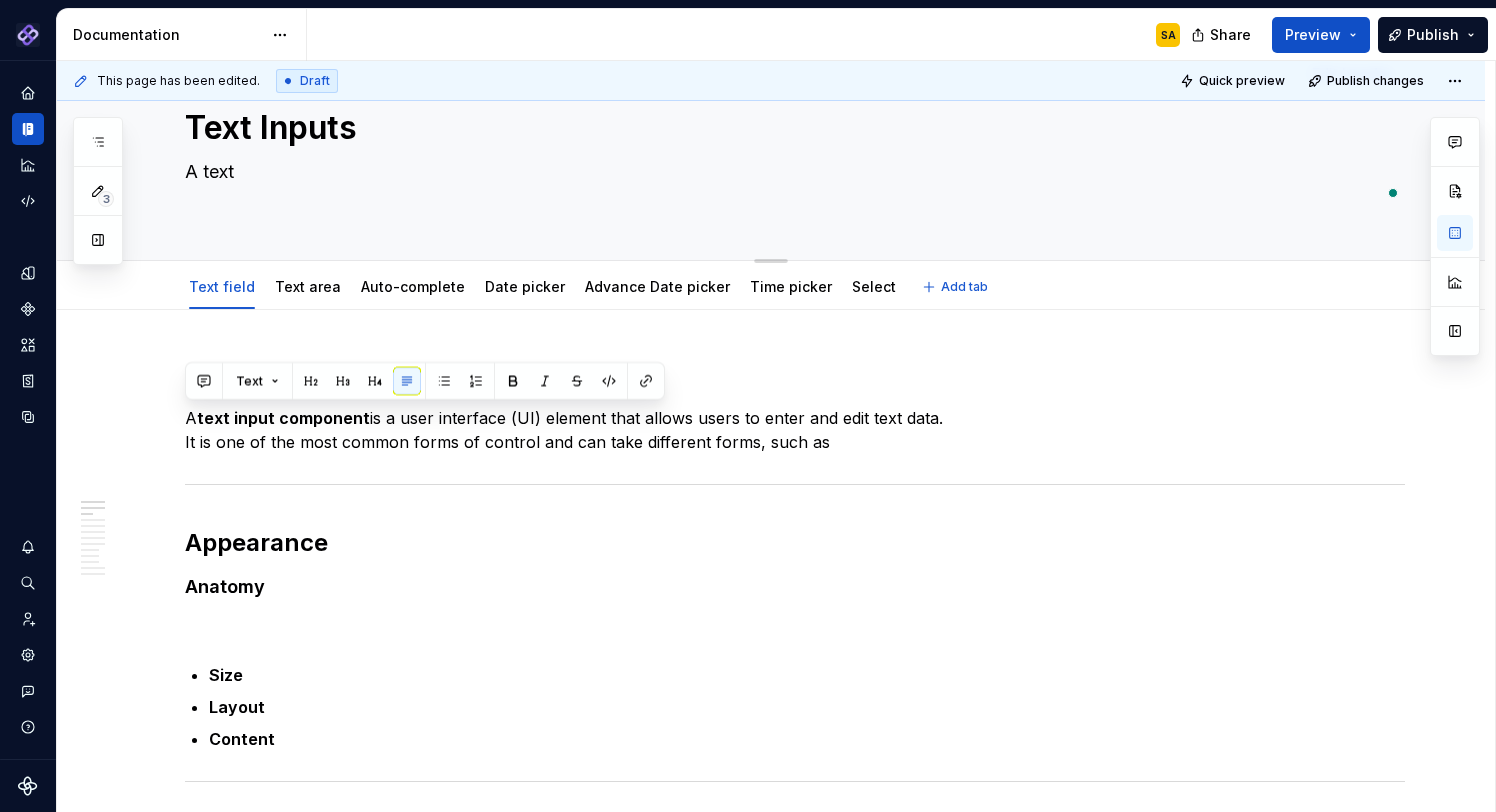 type on "*" 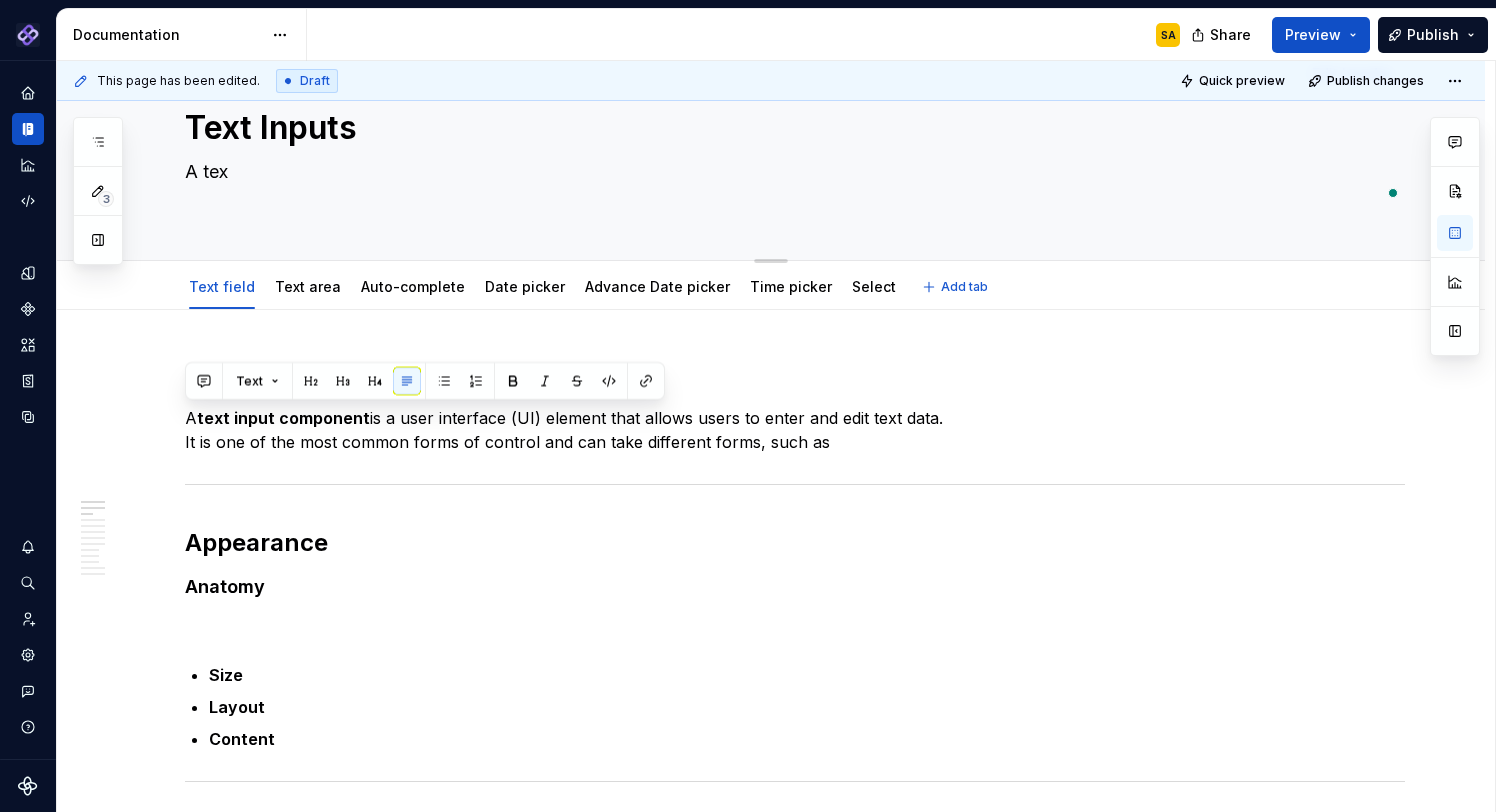 type on "*" 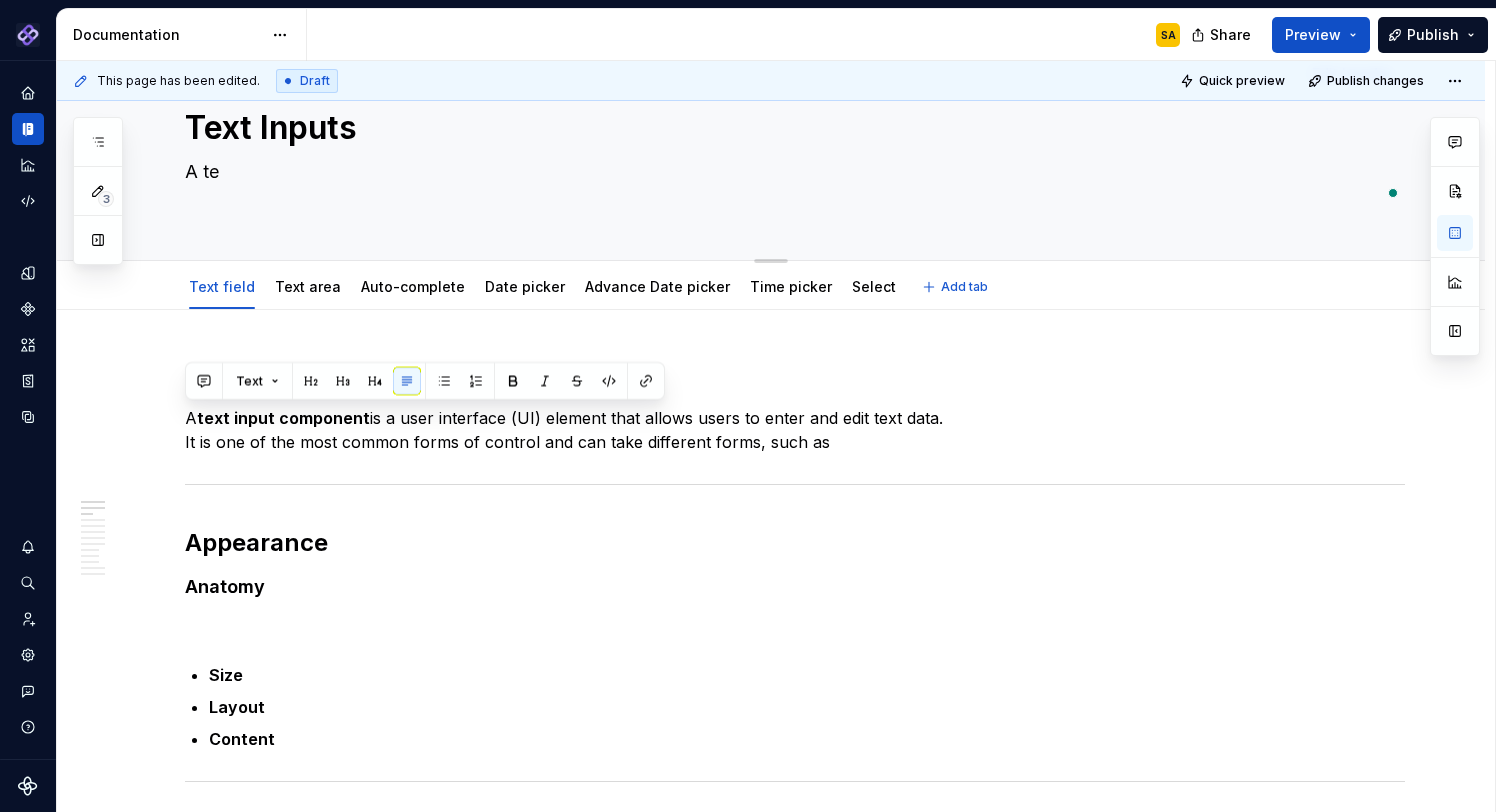 type on "*" 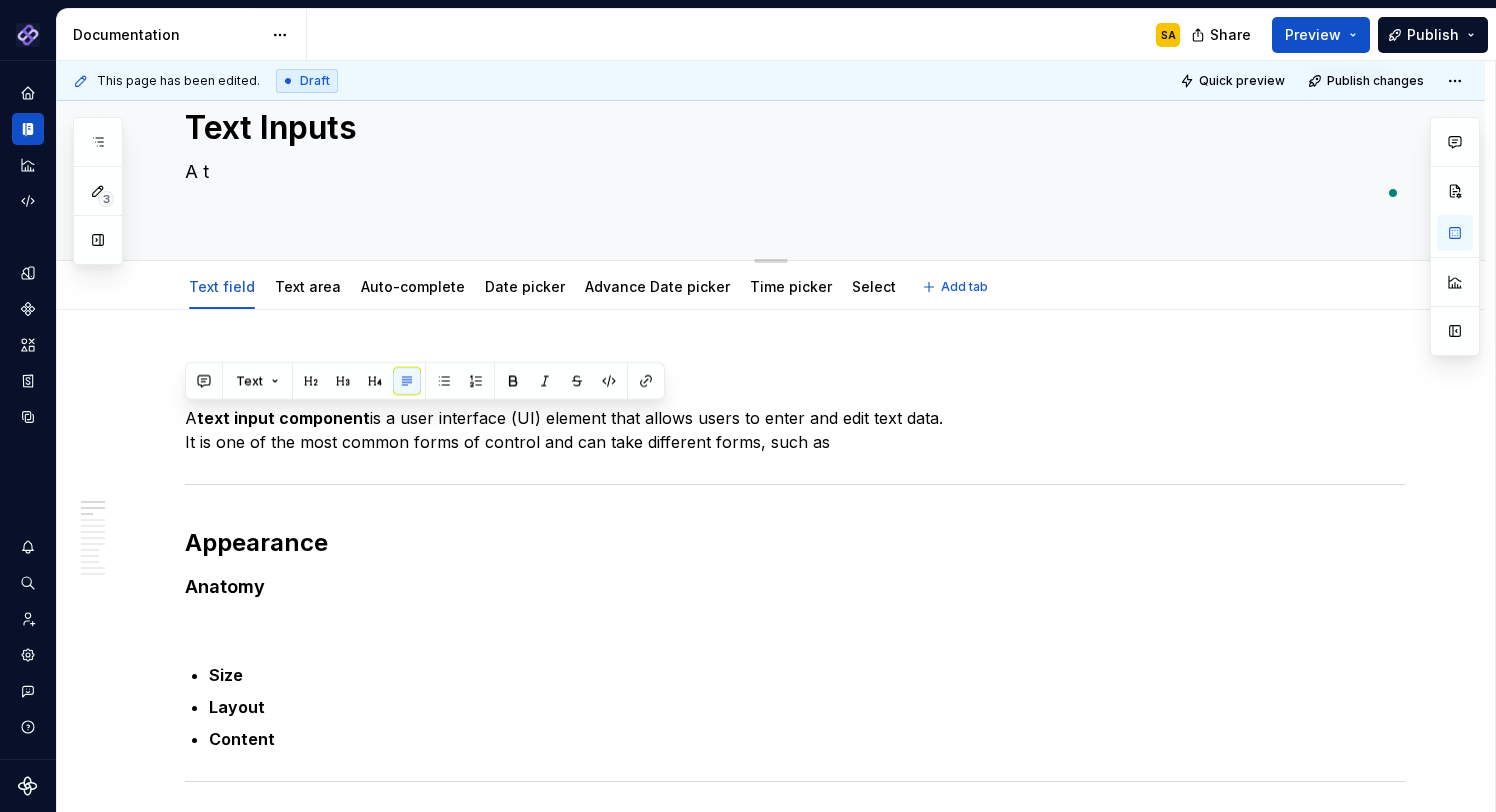 type on "*" 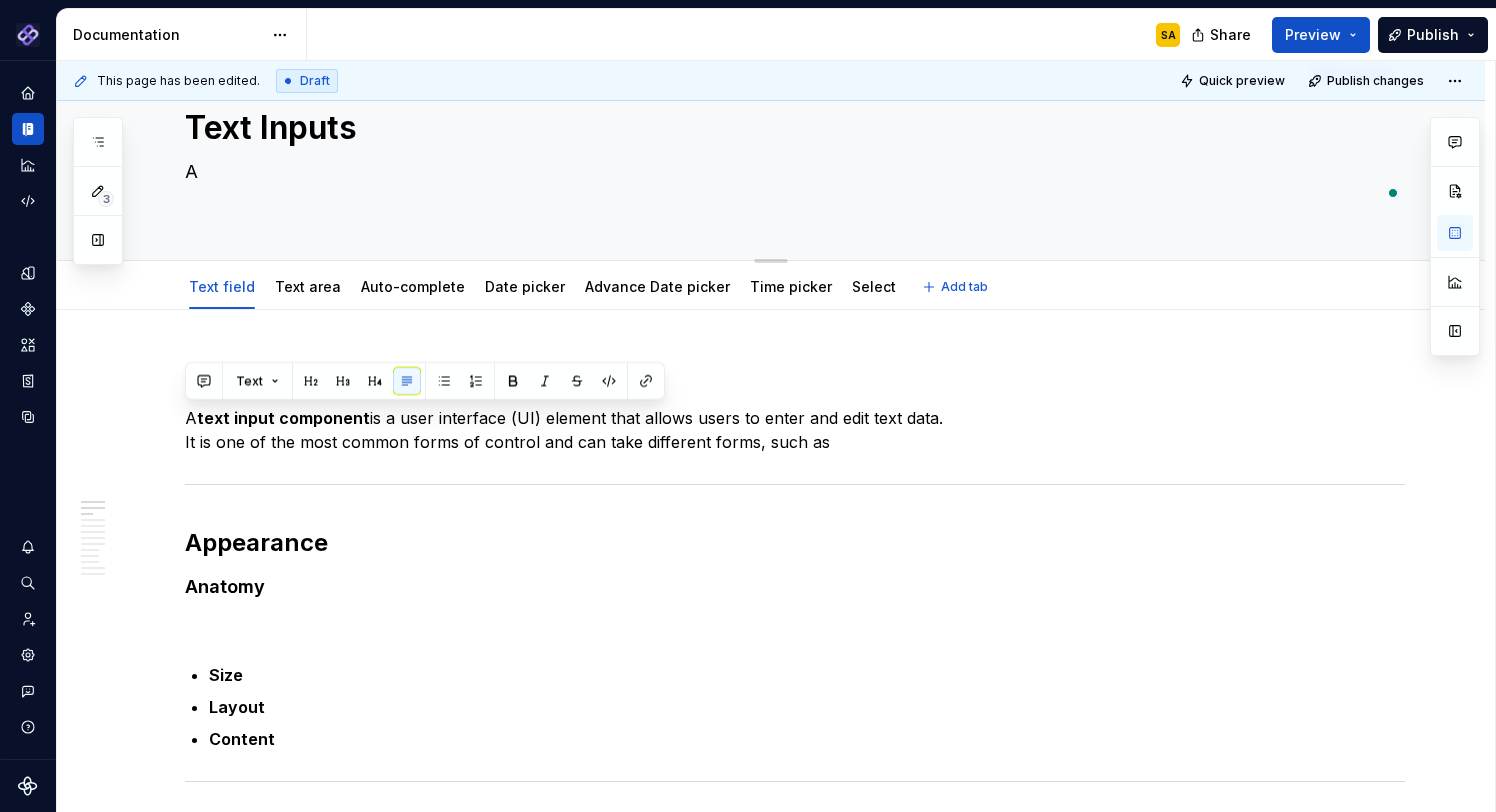 type on "*" 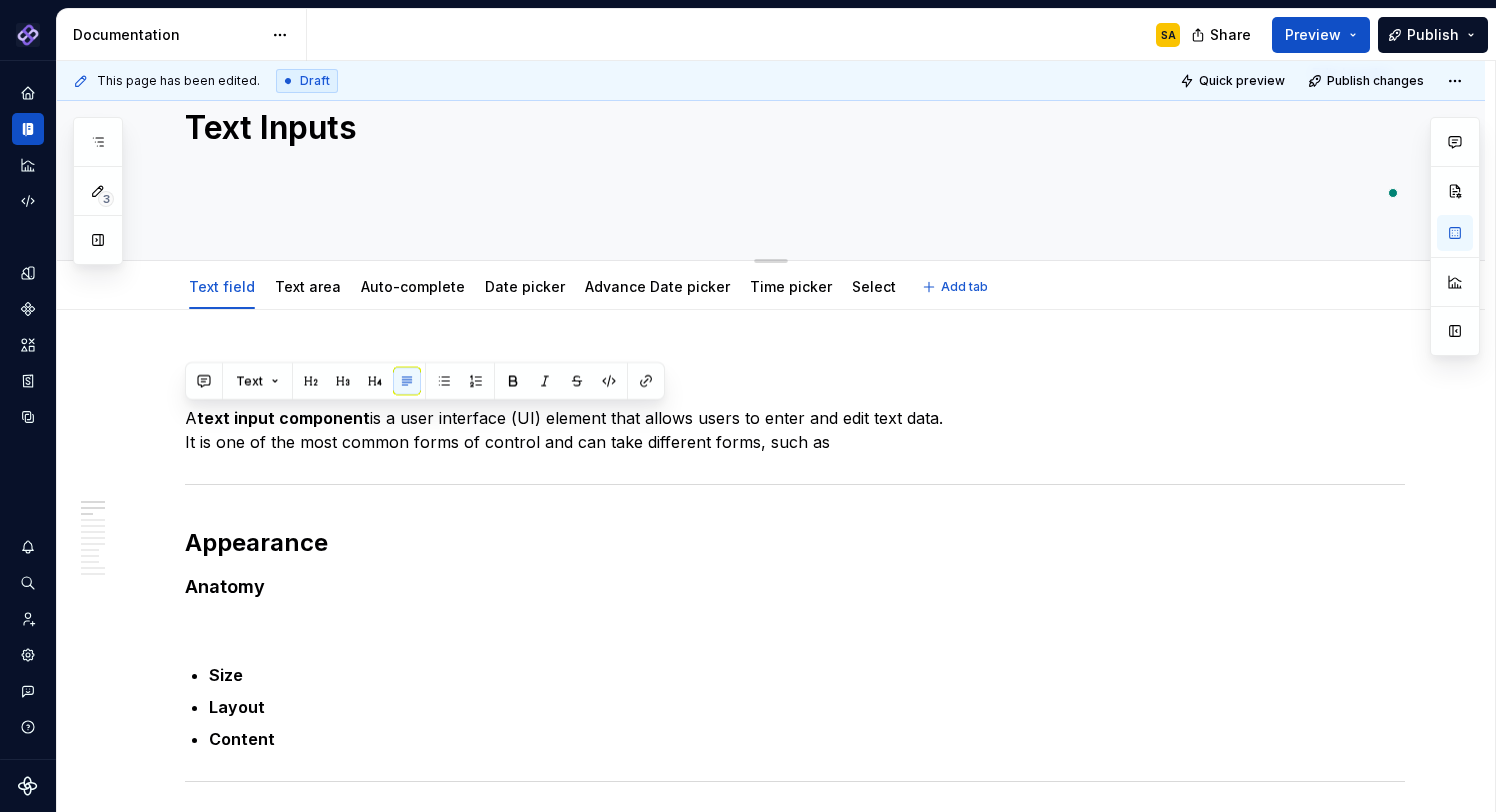 type on "*" 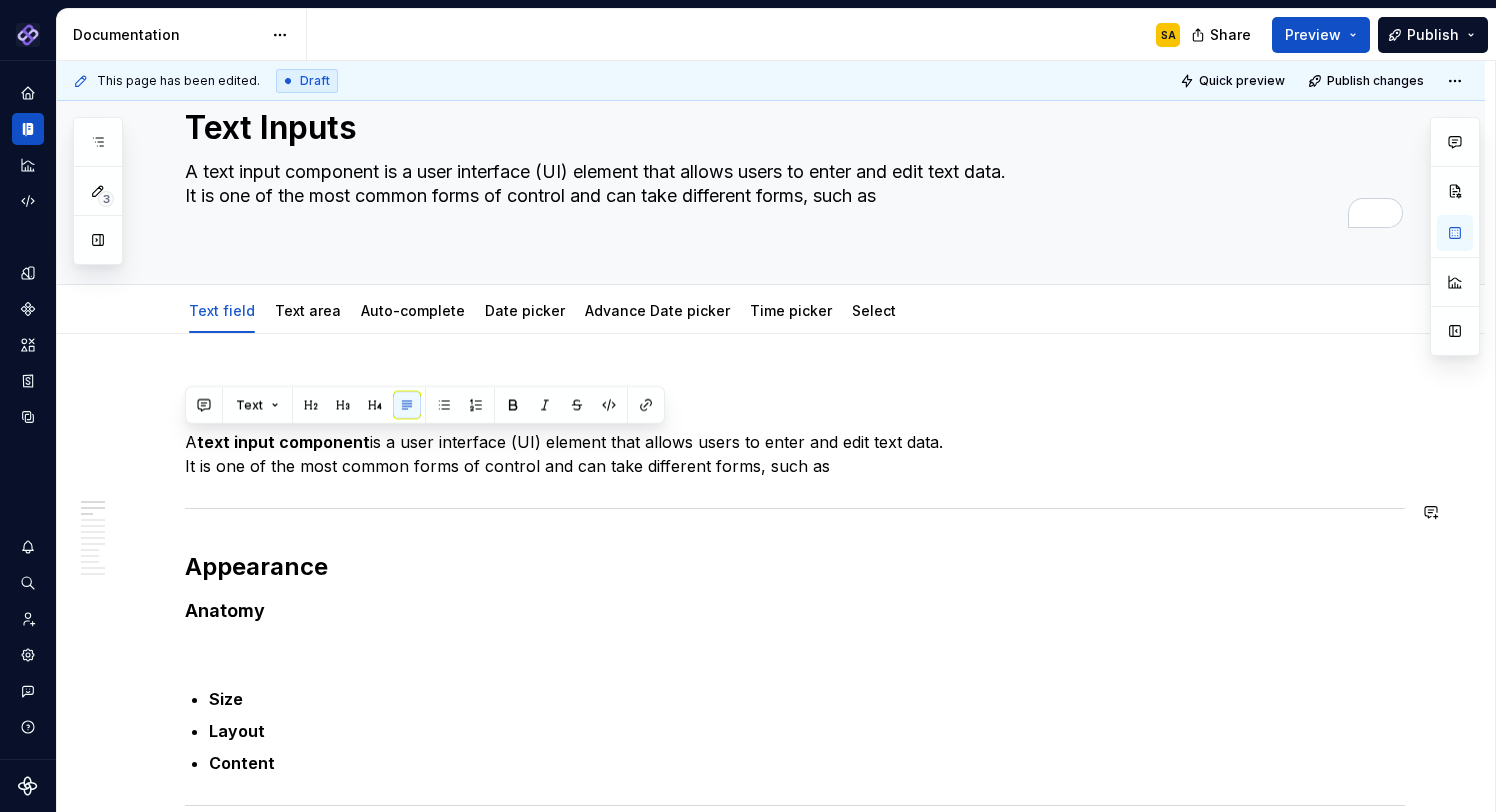 type on "*" 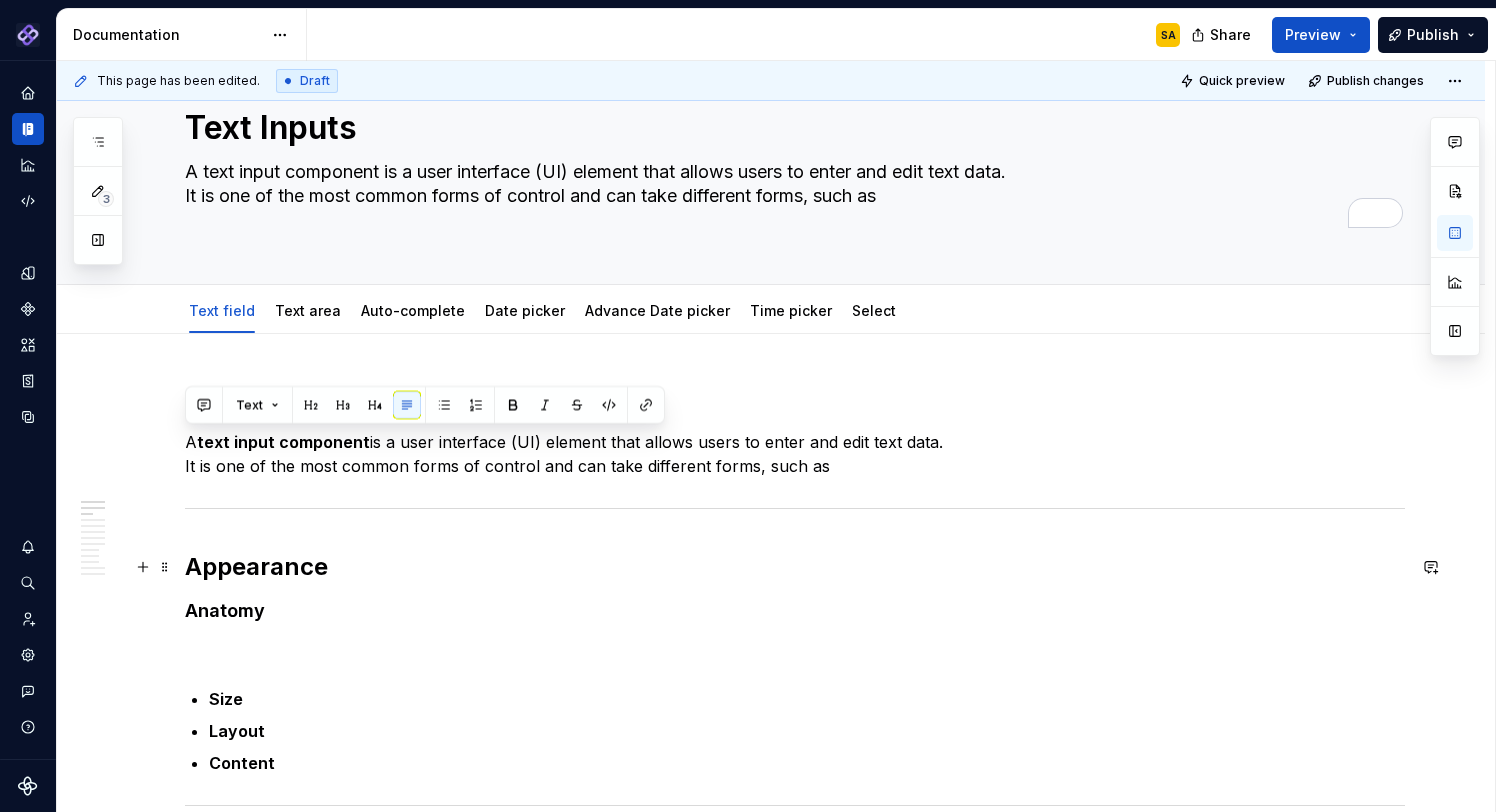 type on "A text input component is a user interface (UI) element that allows users to enter and edit text data.
It is one of the most common forms of control and can take different forms, such as" 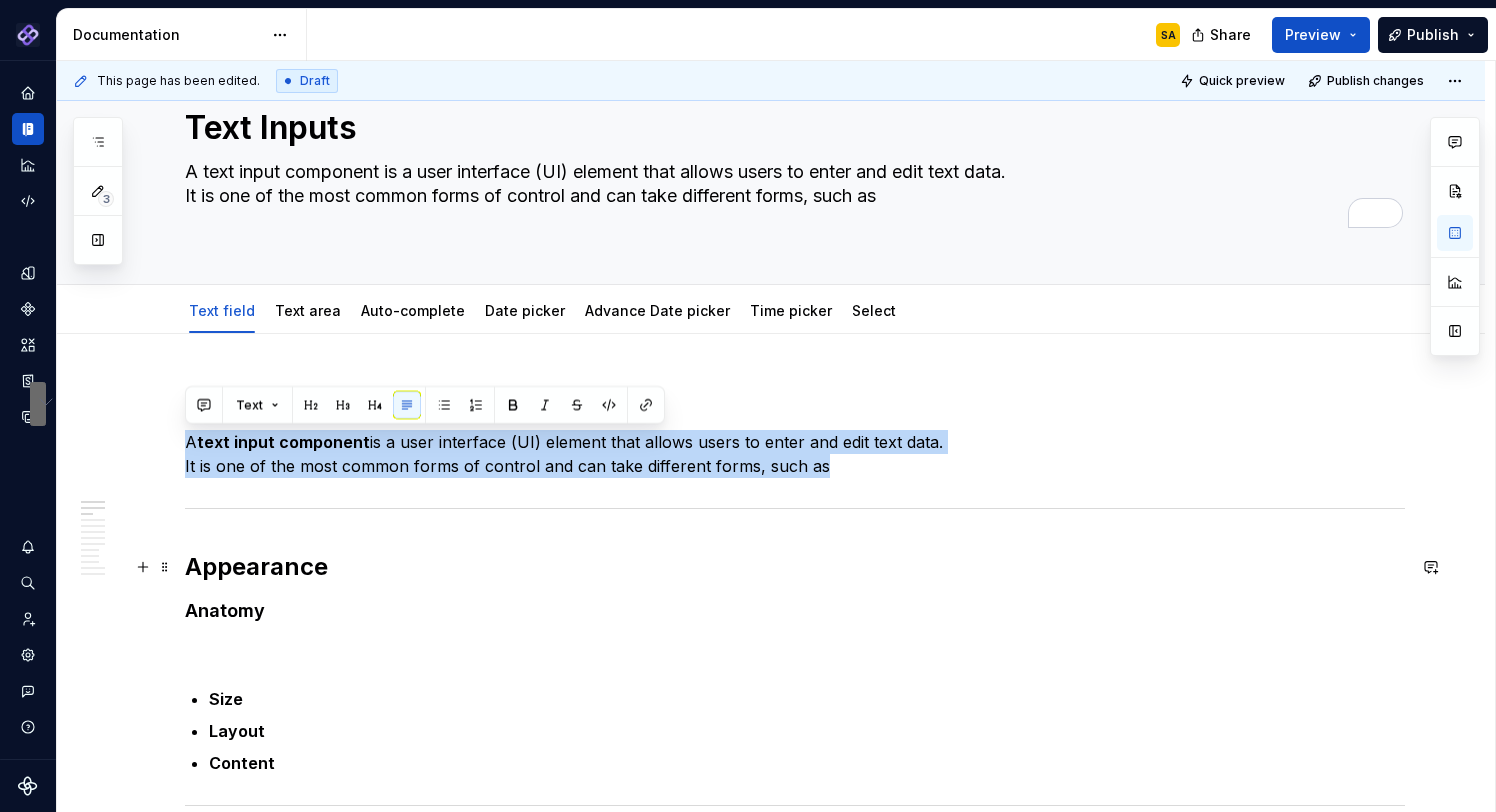 click on "Overview A text input component is a user interface (UI) element that allows users to enter and edit text data. It is one of the most common forms of control and can take different forms, such as Appearance Anatomy Size Layout Content Types Single-line inputs for short data like names, email addresses, or search queries. Multi-line text areas for longer input like comments, messages, or descriptions. (Add visual) Behavior States Interactions Validations When to use (Can add dos and don’ts here with visuals) Use a suitable input type : Use a multiline text area instead of a single-line input when longer content is expected. The field size provides a visual cue to users on the expected length. Wait to validate : Validate only after users interact - show errors only post-interaction, not immediately on focus. Do’s and Don’ts Meaningful labels & hints : Clearly label each input. Placeholders are not substitutes for labels; avoid relying on them for instruction Placeholder use aria-labelledby or" at bounding box center (795, 1887) 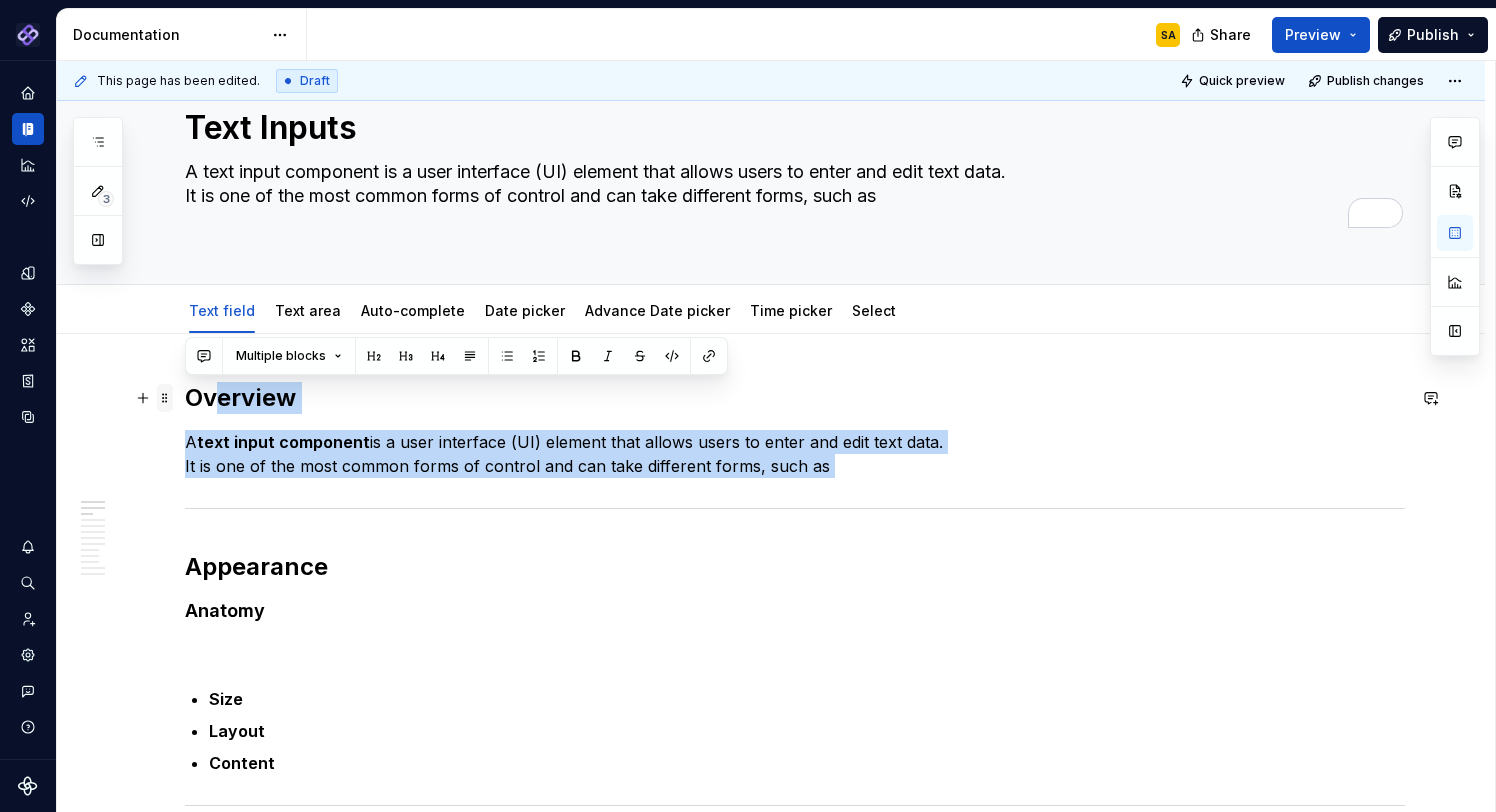 drag, startPoint x: 215, startPoint y: 517, endPoint x: 167, endPoint y: 396, distance: 130.17296 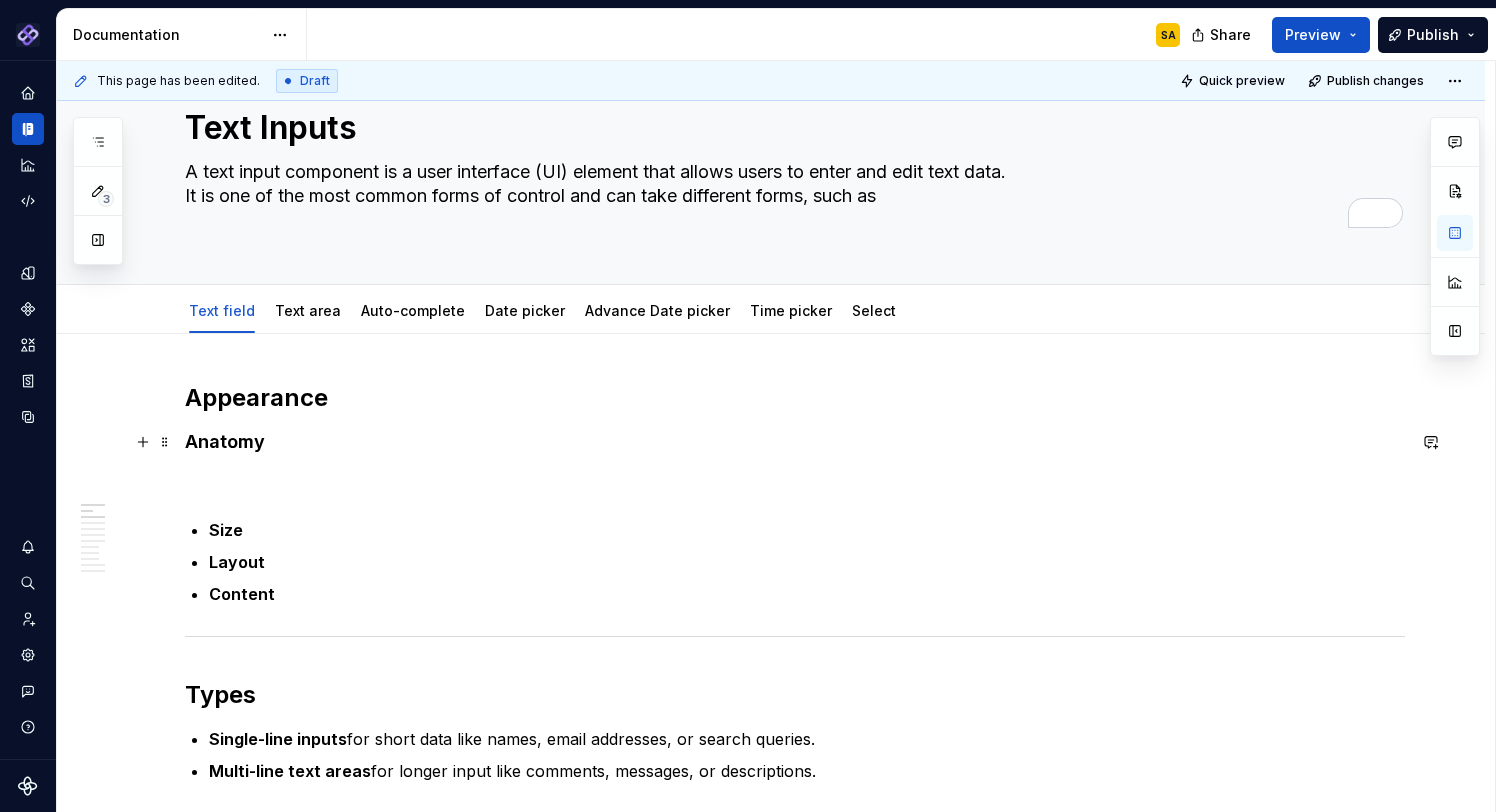 click on "Anatomy" at bounding box center (795, 442) 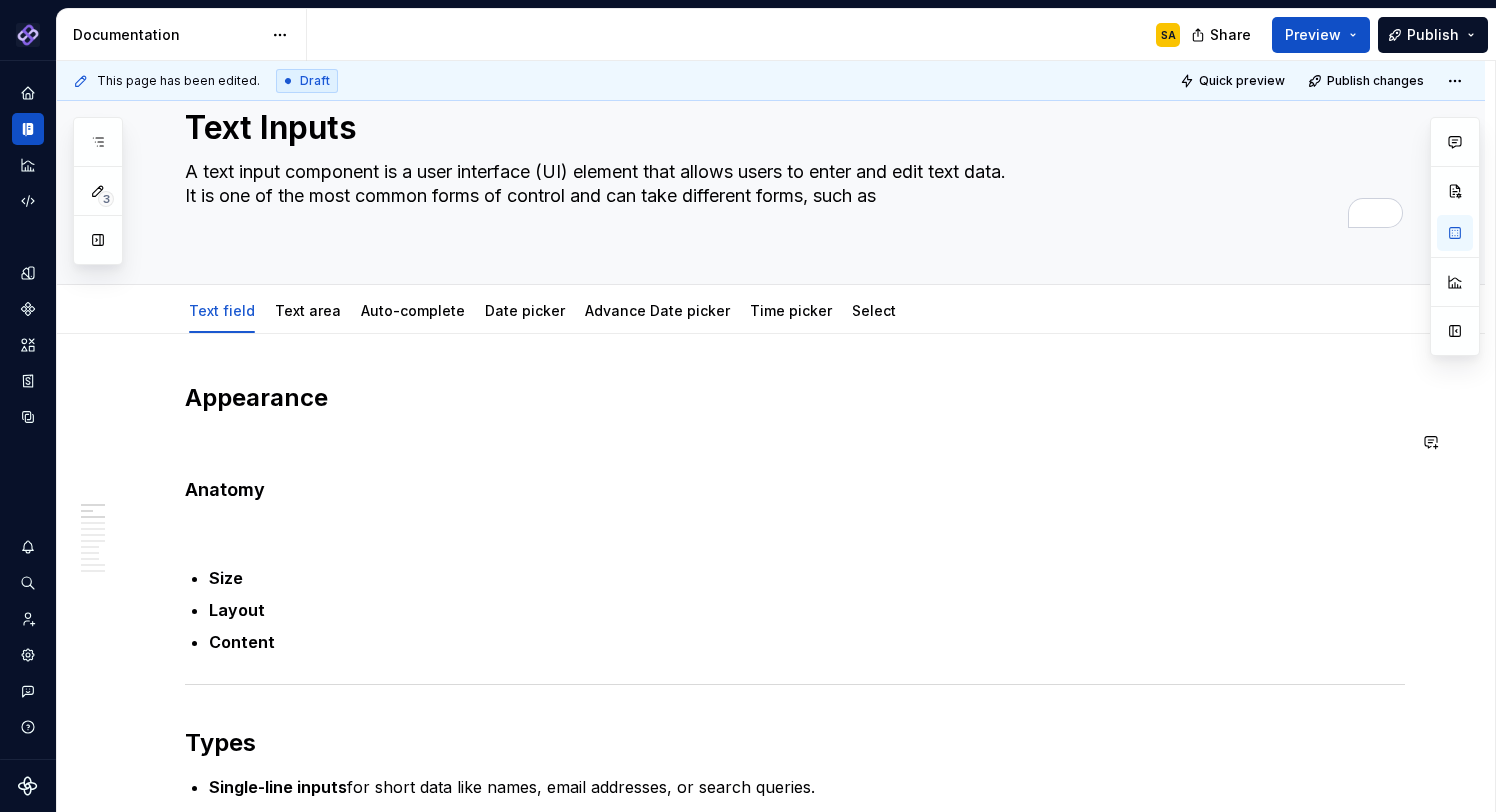 scroll, scrollTop: 92, scrollLeft: 0, axis: vertical 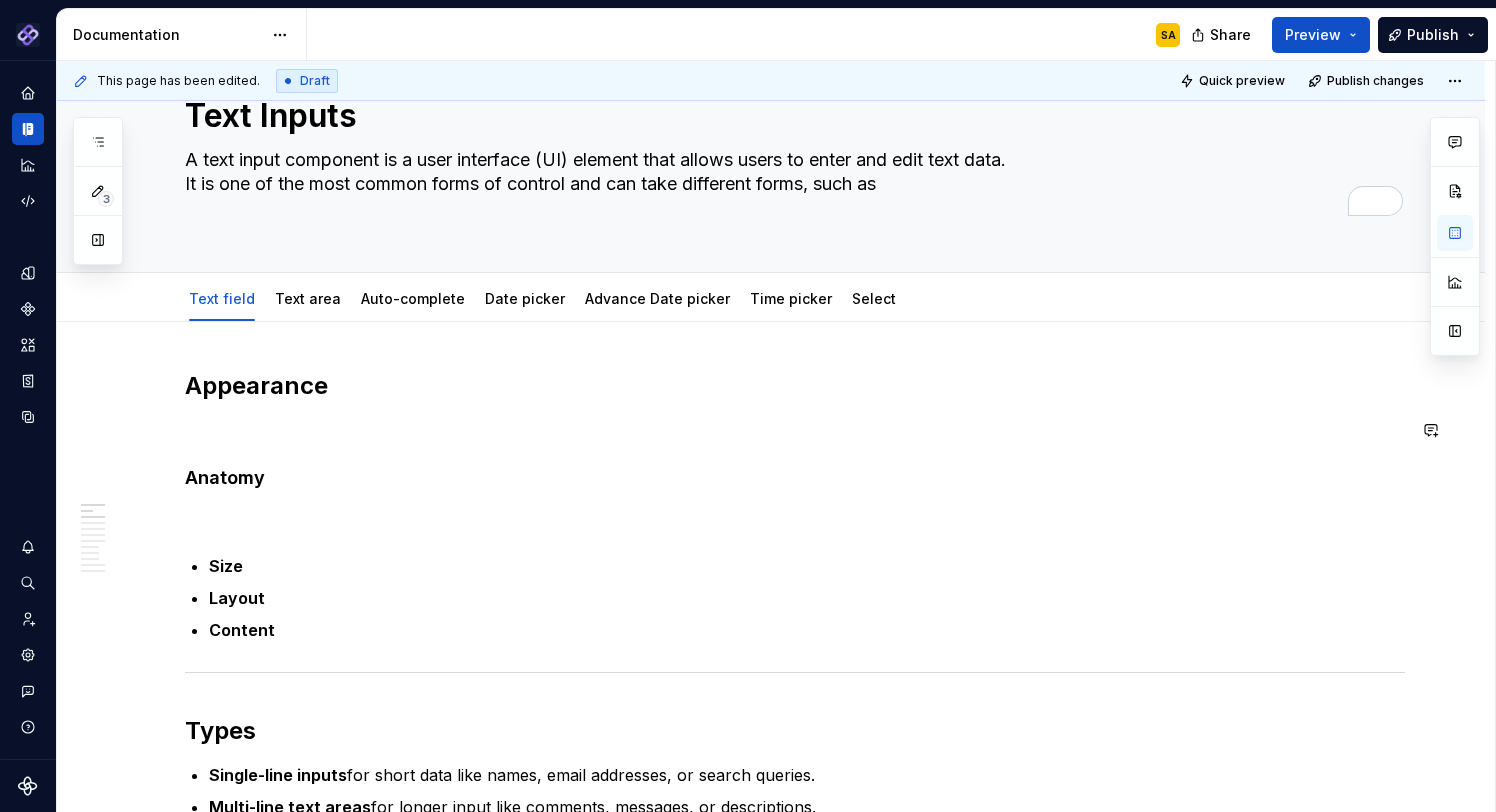 click on "Appearance" at bounding box center [795, 386] 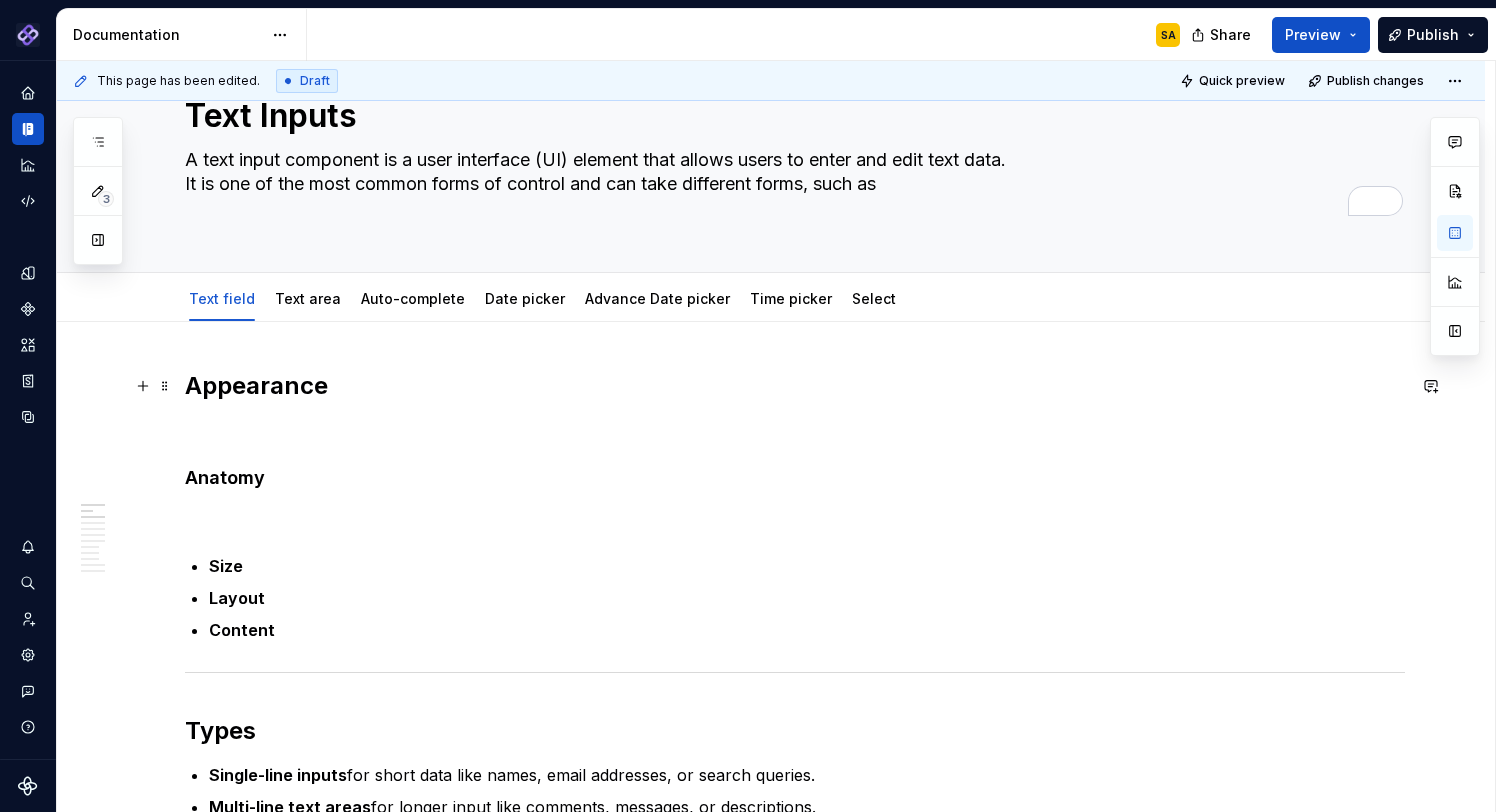 click on "Appearance" at bounding box center [795, 386] 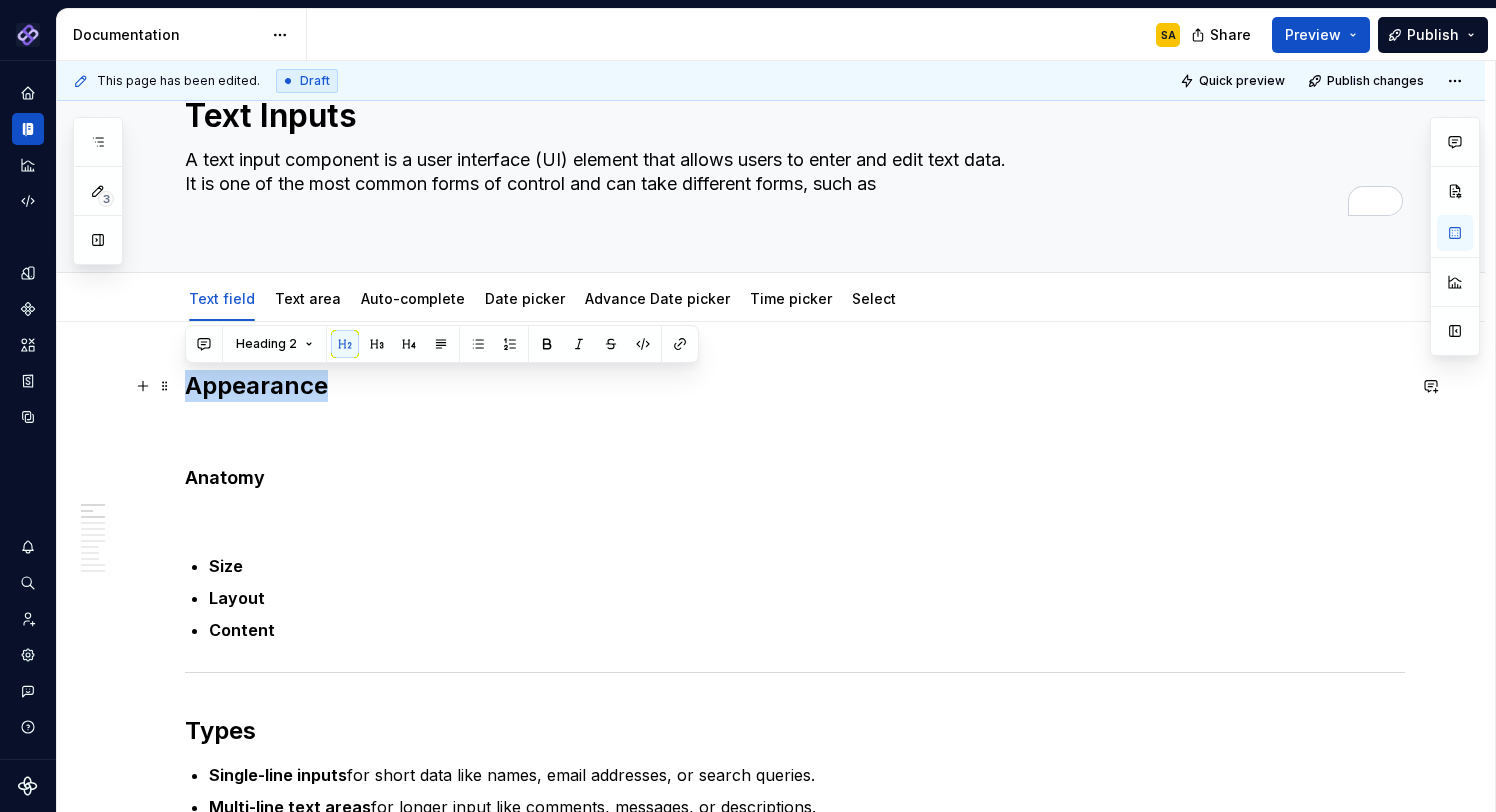 click on "Appearance" at bounding box center (795, 386) 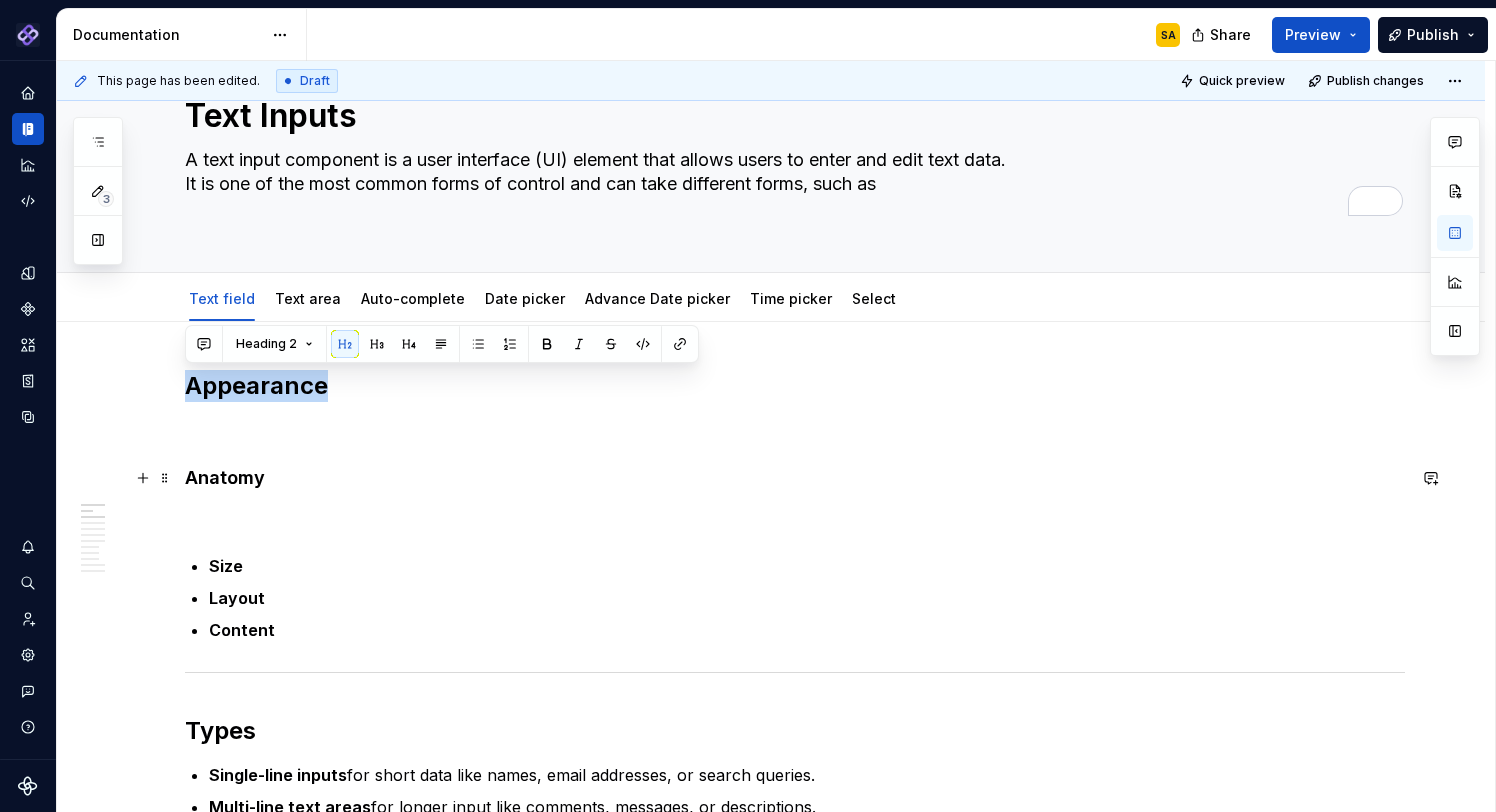 click on "Anatomy" at bounding box center [795, 478] 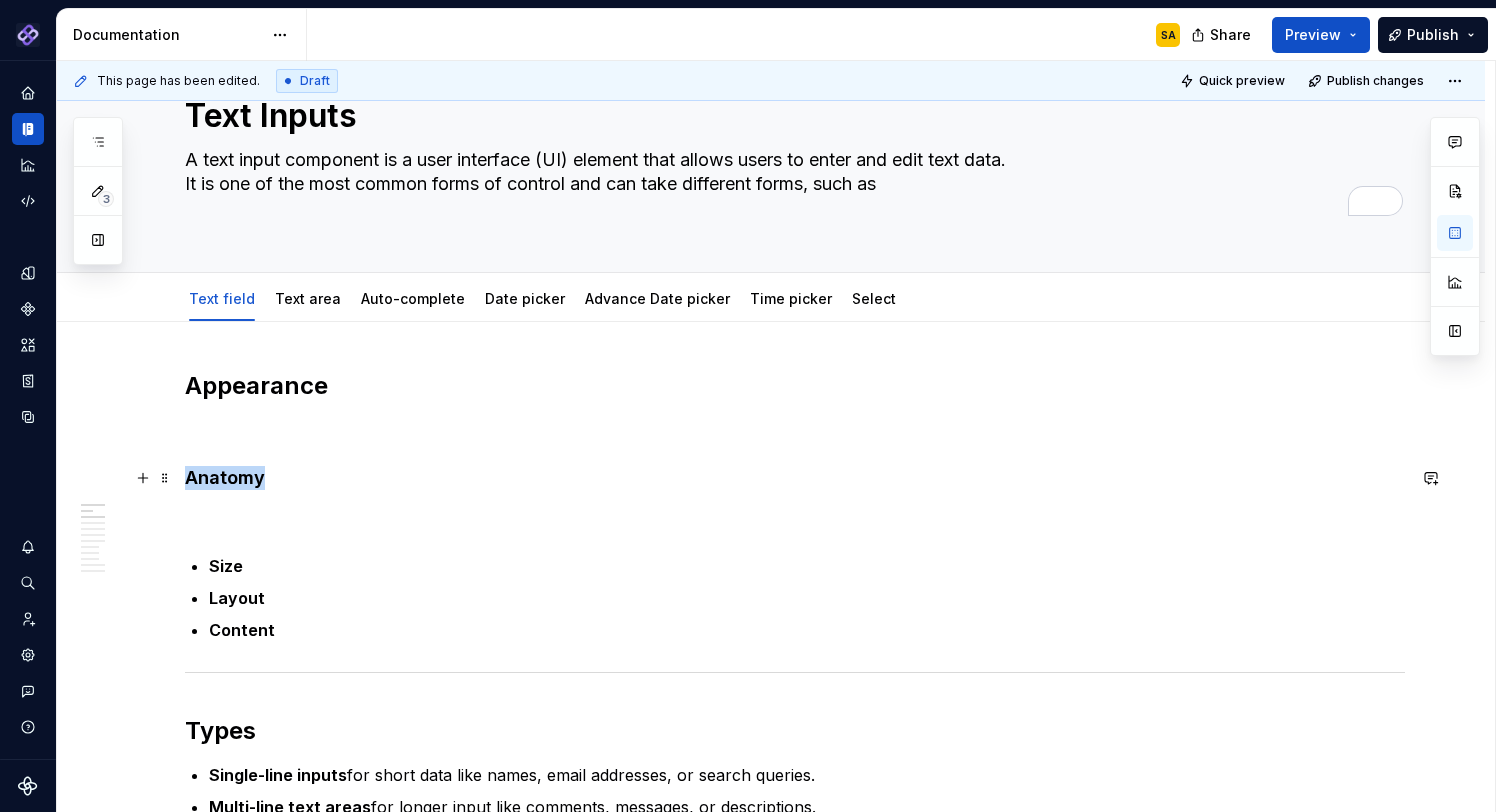 click on "Anatomy" at bounding box center (795, 478) 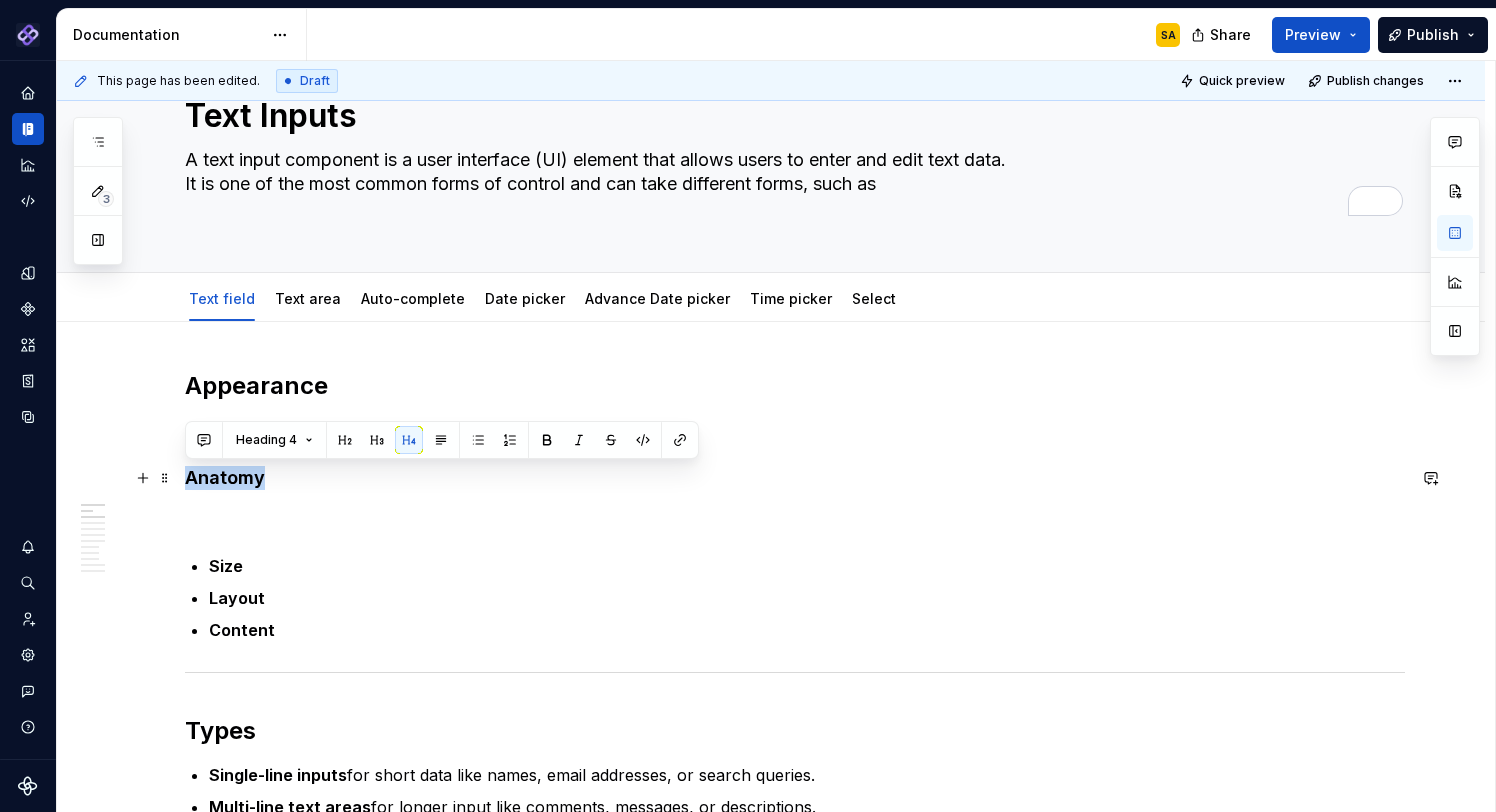click on "Anatomy" at bounding box center [795, 478] 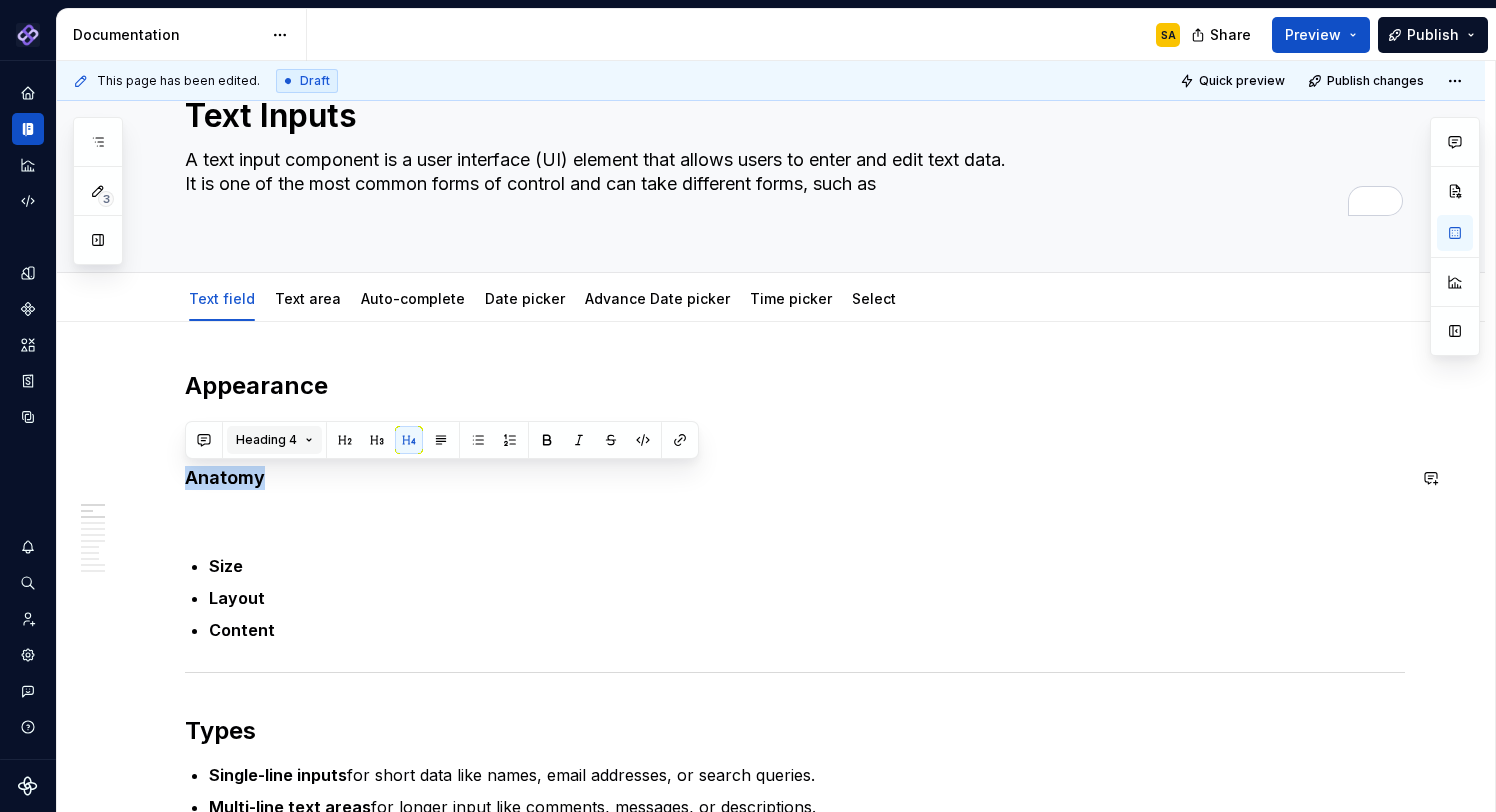 click on "Heading 4" at bounding box center (274, 440) 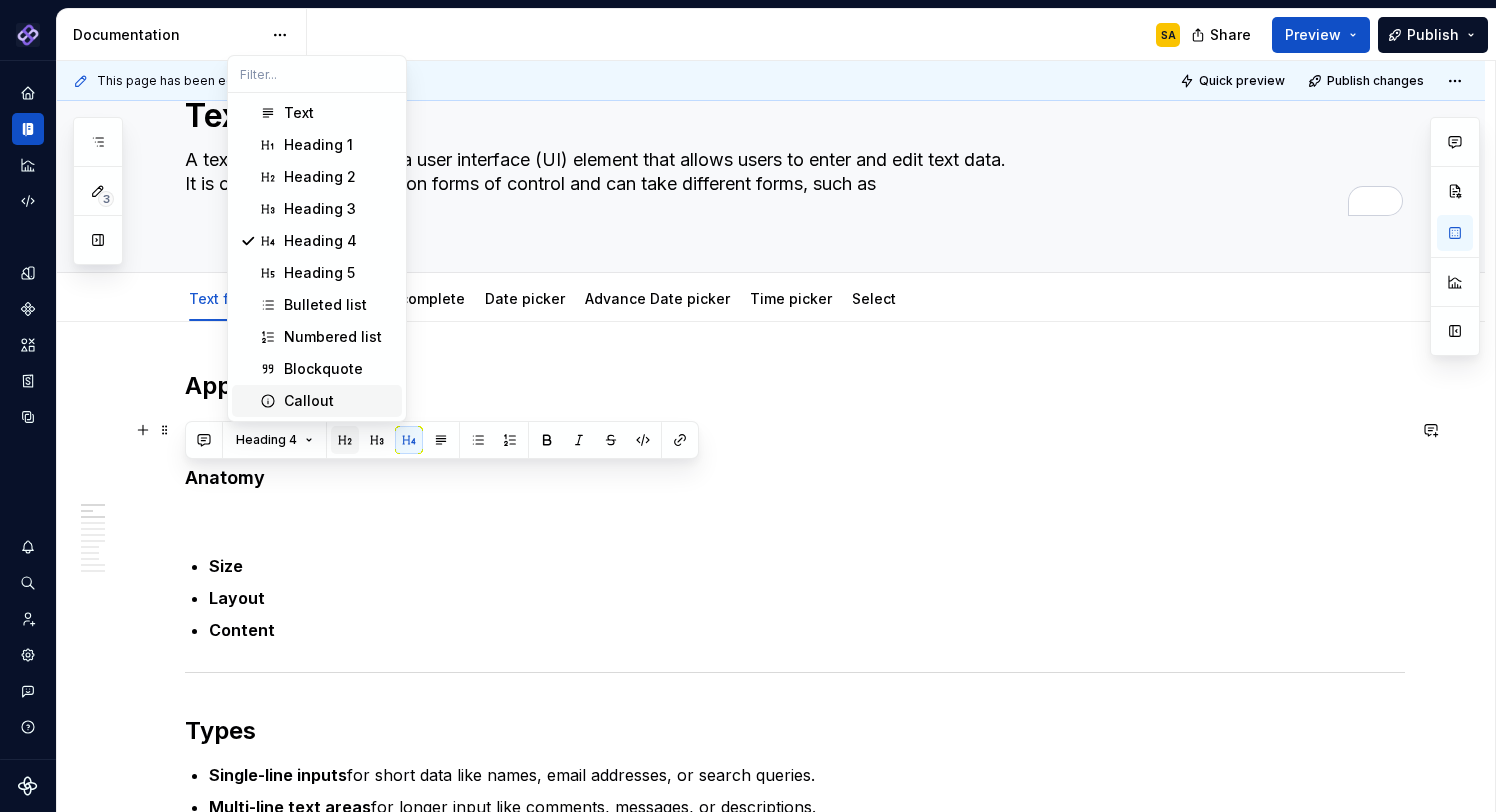 click at bounding box center (345, 440) 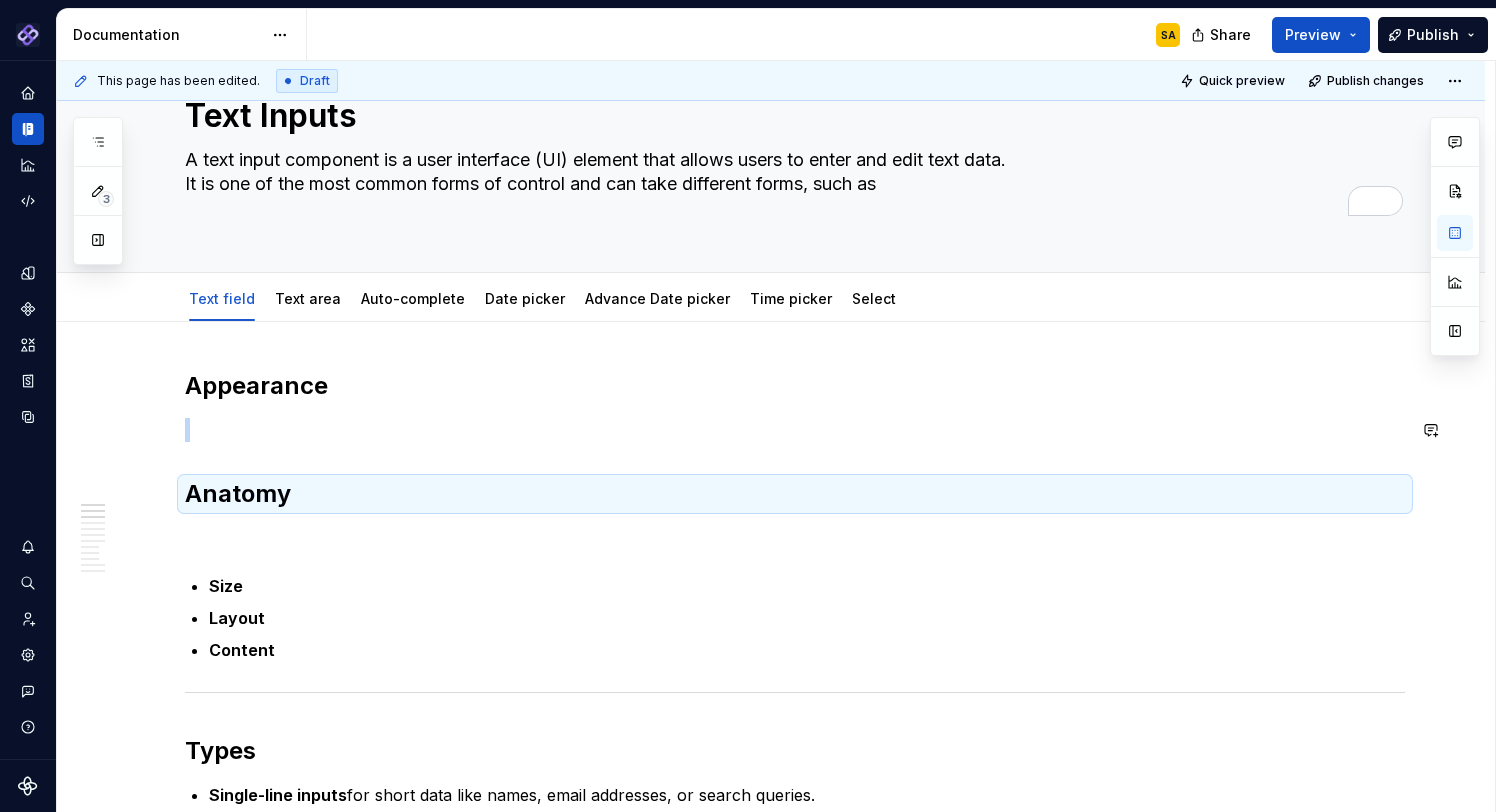 click on "Accessibility Guidelines (WCAG-aligned) 🎯 Labeling & Instructions Clear labels/instructions :" at bounding box center [795, 1825] 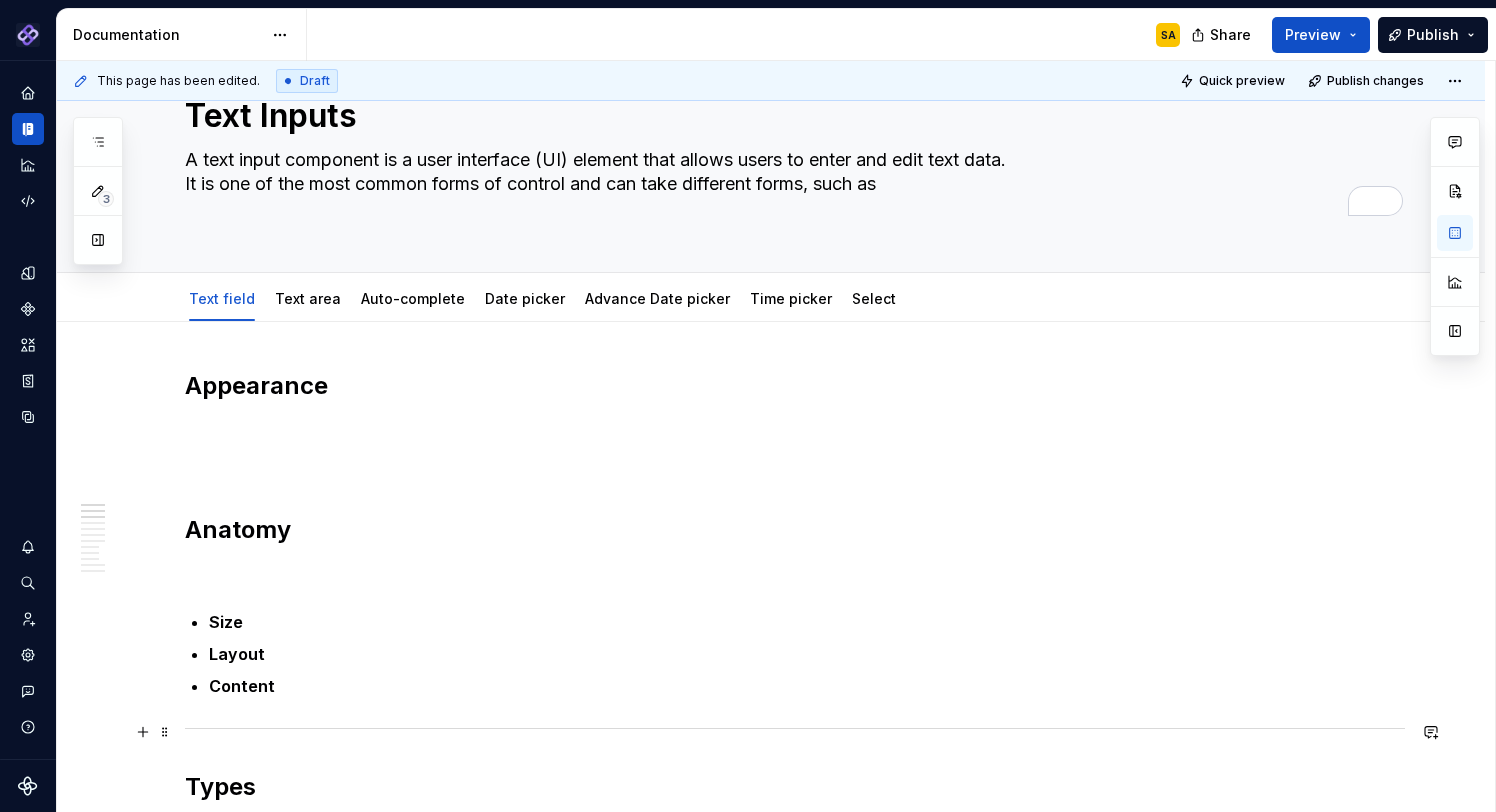 click at bounding box center [795, 728] 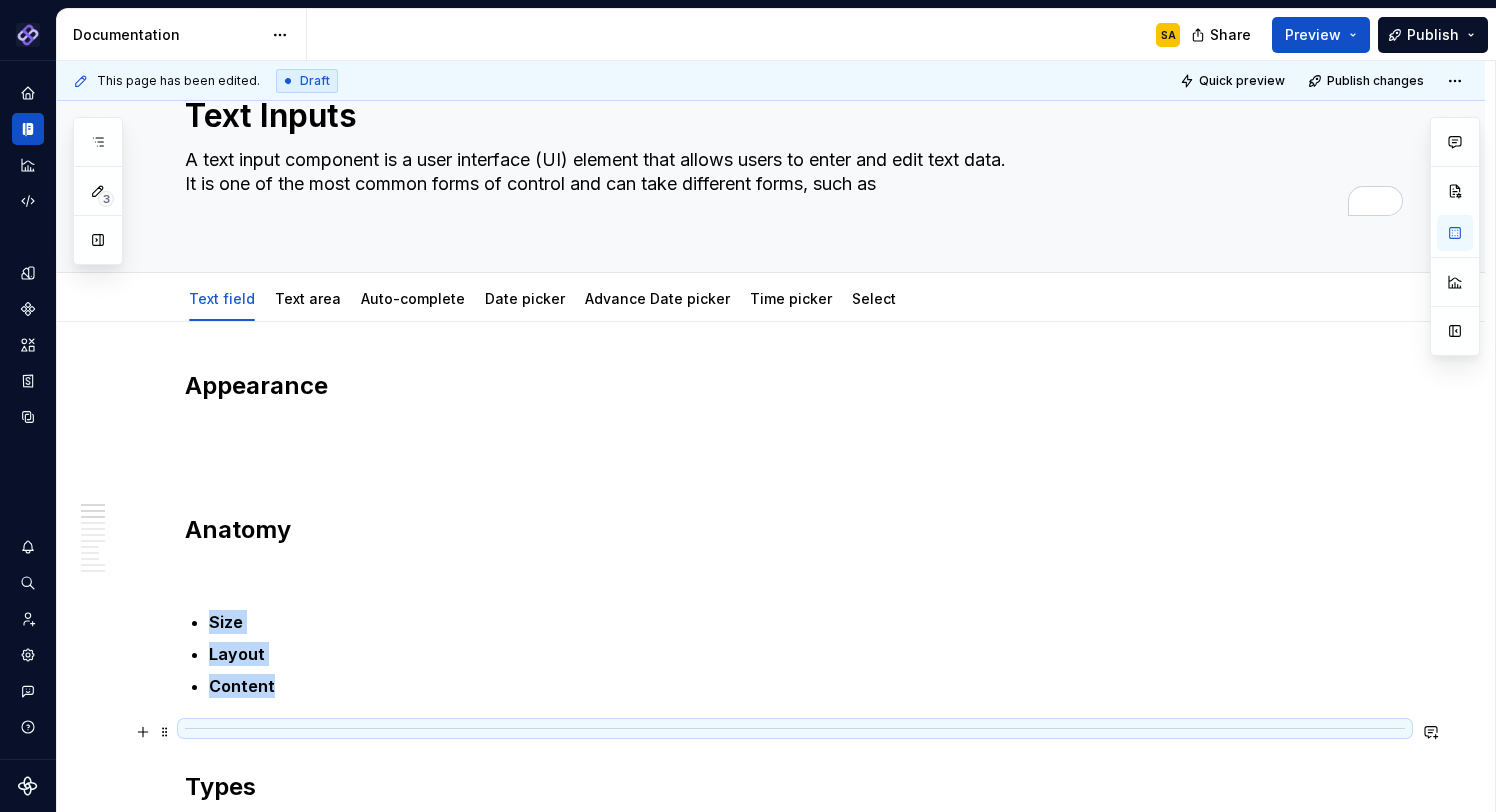click at bounding box center (795, 728) 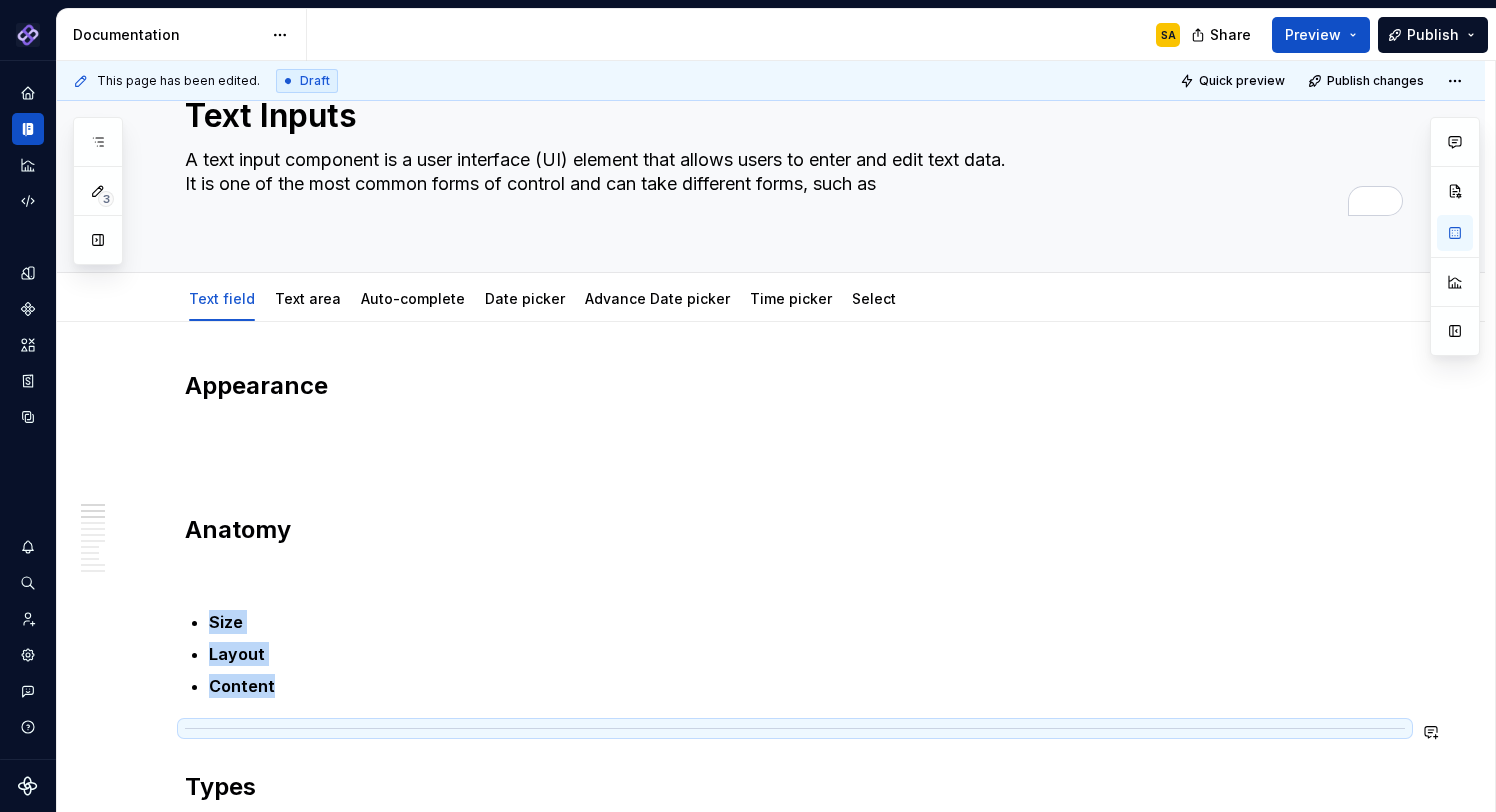copy on "Size Layout Content" 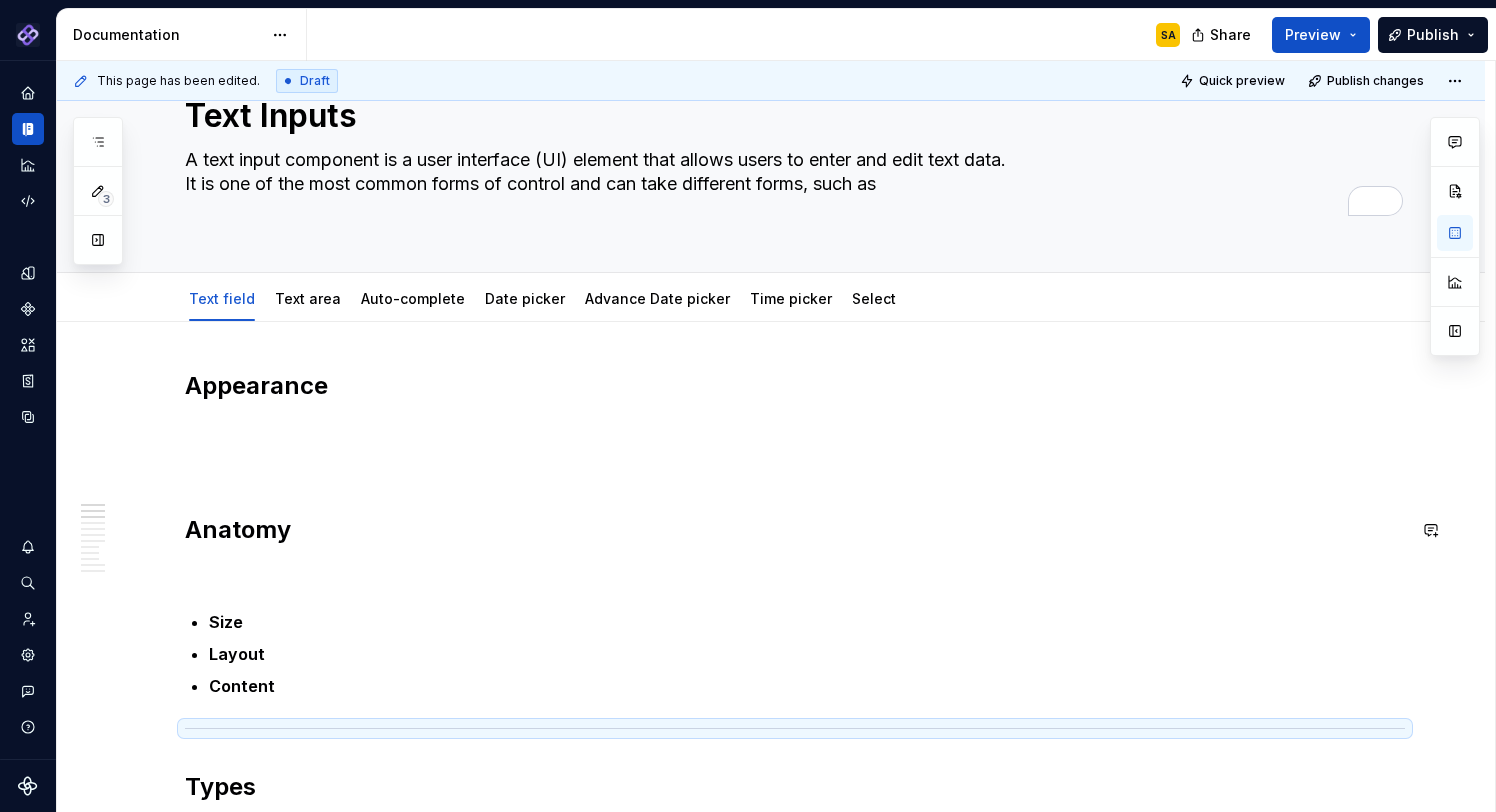 click on "Accessibility Guidelines (WCAG-aligned) 🎯 Labeling & Instructions Clear labels/instructions :" at bounding box center [795, 1843] 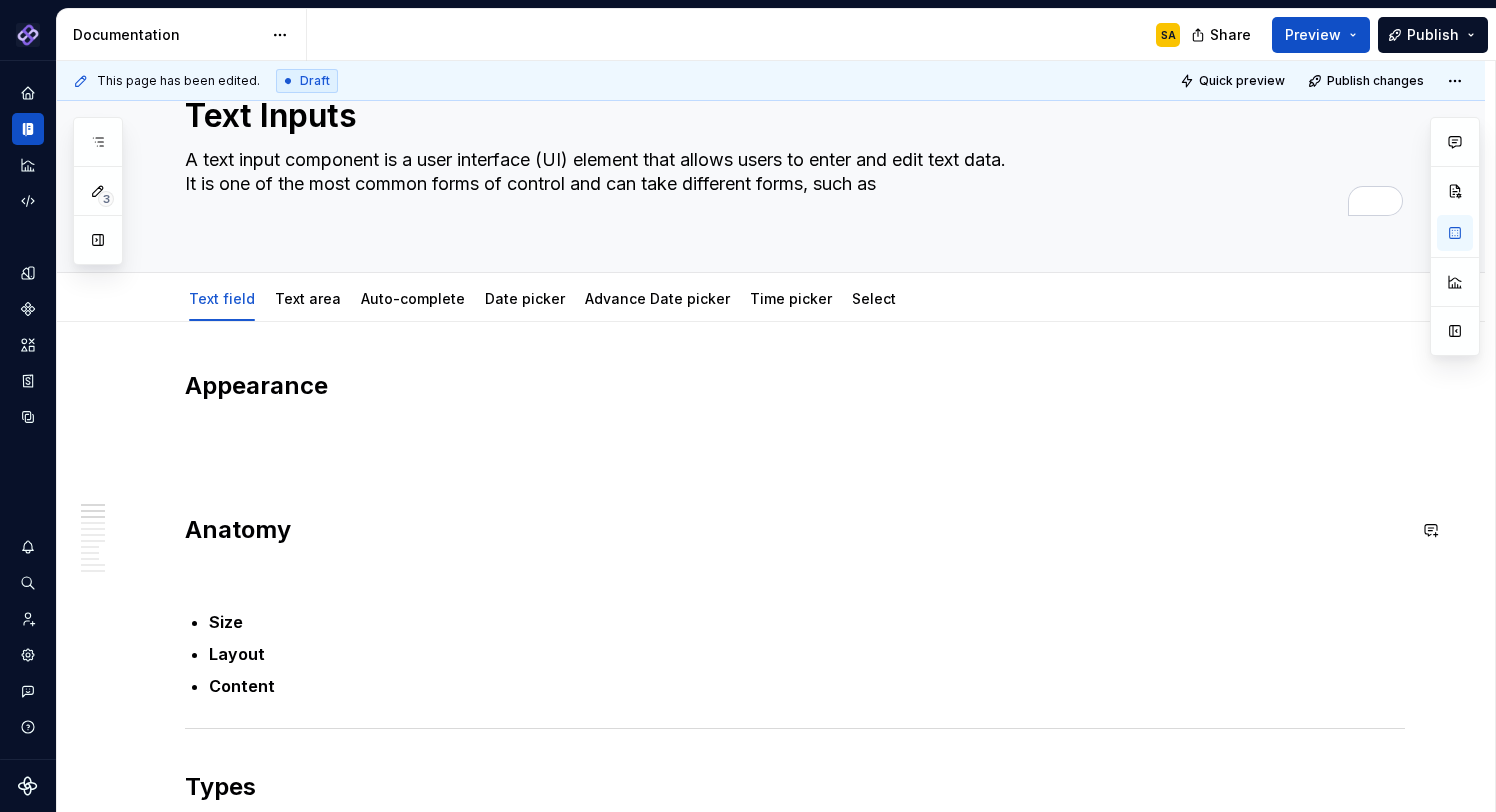 click on "Accessibility Guidelines (WCAG-aligned) 🎯 Labeling & Instructions Clear labels/instructions :" at bounding box center [795, 1843] 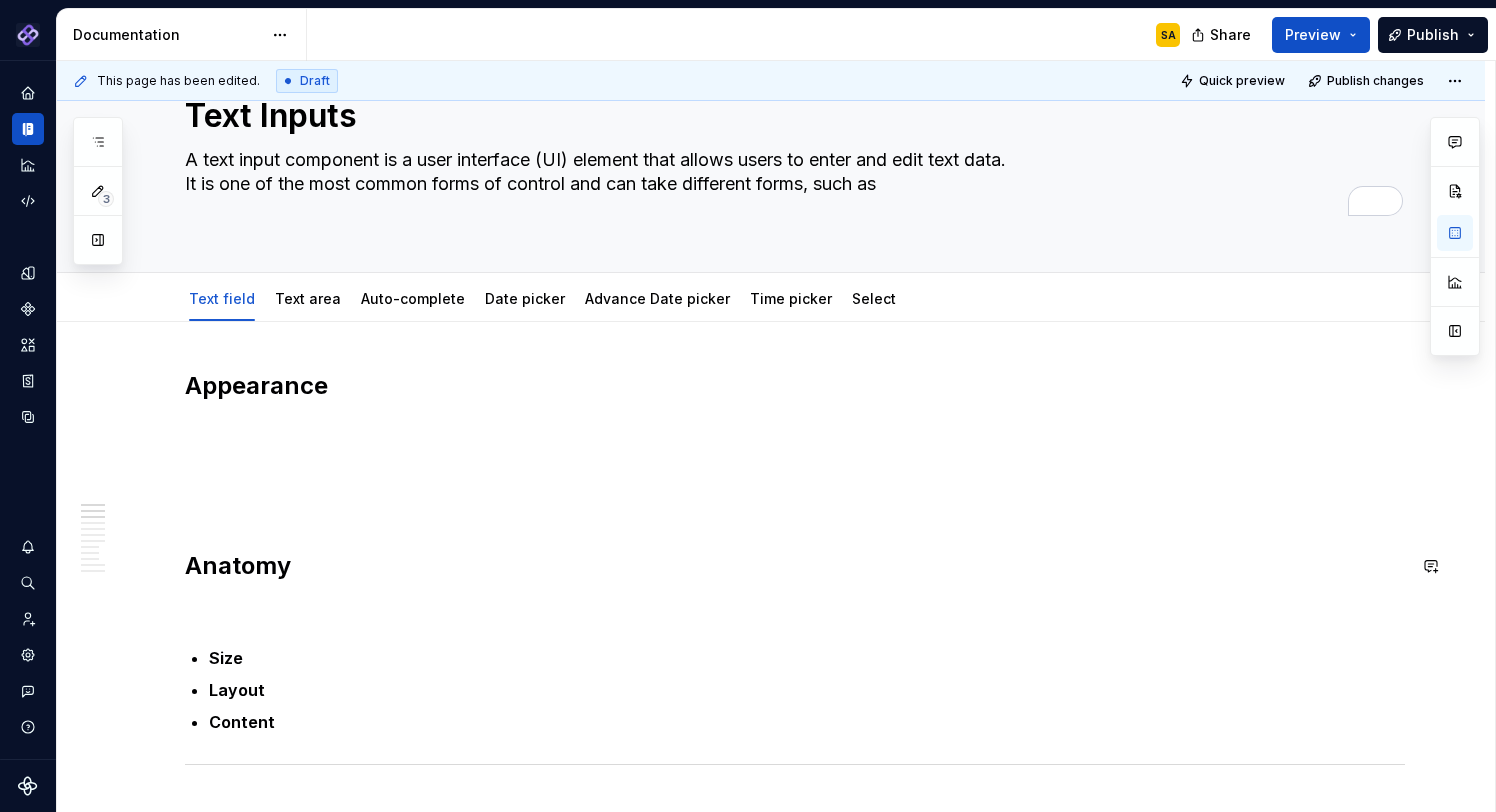 click at bounding box center (795, 502) 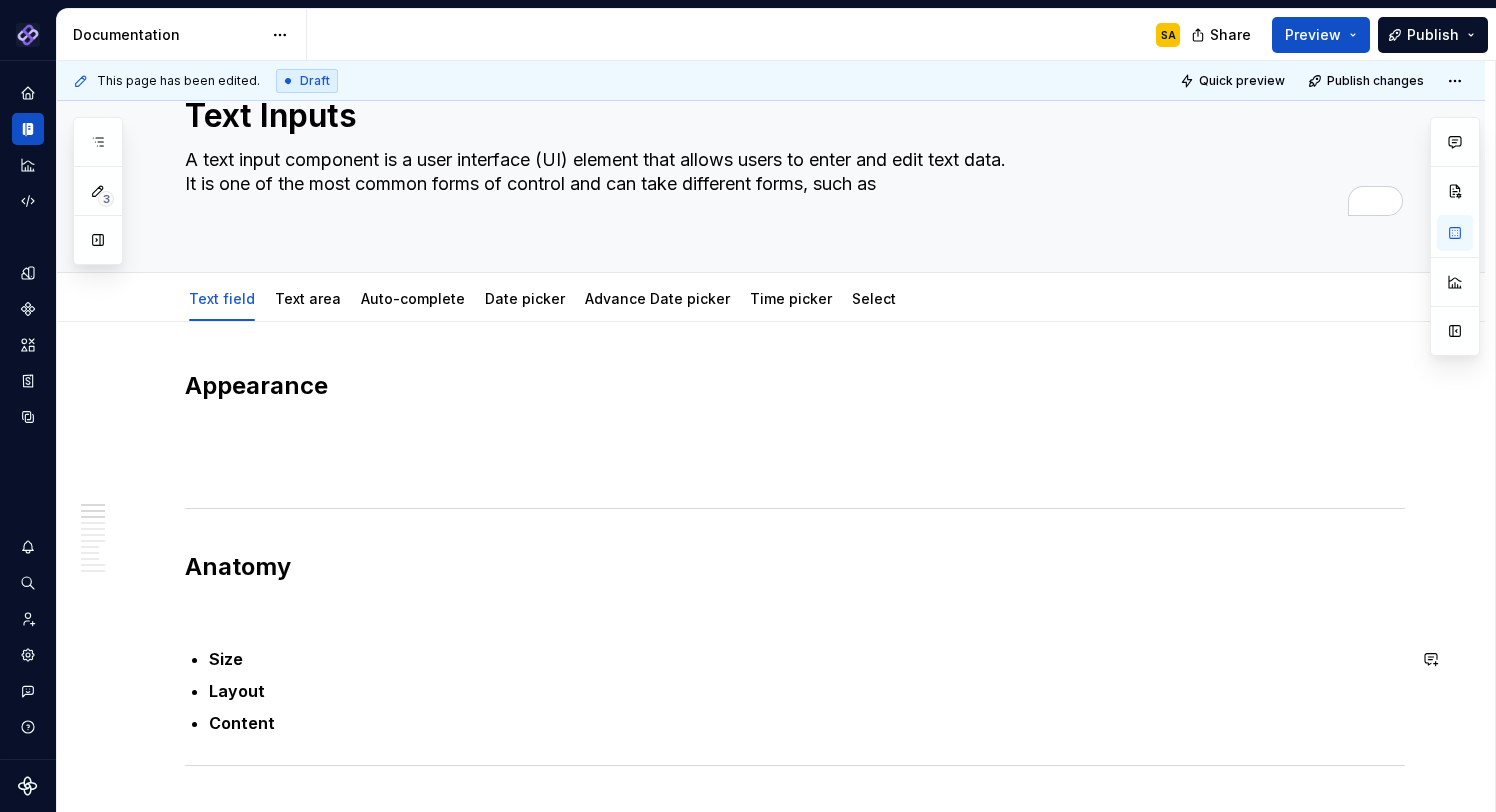 click on "Accessibility Guidelines (WCAG-aligned) 🎯 Labeling & Instructions Clear labels/instructions :" at bounding box center [795, 1861] 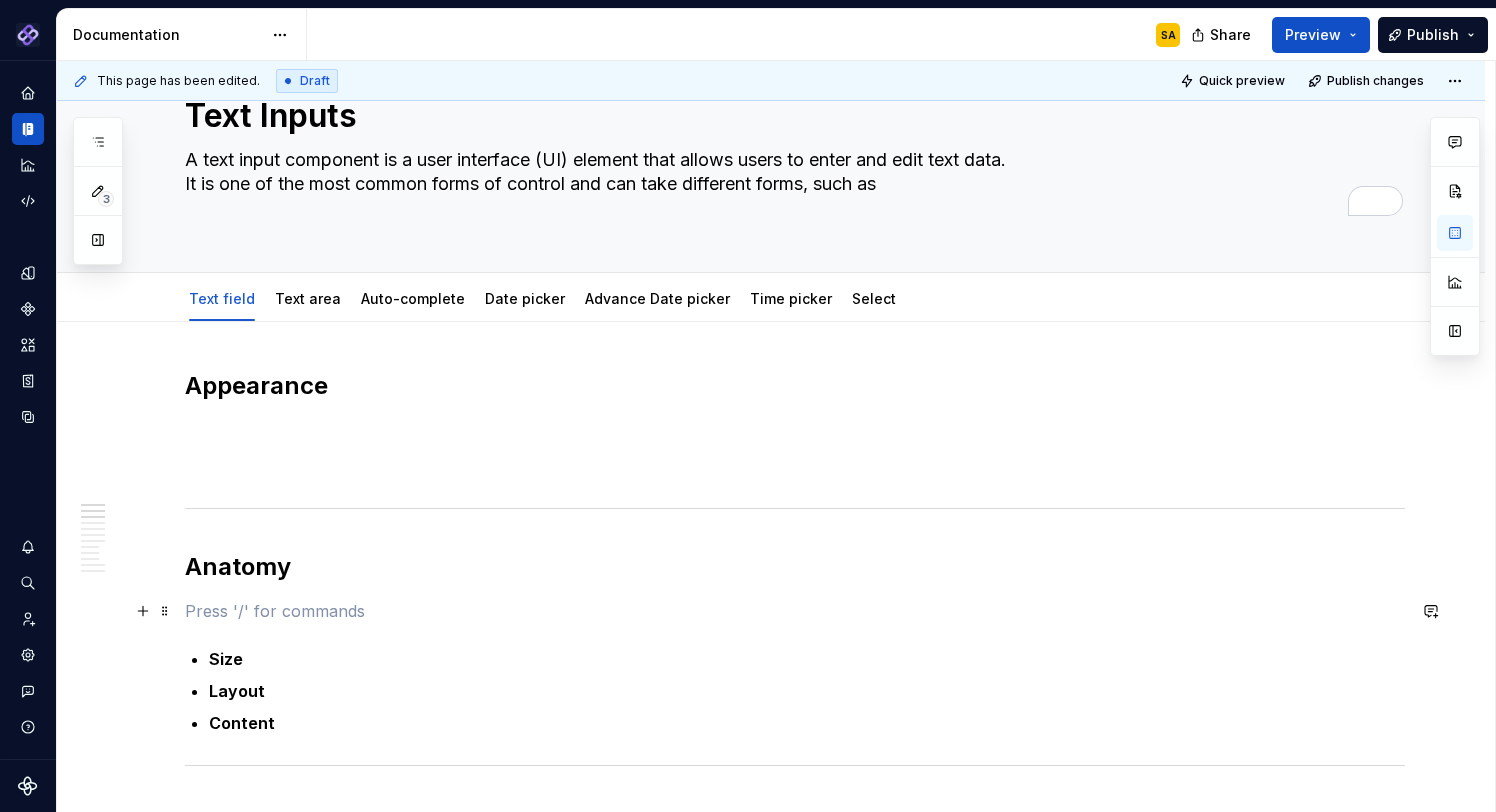 click at bounding box center (795, 611) 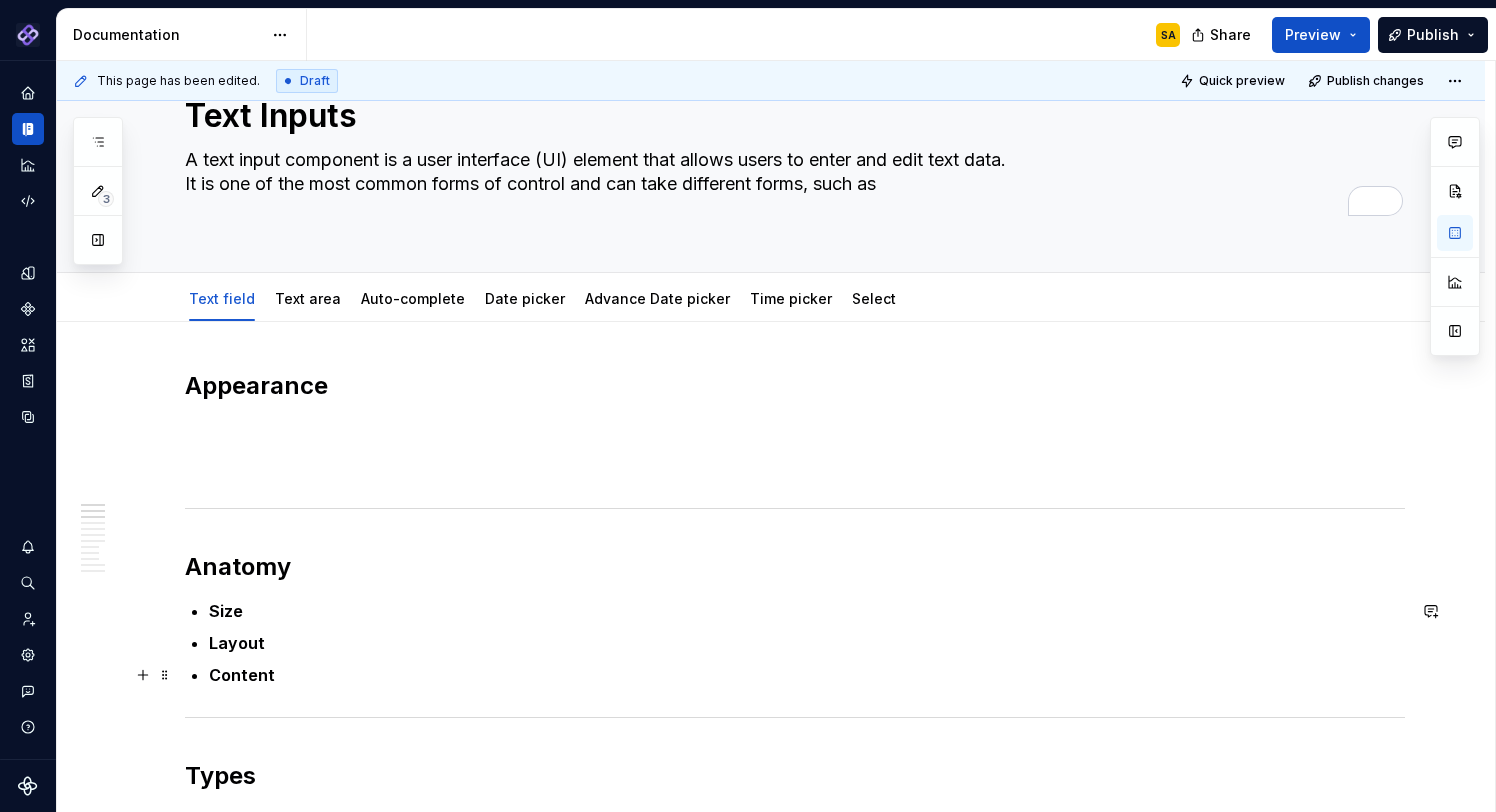 scroll, scrollTop: 193, scrollLeft: 0, axis: vertical 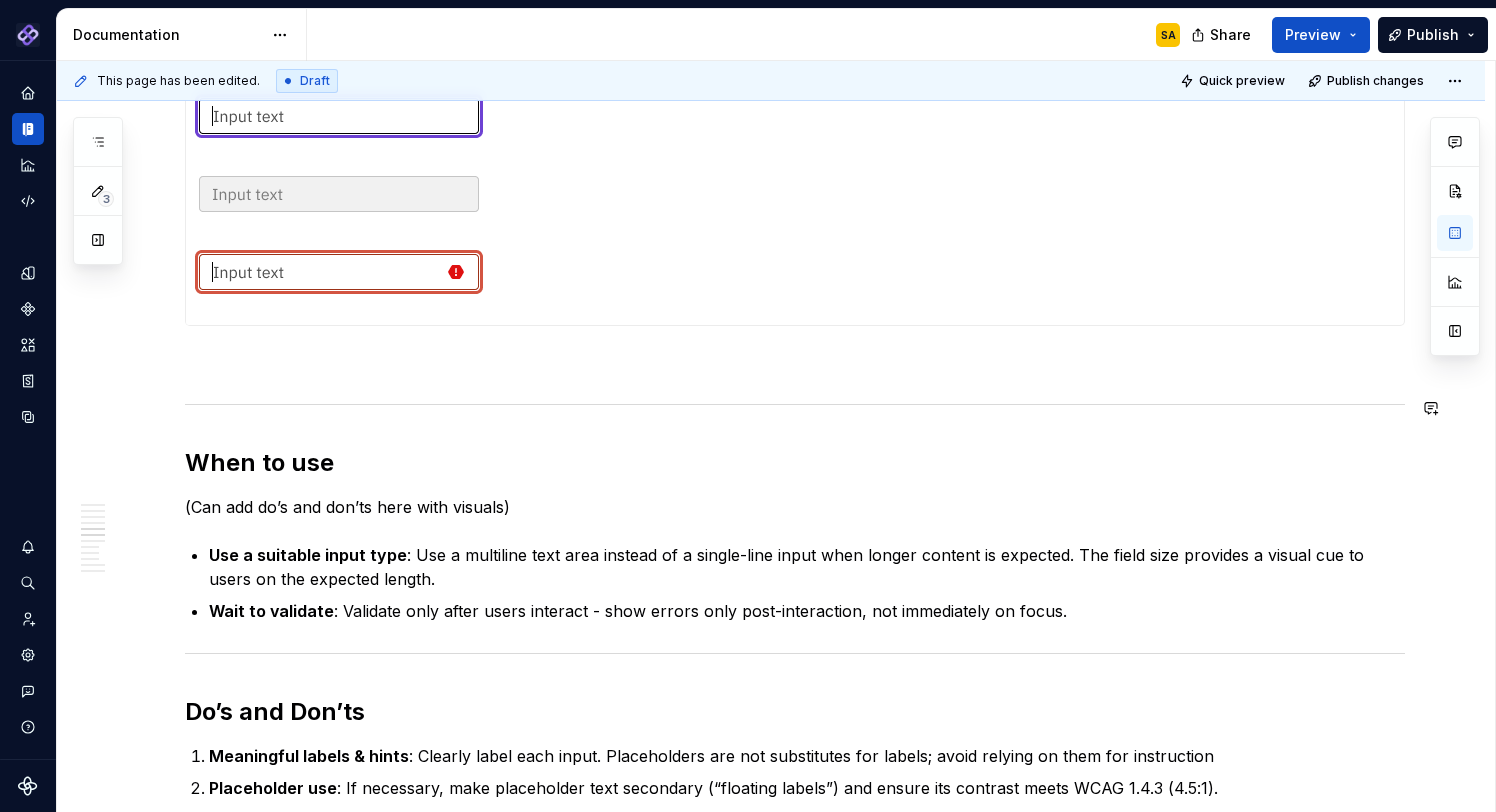 click at bounding box center [795, 362] 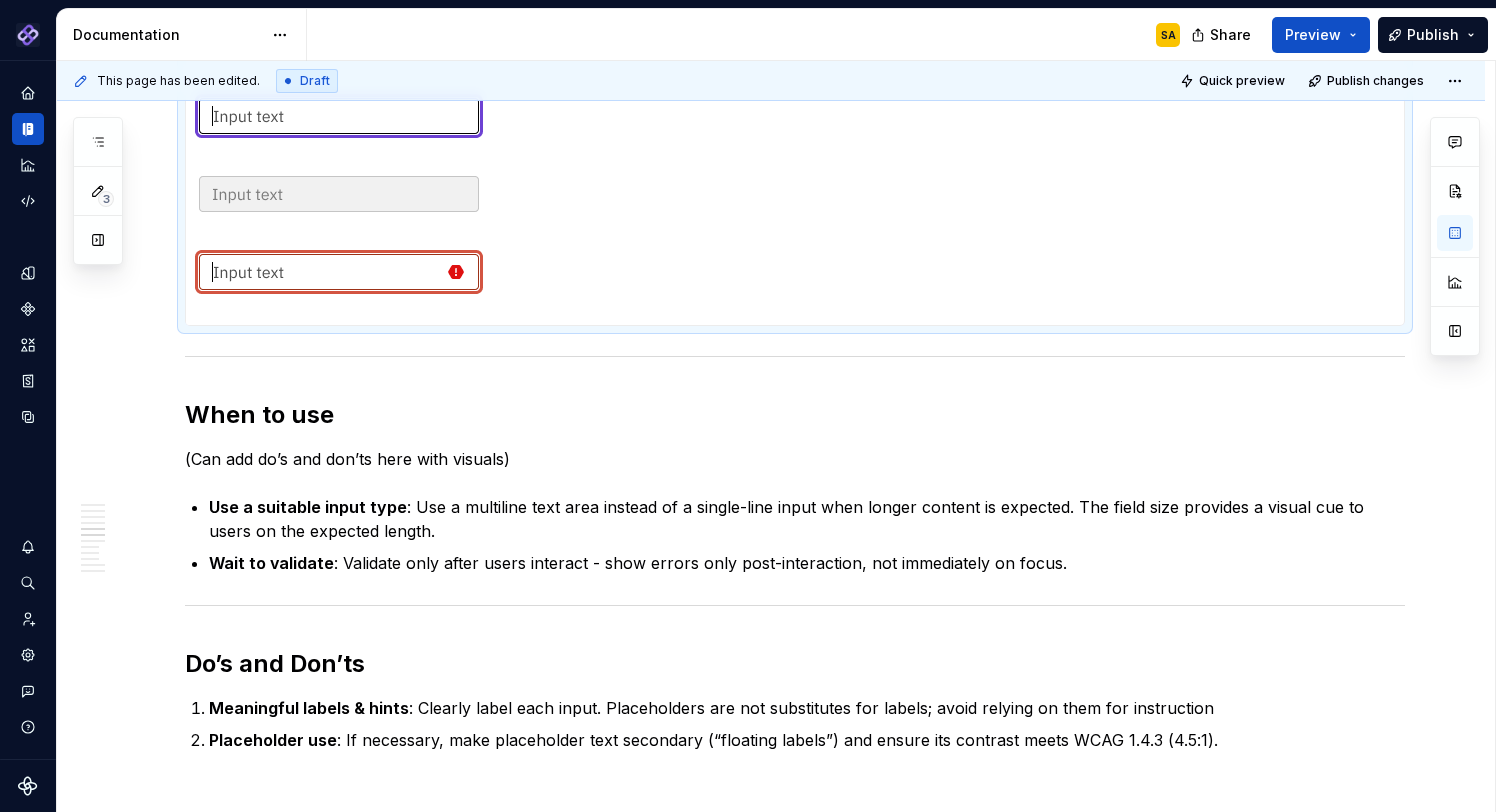 scroll, scrollTop: 1193, scrollLeft: 0, axis: vertical 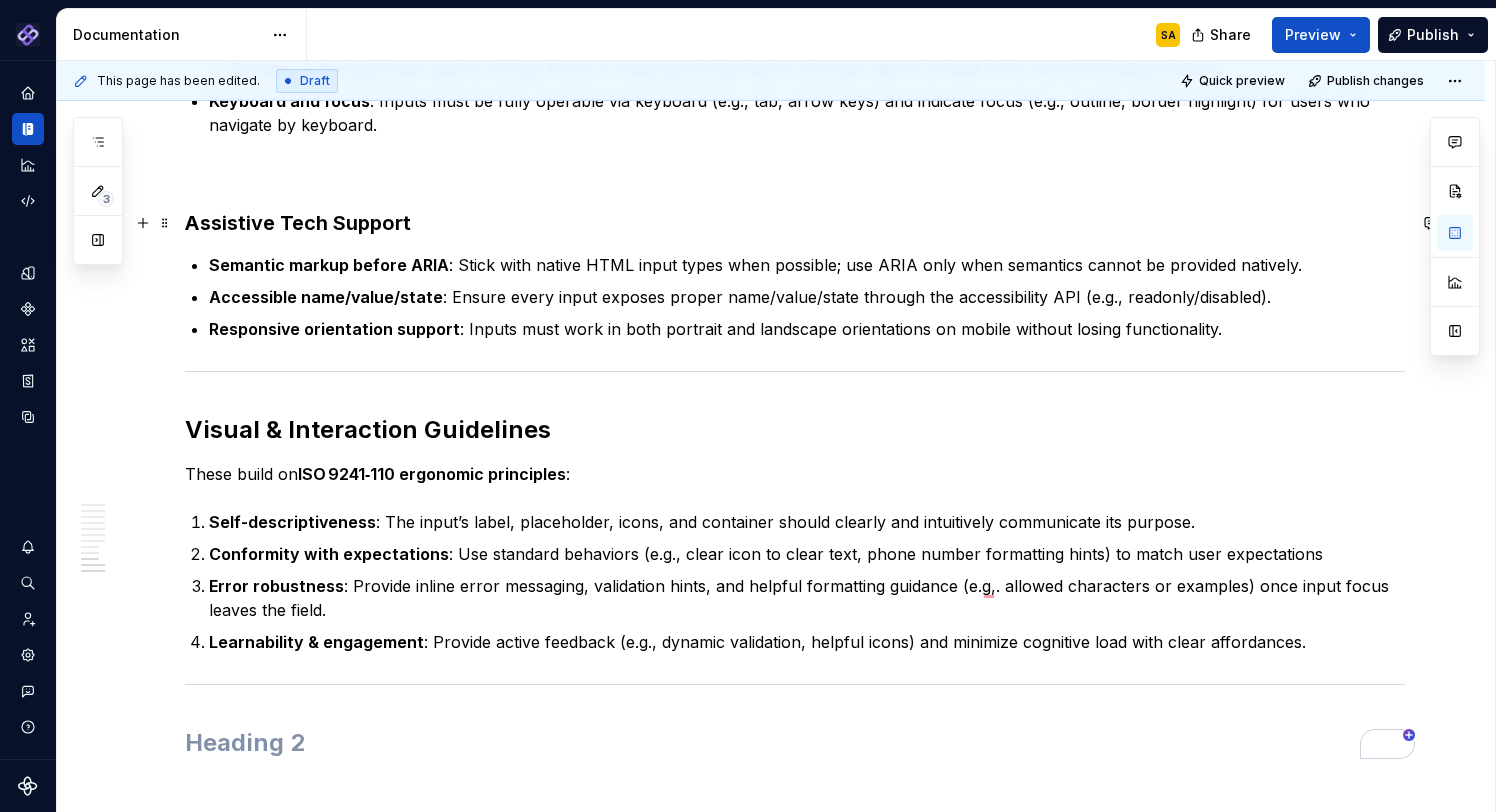 click on "Assistive Tech Support" at bounding box center (795, 223) 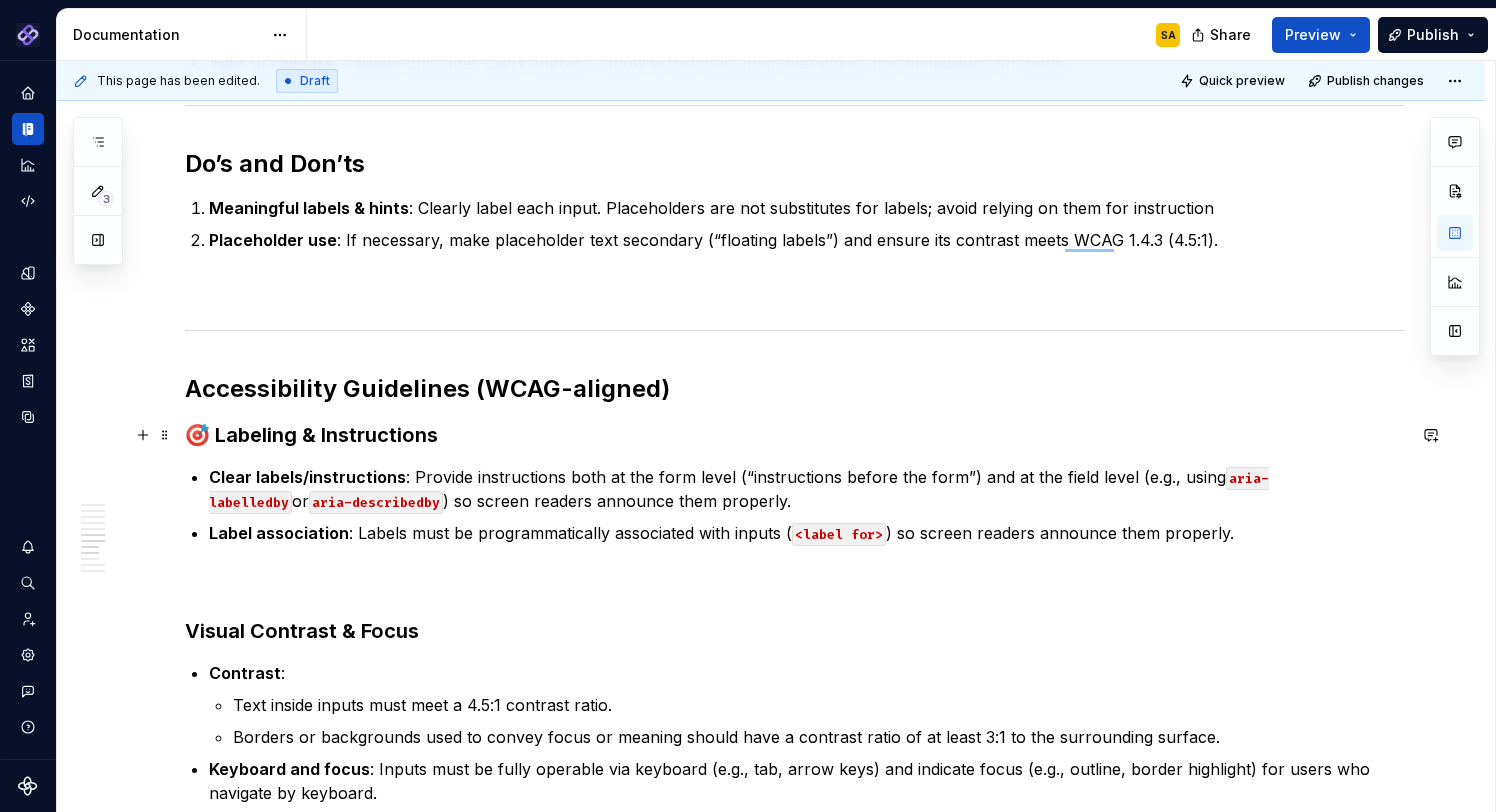click on "Accessibility Guidelines (WCAG-aligned)" at bounding box center [795, 389] 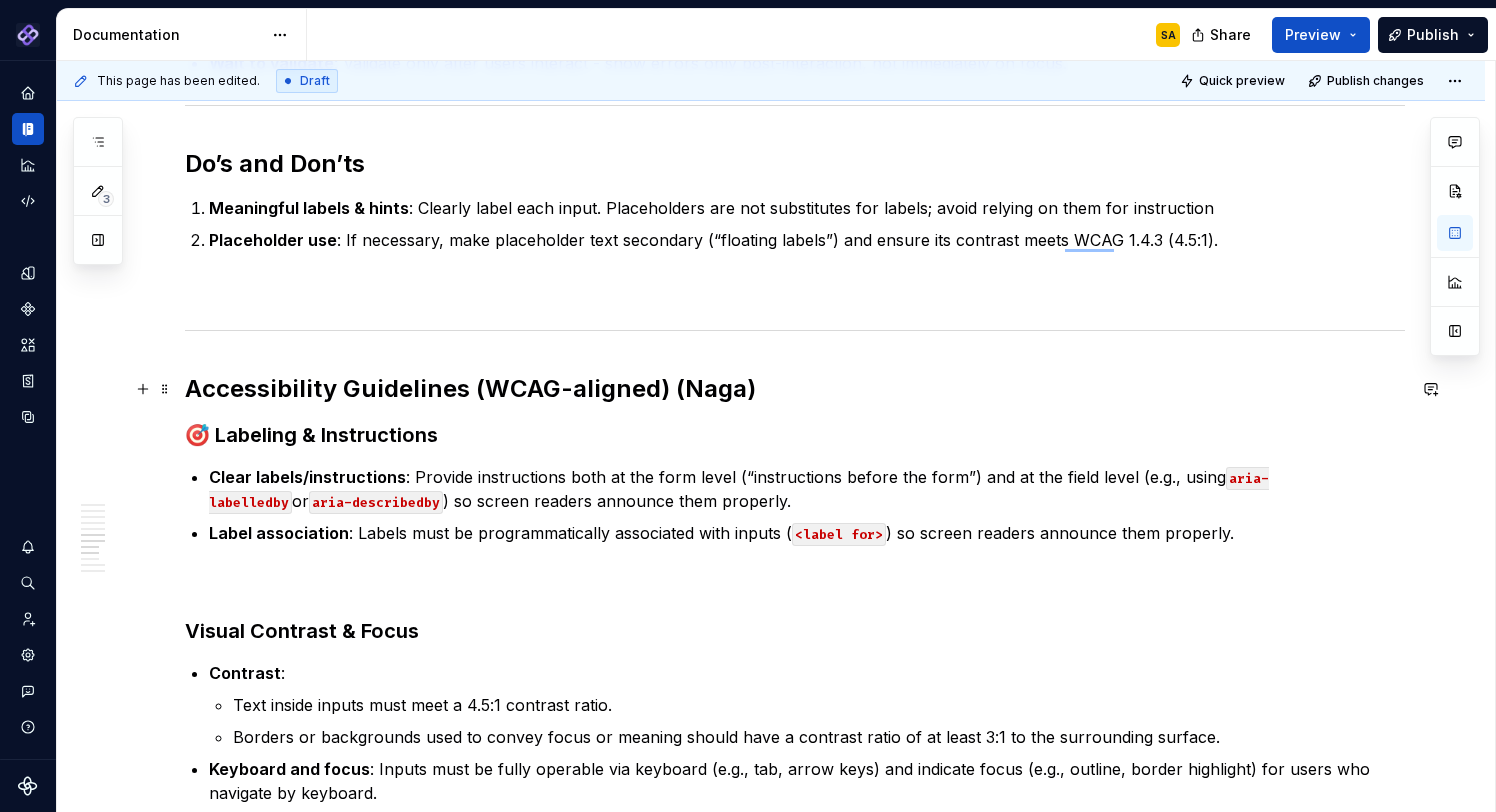 click on "Accessibility Guidelines (WCAG-aligned) (Naga)" at bounding box center [795, 389] 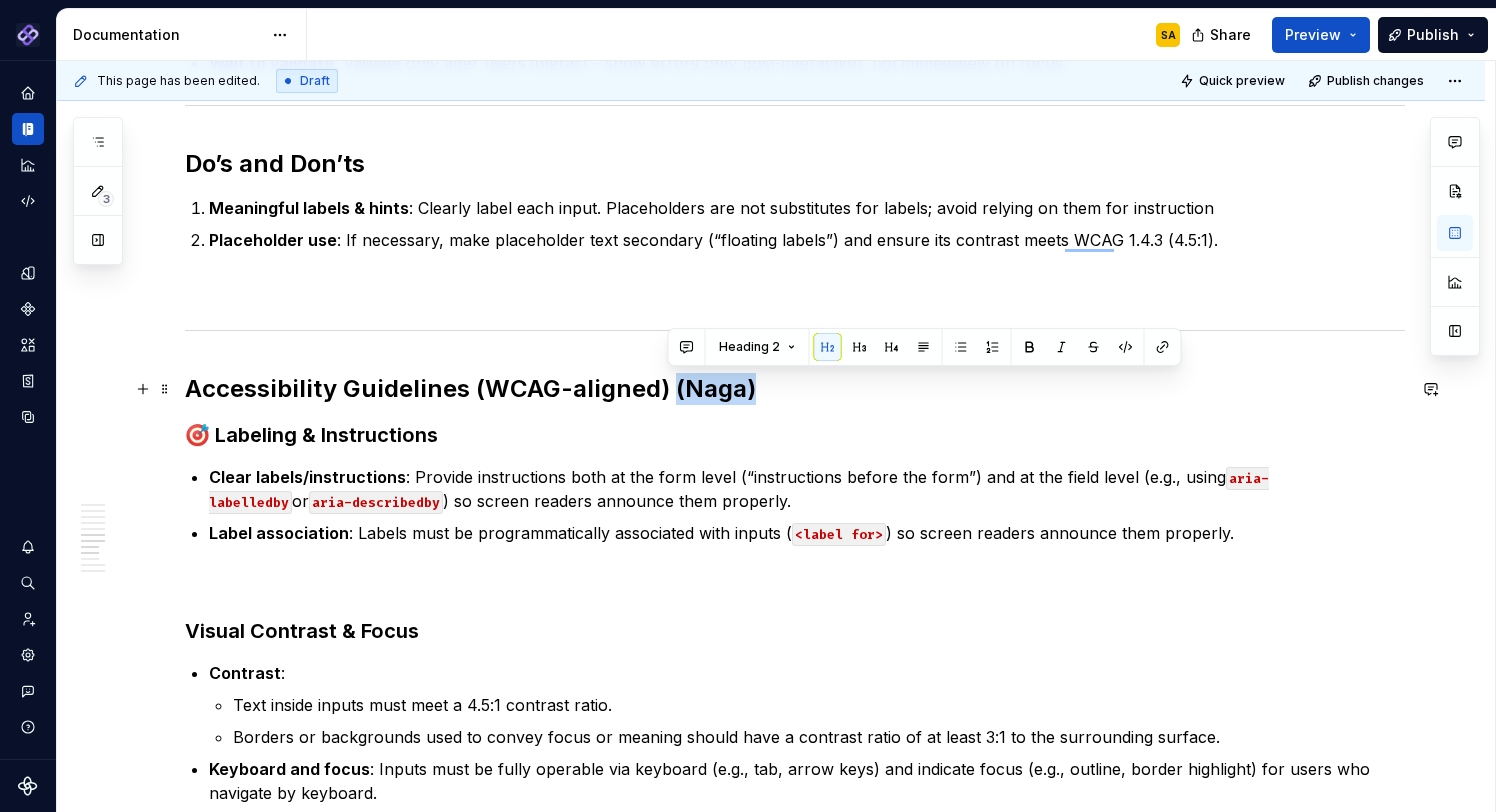 drag, startPoint x: 667, startPoint y: 389, endPoint x: 808, endPoint y: 389, distance: 141 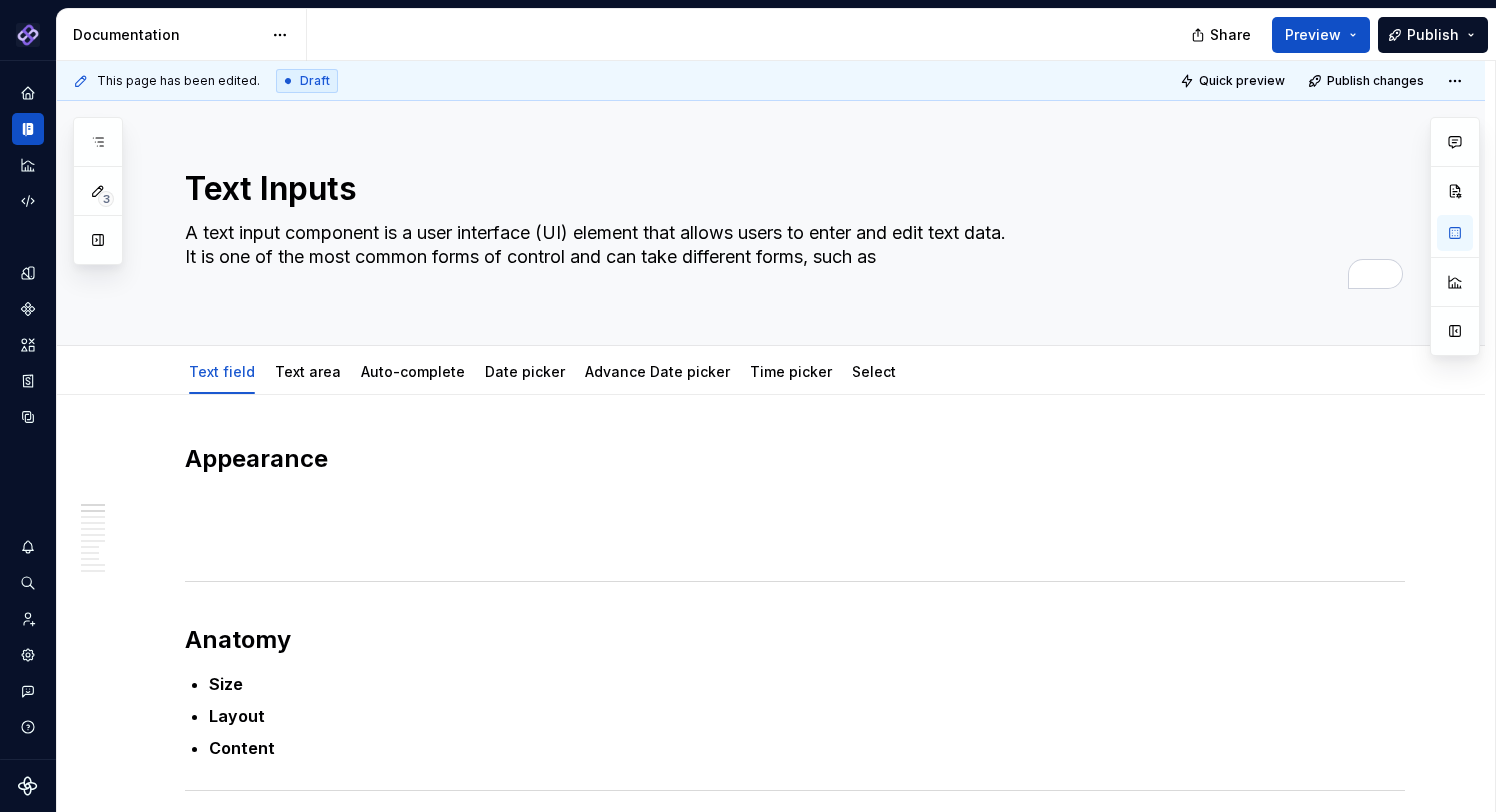 type on "*" 